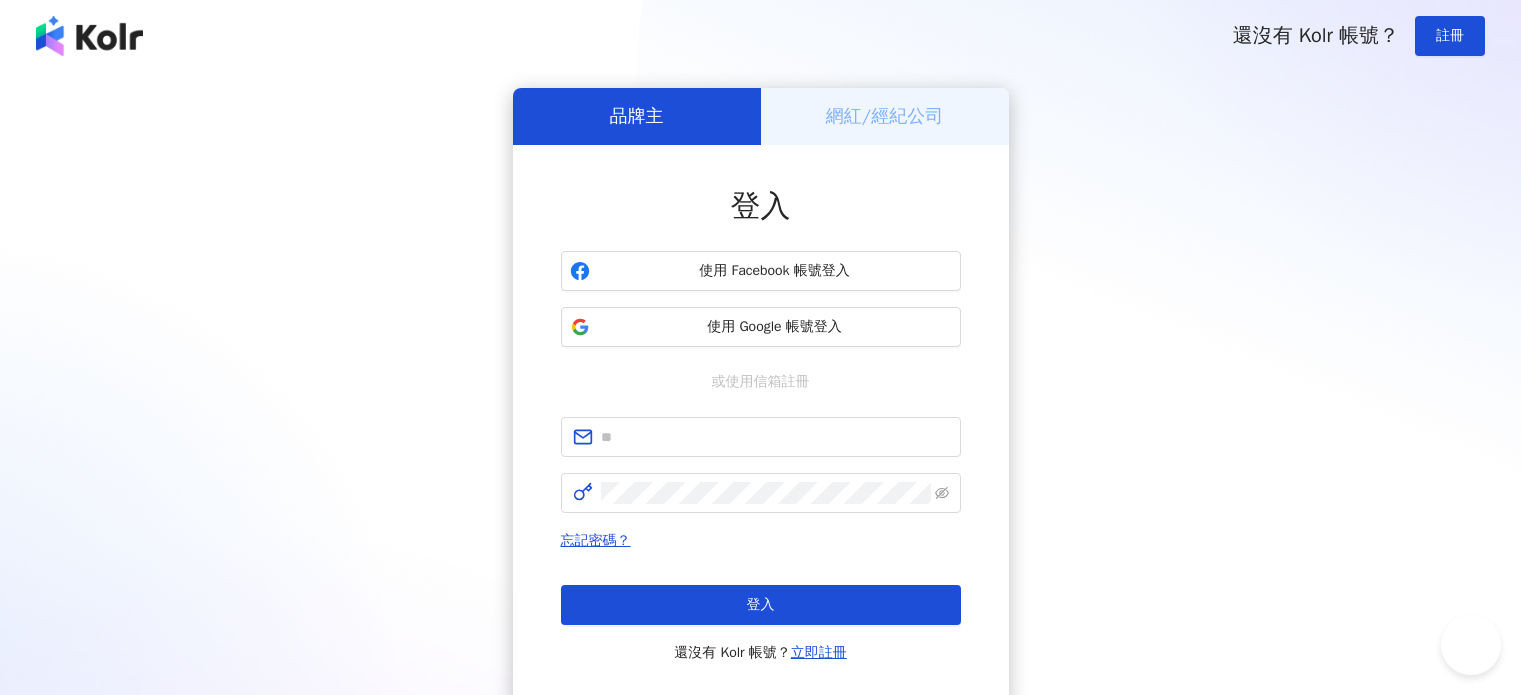 scroll, scrollTop: 0, scrollLeft: 0, axis: both 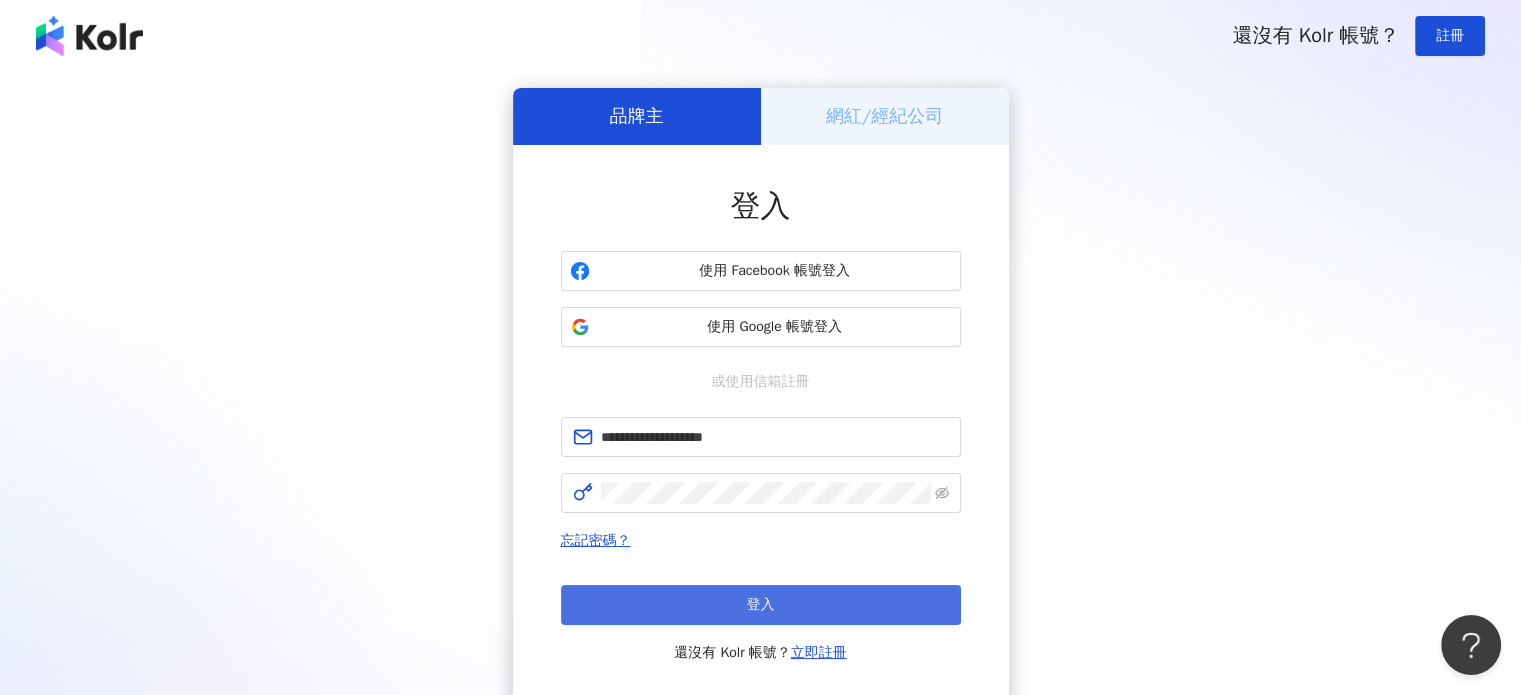 click on "登入" at bounding box center [761, 605] 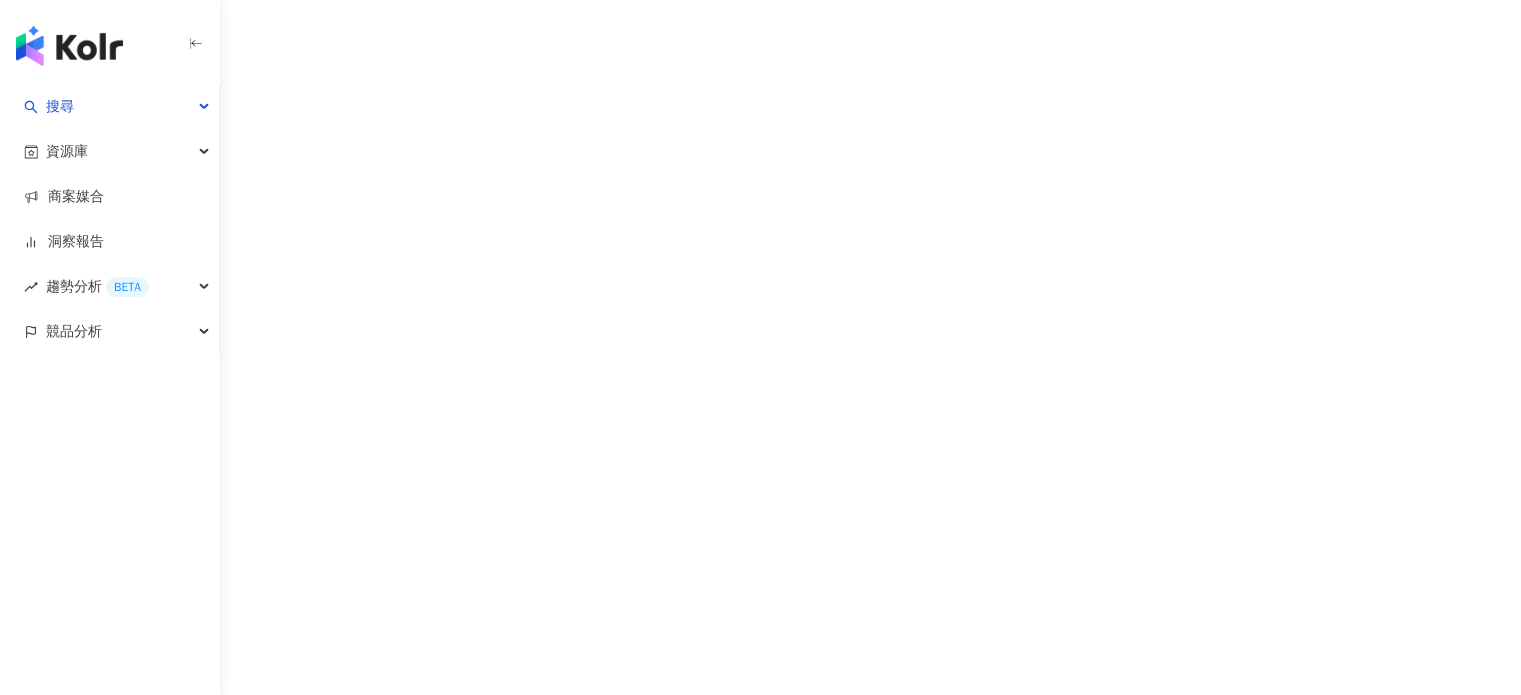 scroll, scrollTop: 0, scrollLeft: 0, axis: both 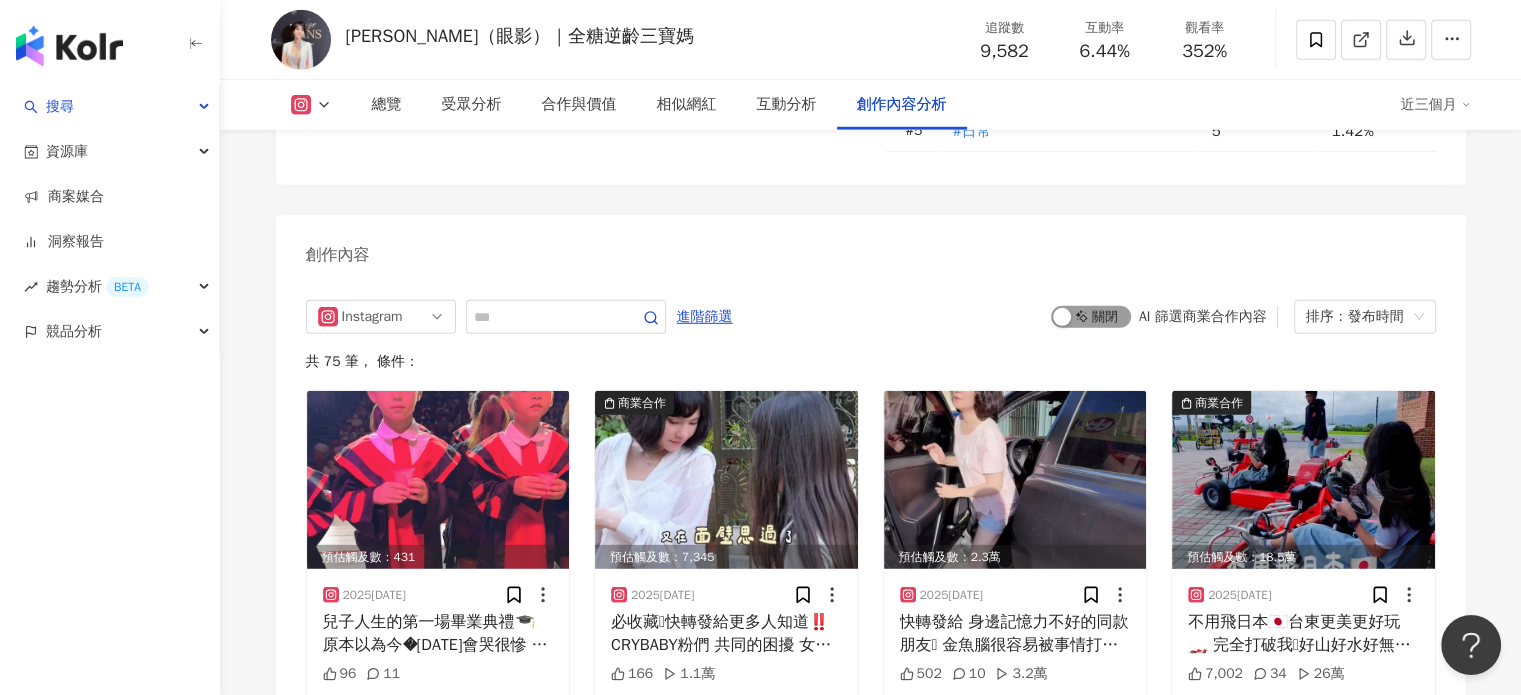 click on "啟動 關閉" at bounding box center (1091, 317) 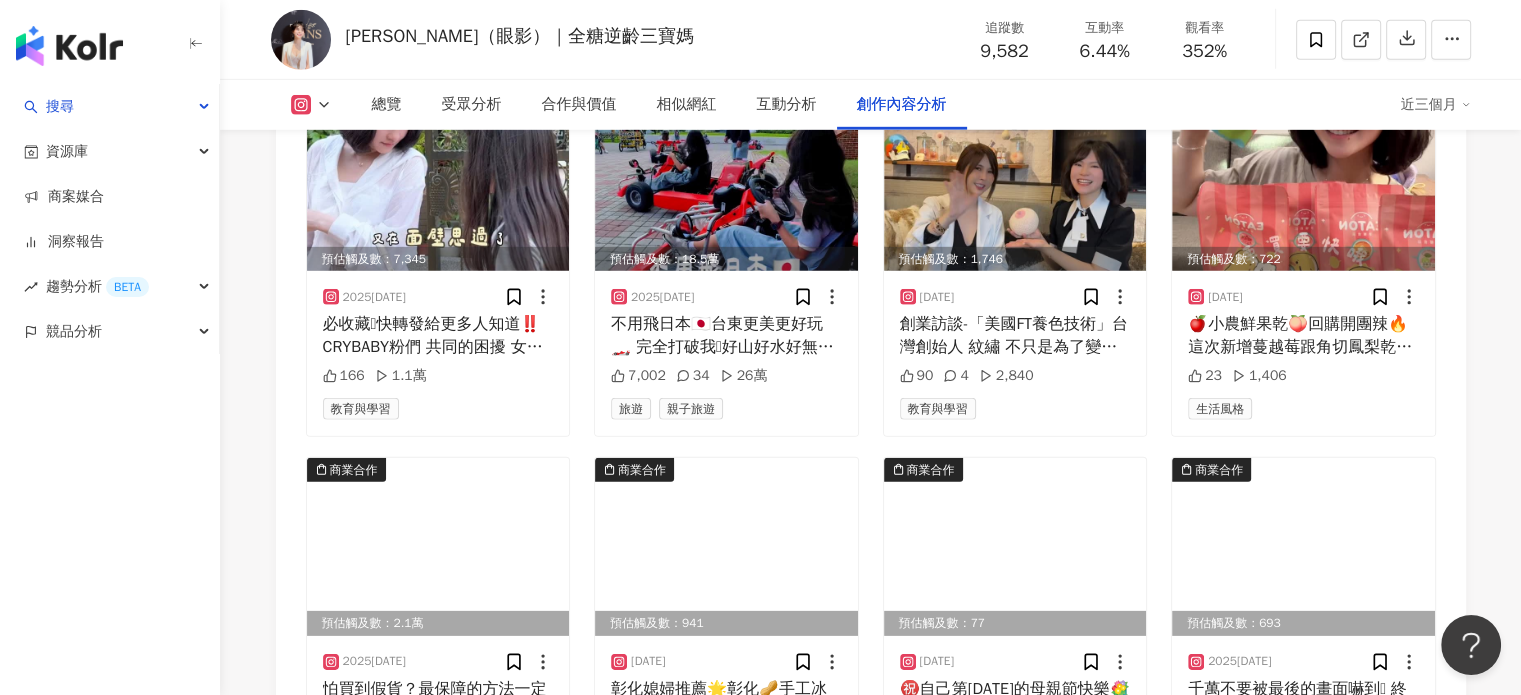 scroll, scrollTop: 6117, scrollLeft: 0, axis: vertical 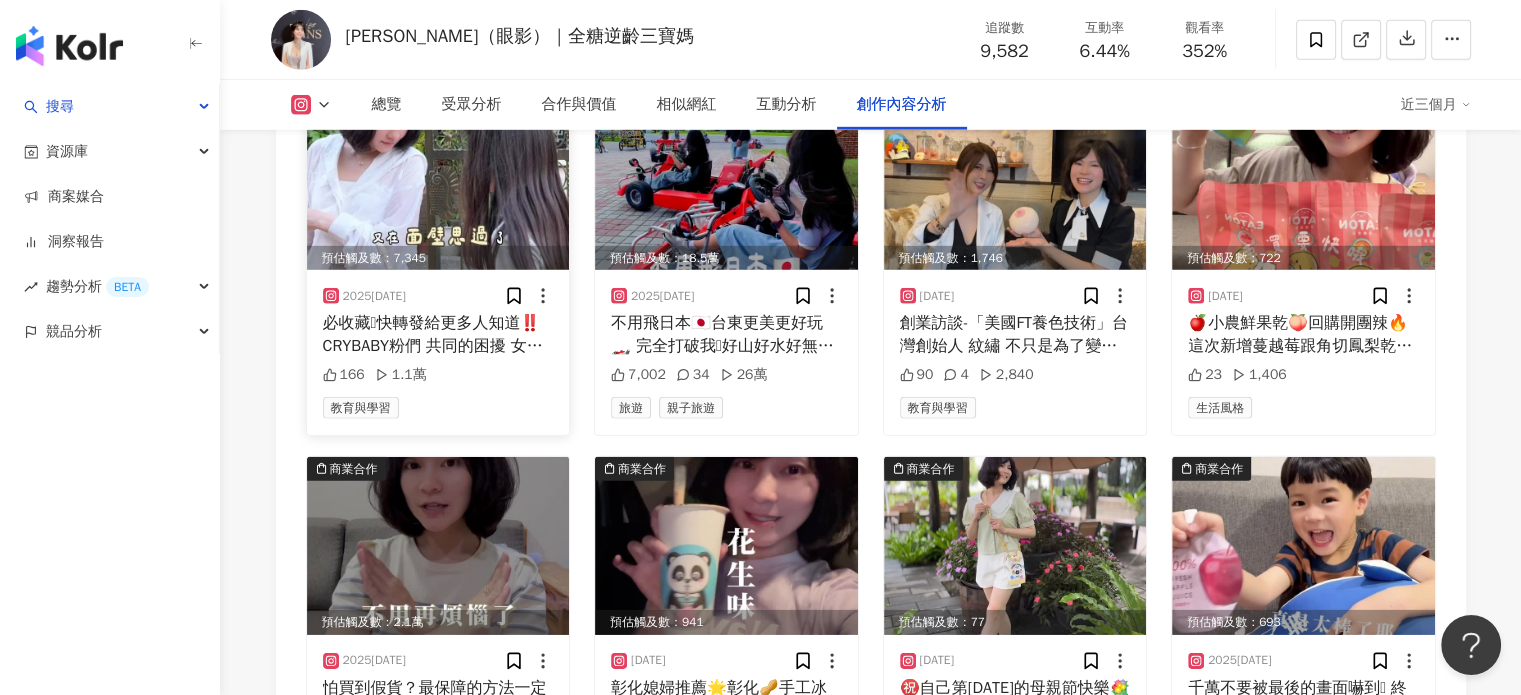 click at bounding box center (438, 181) 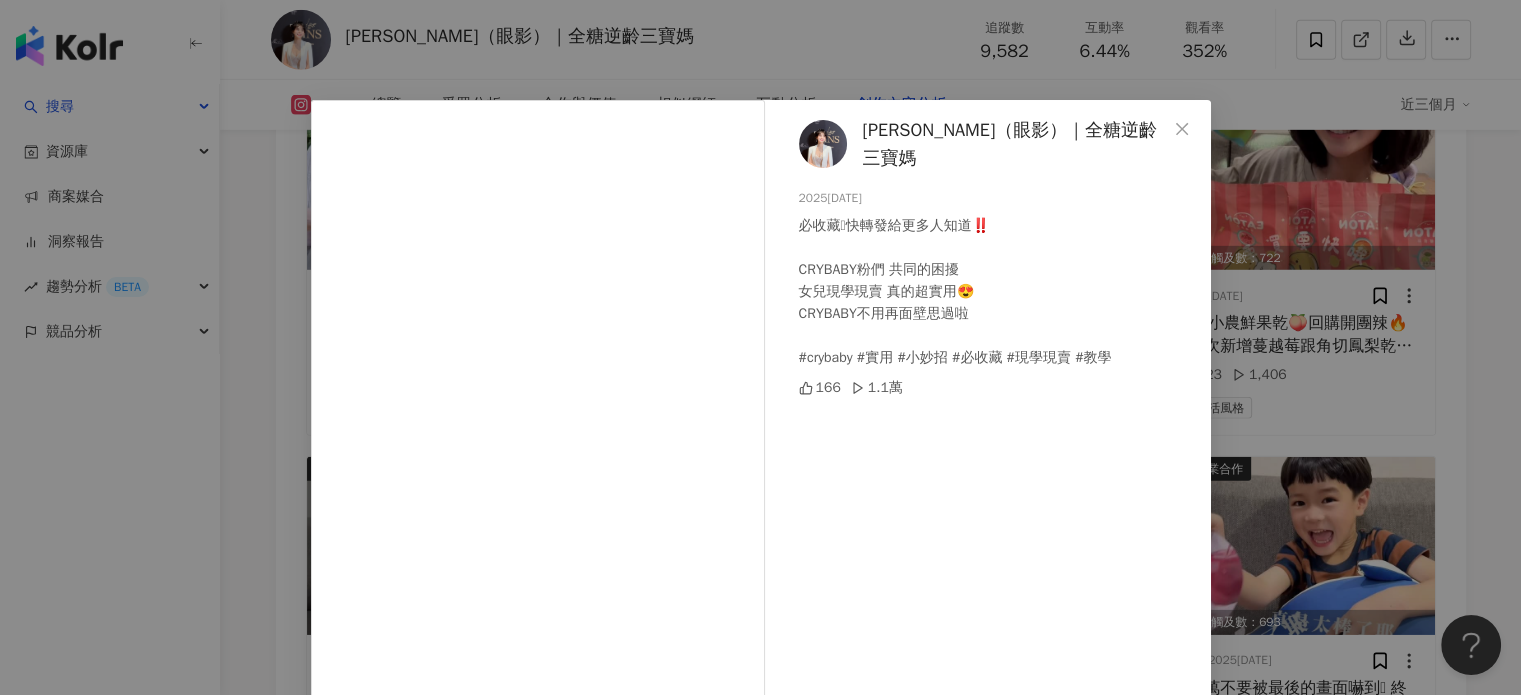 click on "[PERSON_NAME]（眼影）｜全糖逆齡三寶媽 2025[DATE]收藏🩷快轉發給更多人知道‼️
CRYBABY粉們 共同的困擾
女兒現學現賣 真的超實用😍
CRYBABY不用再面壁思過啦
#crybaby #實用 #小妙招 #必收藏 #現學現賣 #教學 166 1.1萬 查看原始貼文" at bounding box center [760, 347] 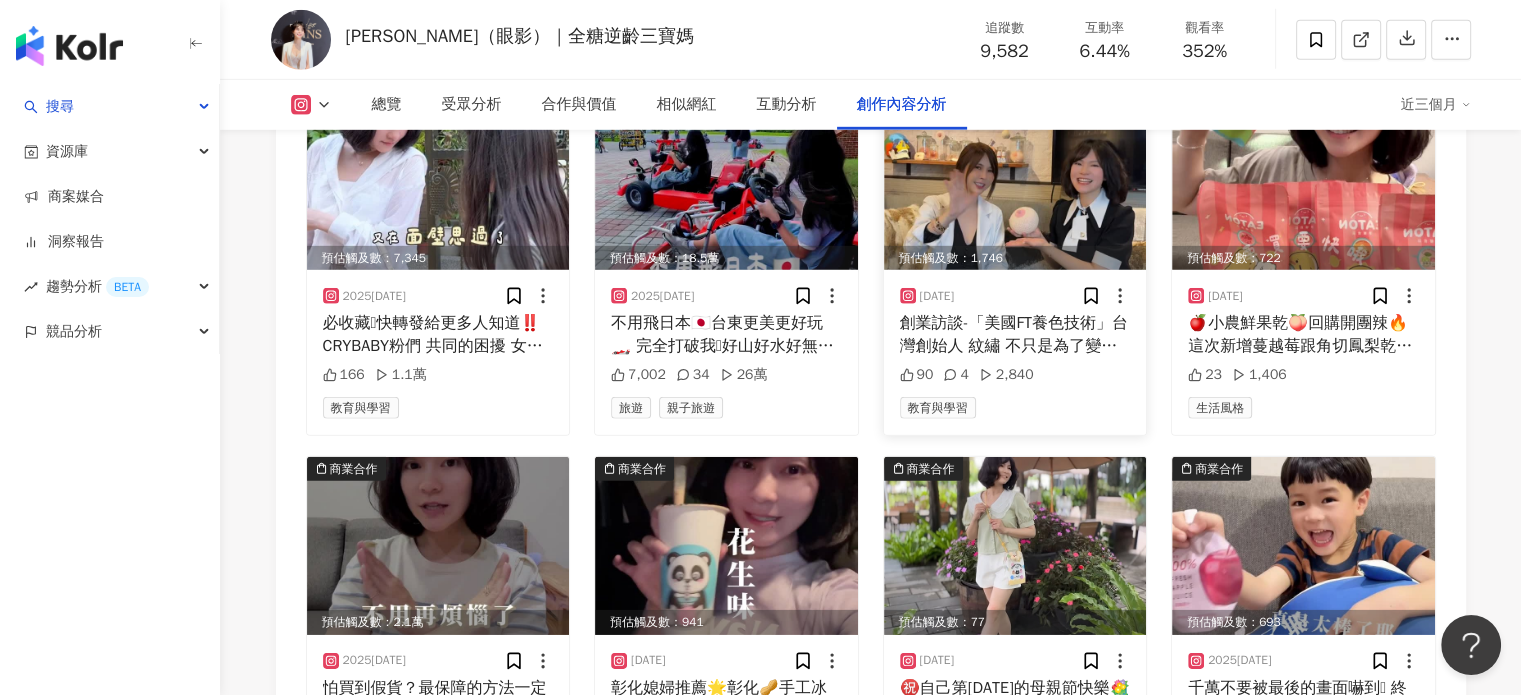 click at bounding box center (1015, 181) 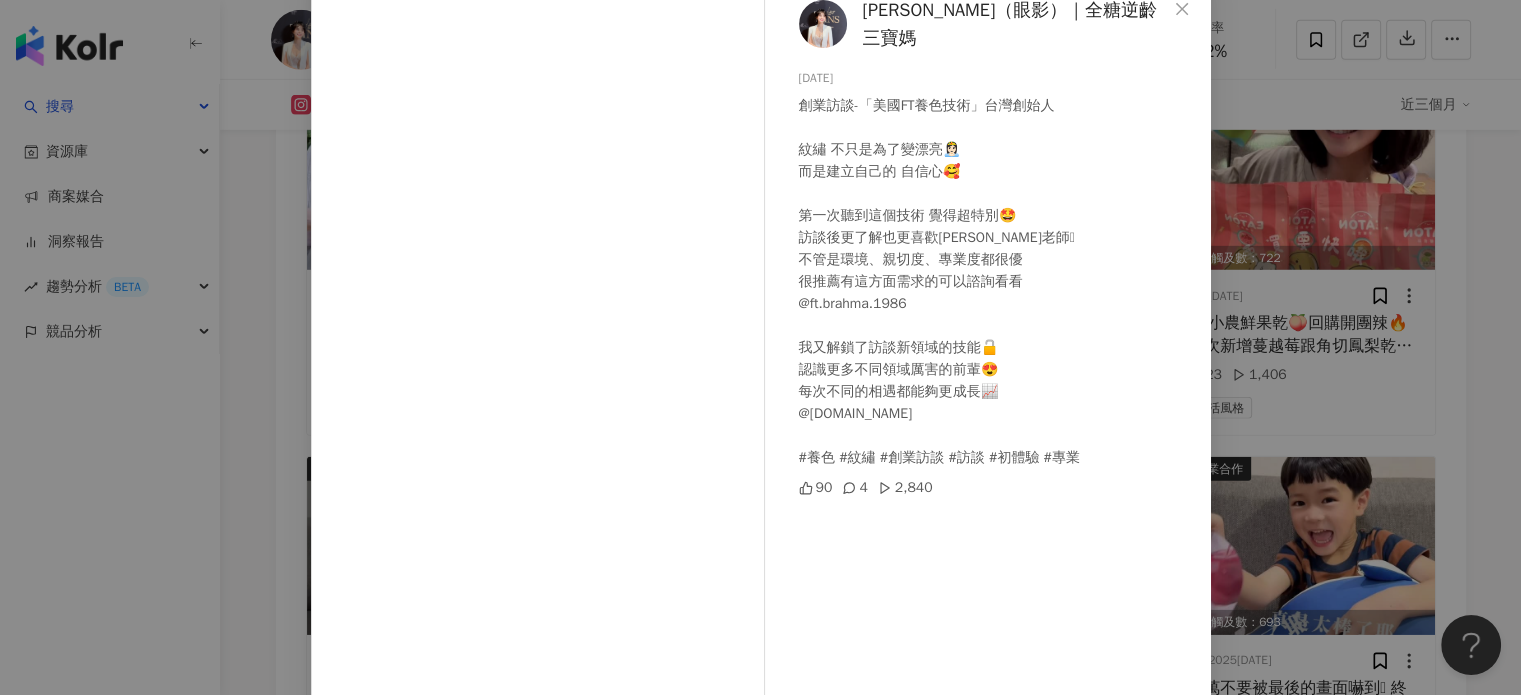 scroll, scrollTop: 200, scrollLeft: 0, axis: vertical 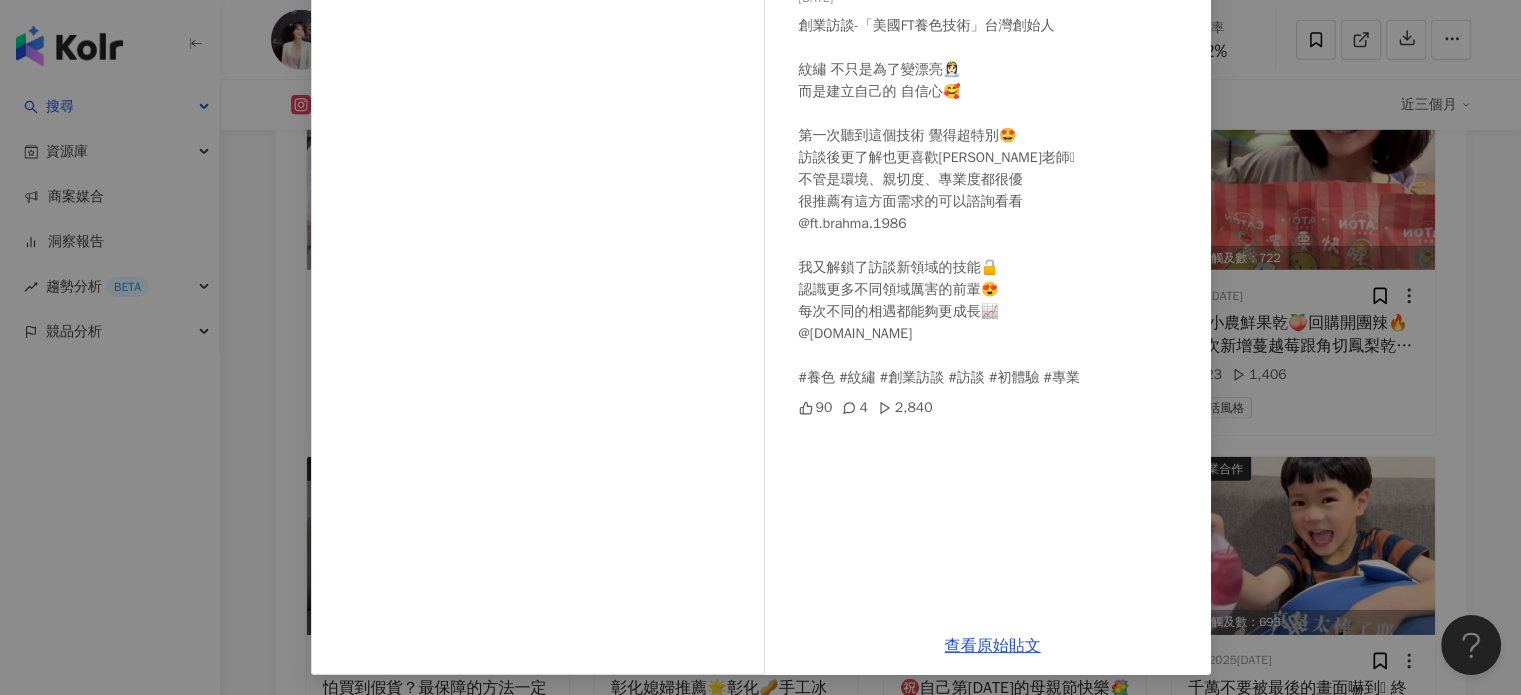 click on "[PERSON_NAME]（眼影）｜全糖逆齡三寶媽 [DATE] 創業訪談-「美國FT養色技術」台灣創始人
紋繡 不只是為了變漂亮👸🏻
而是建立自己的 自信心🥰
第一次聽到這個技術 覺得超特別🤩
訪談後更了解也更喜歡[PERSON_NAME]老師🩷
不管是環境、親切度、專業度都很優
很推薦有這方面需求的可以諮詢看看
@ft.brahma.1986
我又解鎖了訪談新領域的技能🔓
認識更多不同領域厲害的前輩😍
每次不同的相遇都能夠更成長📈
@[DOMAIN_NAME]
#養色 #紋繡 #創業訪談 #訪談 #初體驗 #專業 90 4 2,840 查看原始貼文" at bounding box center (760, 347) 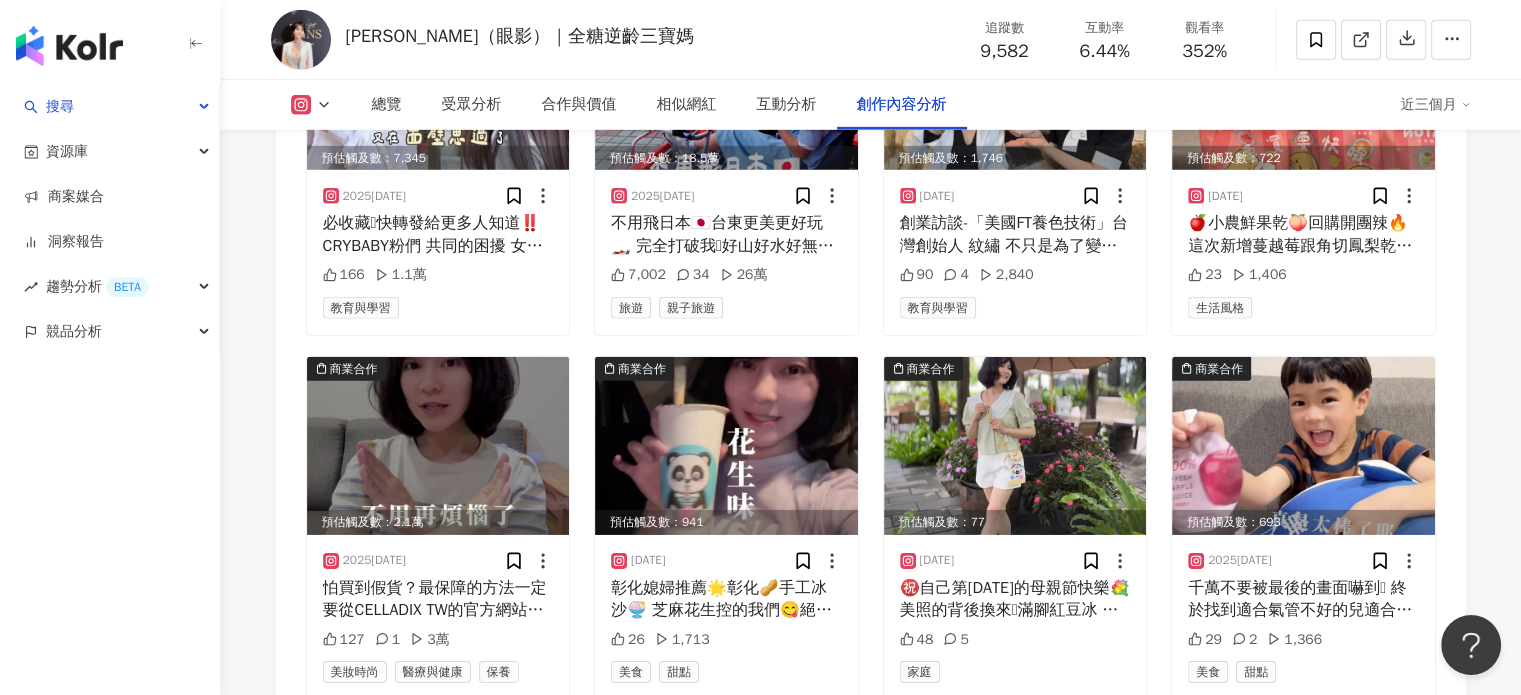 scroll, scrollTop: 6317, scrollLeft: 0, axis: vertical 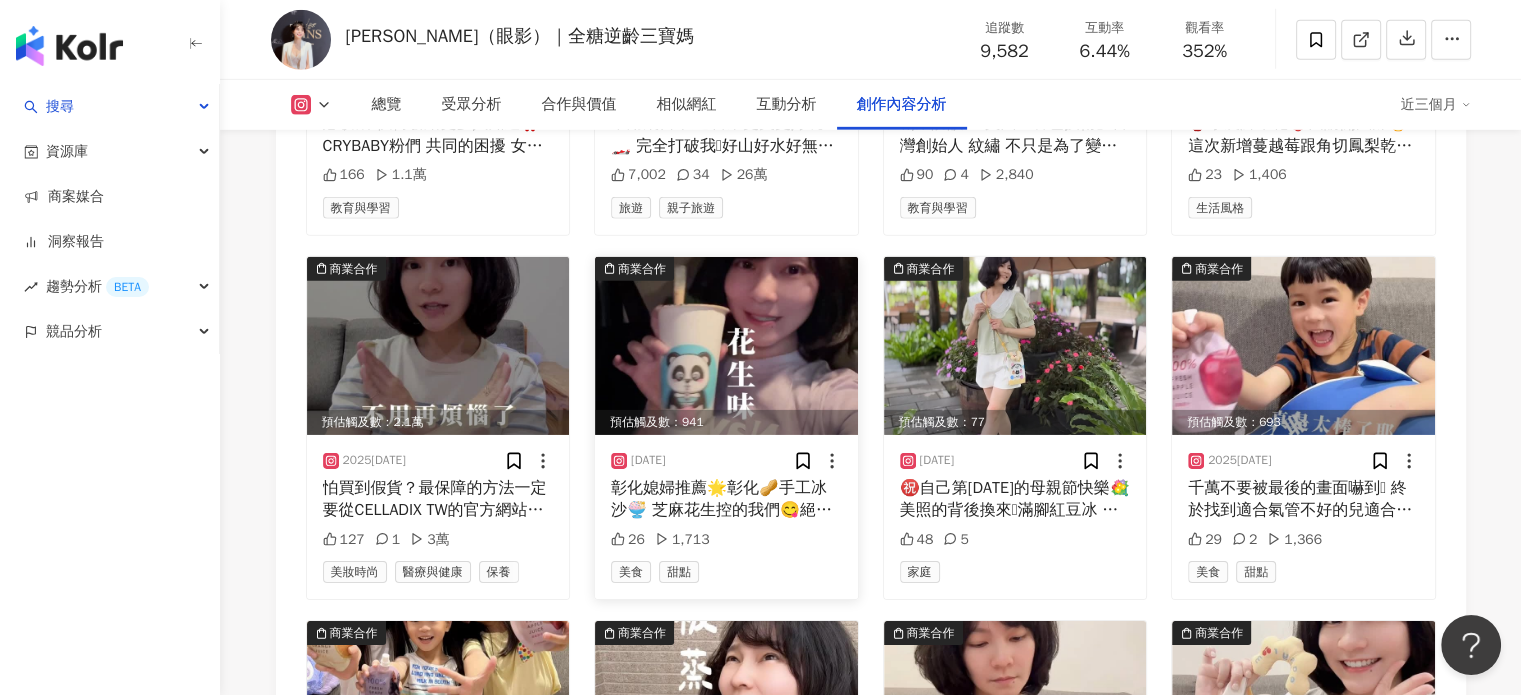 click at bounding box center (726, 346) 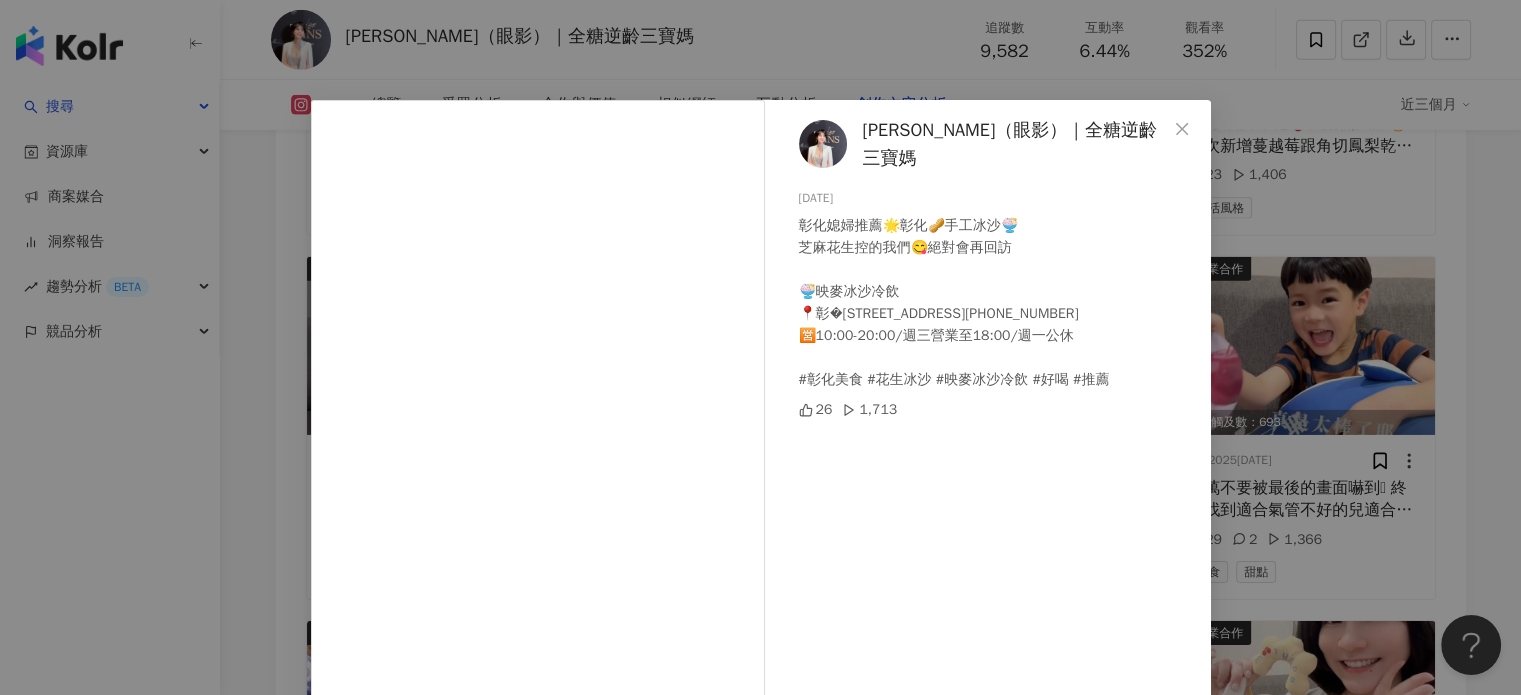 click on "[PERSON_NAME]（眼影）｜全糖逆齡三寶媽 20[DATE]化媳婦推薦🌟彰化🥜手工冰沙🍨
芝麻花生控的我們😋絕對會再回訪
🍨映麥冰沙冷飲
📍�[STREET_ADDRESS]��️[PHONE_NUMBER]
🈺10:00-20:00/週三營業至18:00/週一公休
#彰化美食 #花生冰沙 #映麥冰沙冷飲 #好喝 #推薦 26 1,713 查看原始貼文" at bounding box center [760, 347] 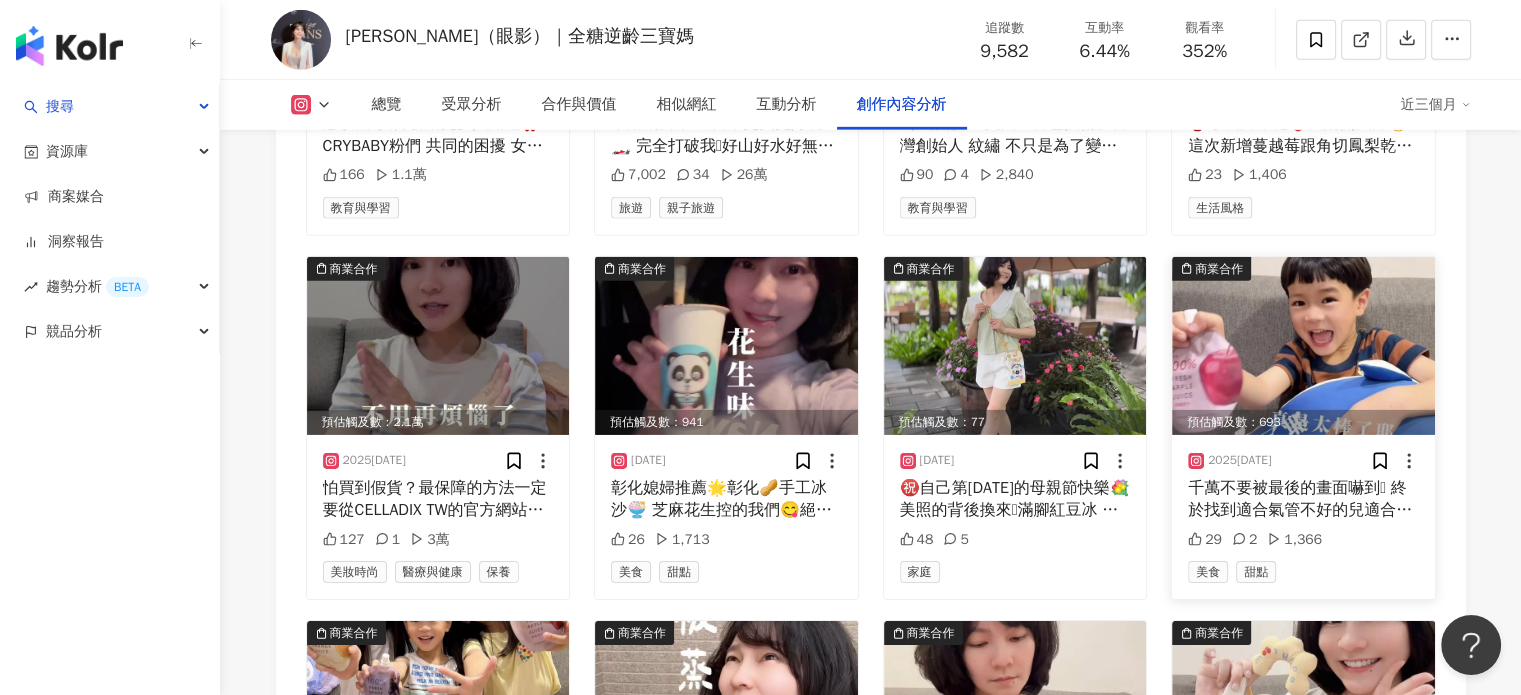 click at bounding box center (1303, 346) 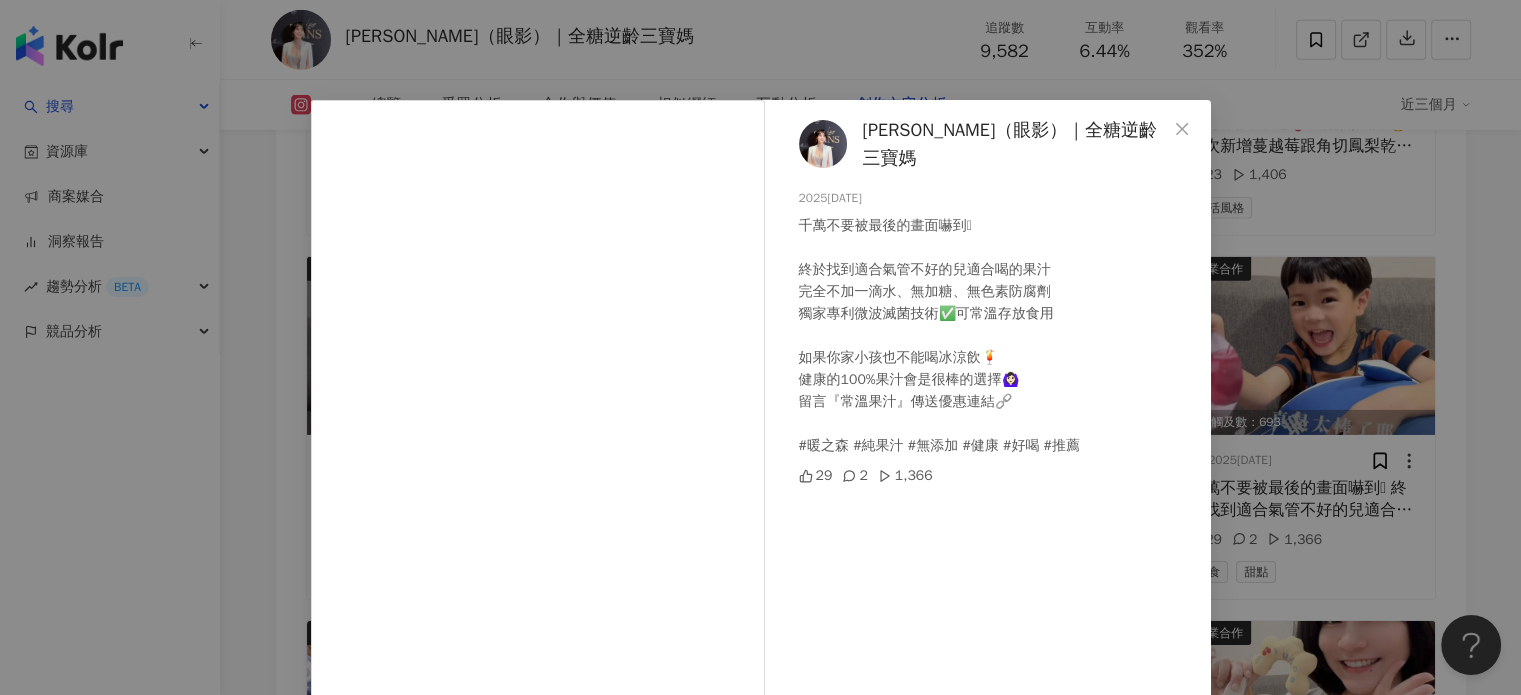 click on "[PERSON_NAME]（眼影）｜全糖逆齡三寶媽 20[DATE]萬不要被最後的畫面嚇到🫣
終於找到適合氣管不好的兒適合喝的果汁
完全不加一滴水、無加糖、無色素防腐劑
獨家專利微波滅菌技術✅可常溫存放食用
如果你家小孩也不能喝冰涼飲🍹
健康的100%果汁會是很棒的選擇🙆🏻‍♀️
留言『常溫果汁』傳送優惠連結🔗
#暖之森 #純果汁 #無添加 #健康 #好喝 #推薦 29 2 1,366 查看原始貼文" at bounding box center (760, 347) 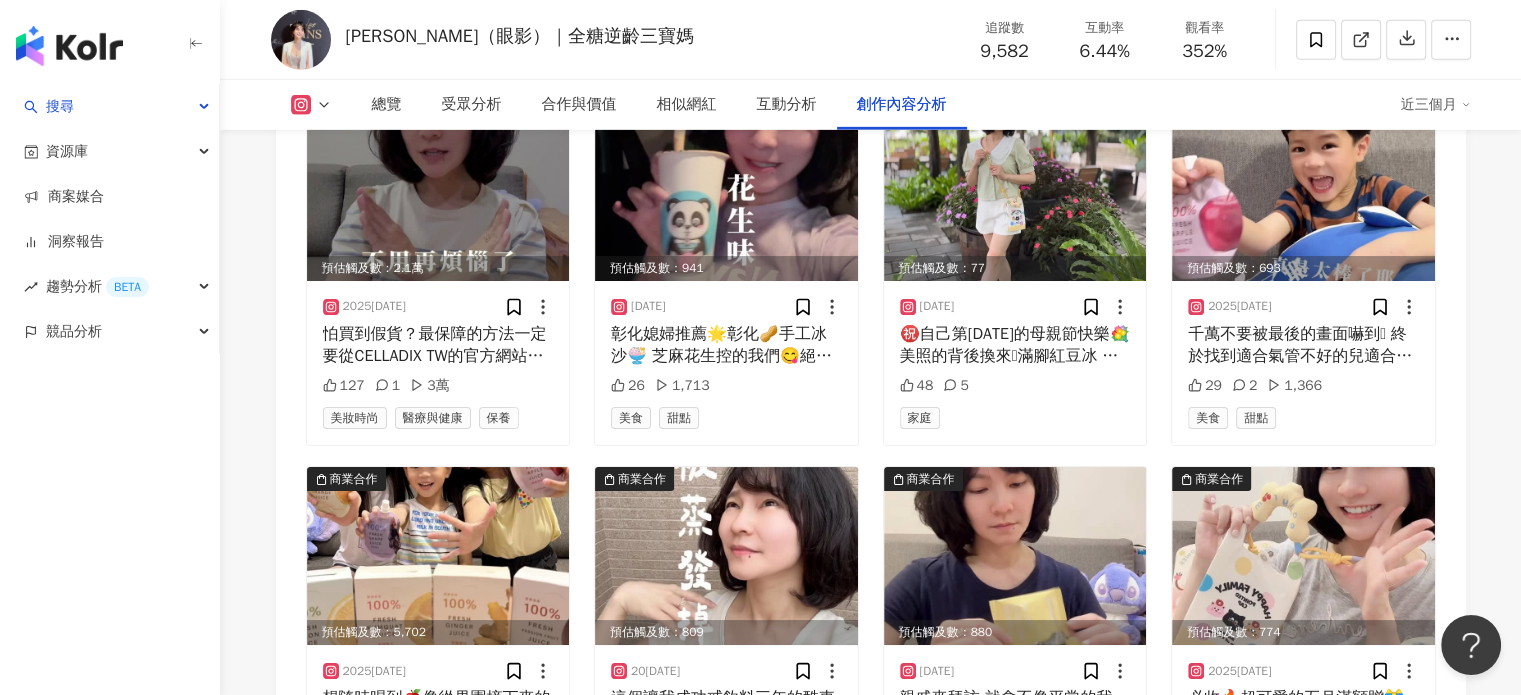 scroll, scrollTop: 6617, scrollLeft: 0, axis: vertical 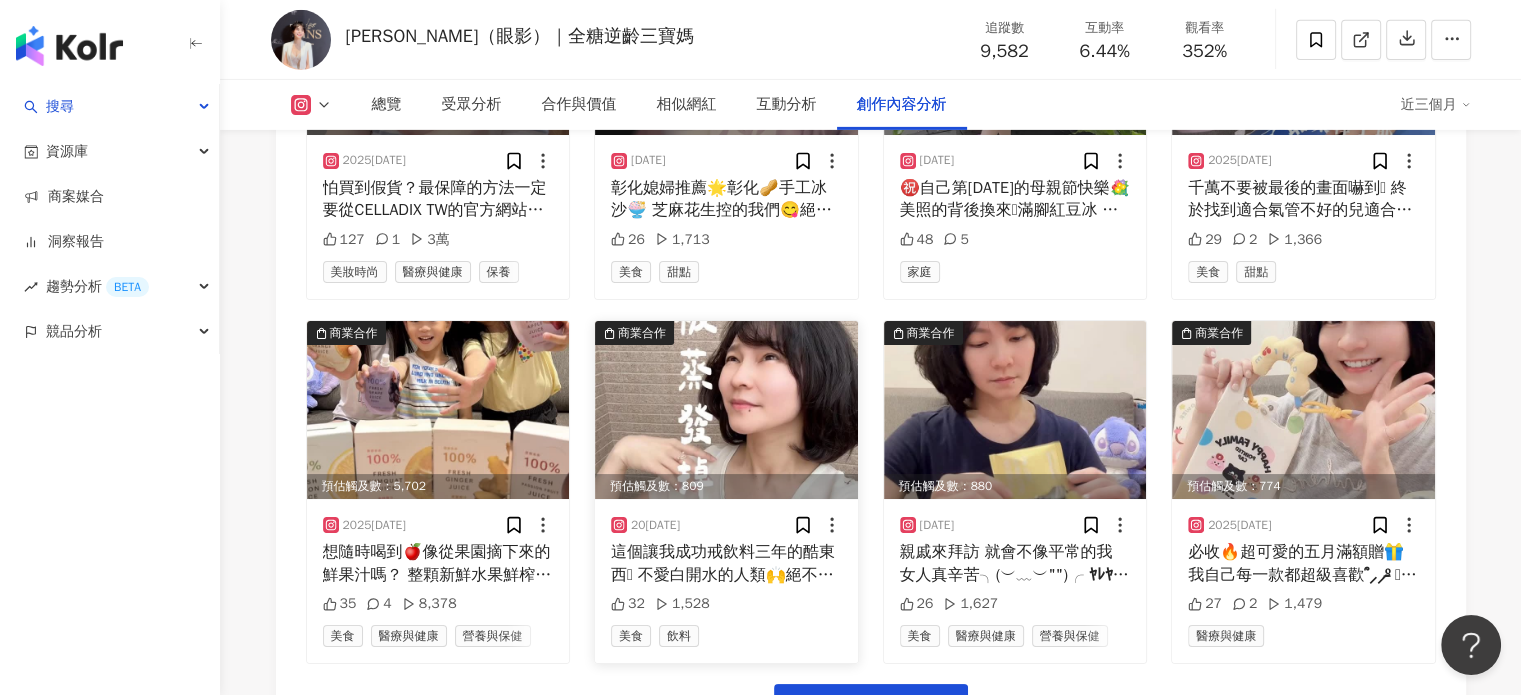 click at bounding box center [726, 410] 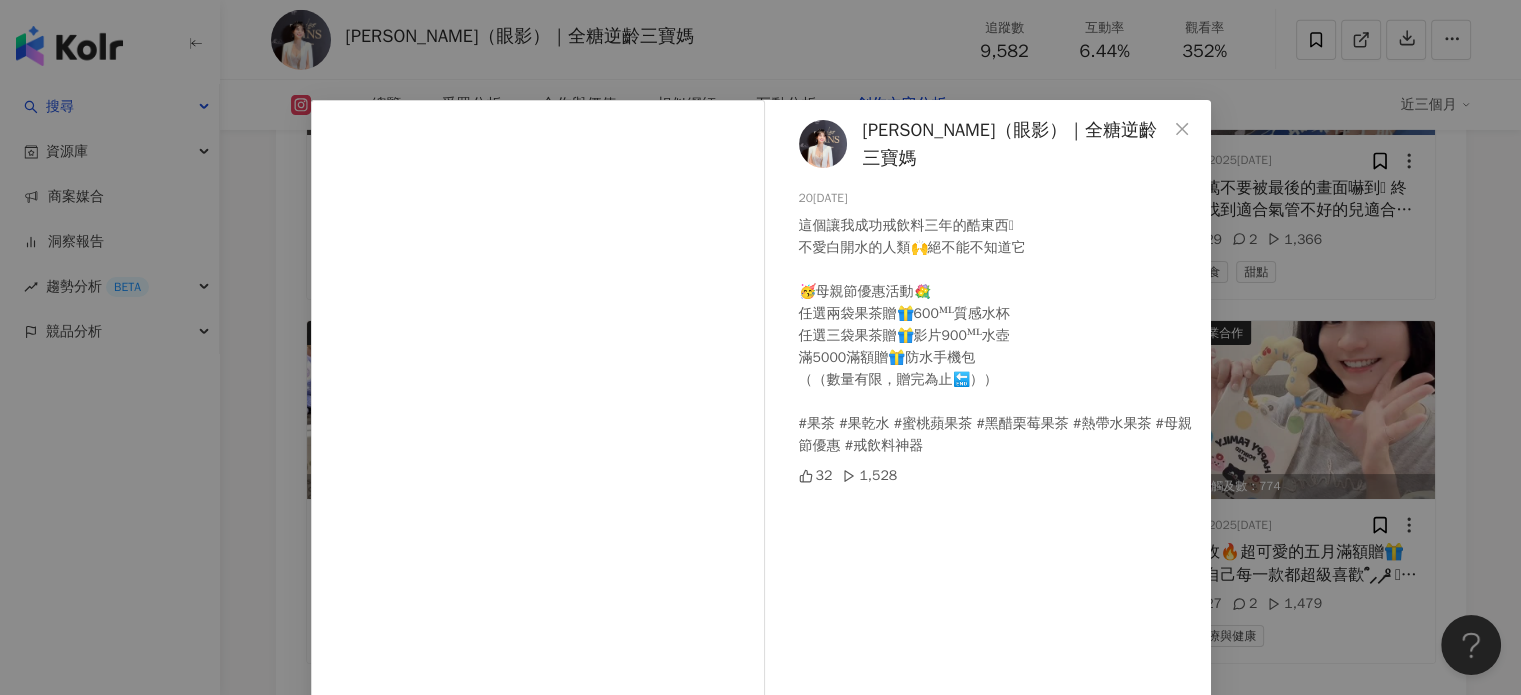 click on "[PERSON_NAME]（眼影）｜全糖逆齡三寶媽 20[DATE]個讓我成功戒飲料三年的酷東西🥹
不愛白開水的人類🙌絕不能不知道它
🥳母親節優惠活動💐
任選兩袋果茶贈🎁600ᴹᴸ質感水杯
任選三袋果茶贈🎁影片900ᴹᴸ水壺
滿5000滿額贈🎁防水手機包
（（數量有限，贈完為止🔚））
#果茶 #果乾水 #蜜桃蘋果茶 #黑醋栗莓果茶 #熱帶水果茶 #母親節優惠 #戒飲料神器 32 1,528 查看原始貼文" at bounding box center (760, 347) 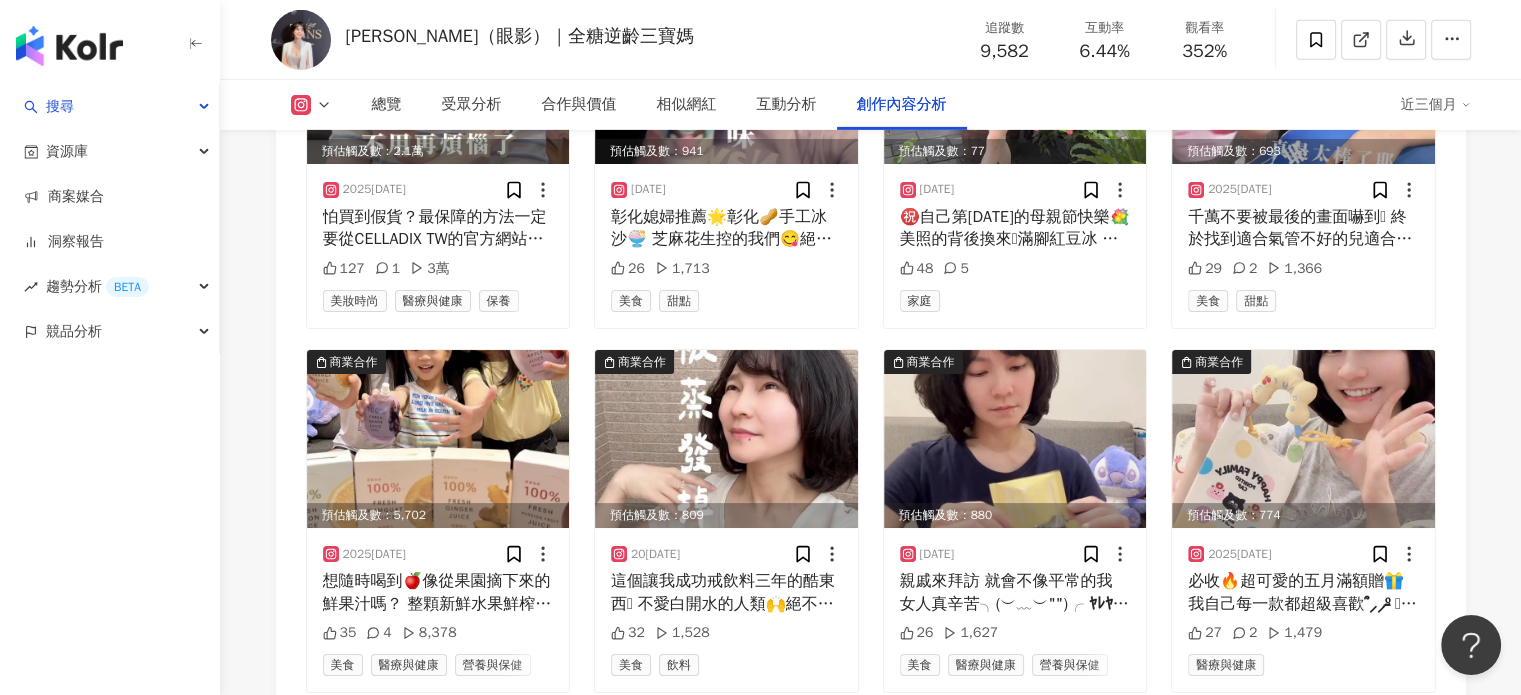 scroll, scrollTop: 6617, scrollLeft: 0, axis: vertical 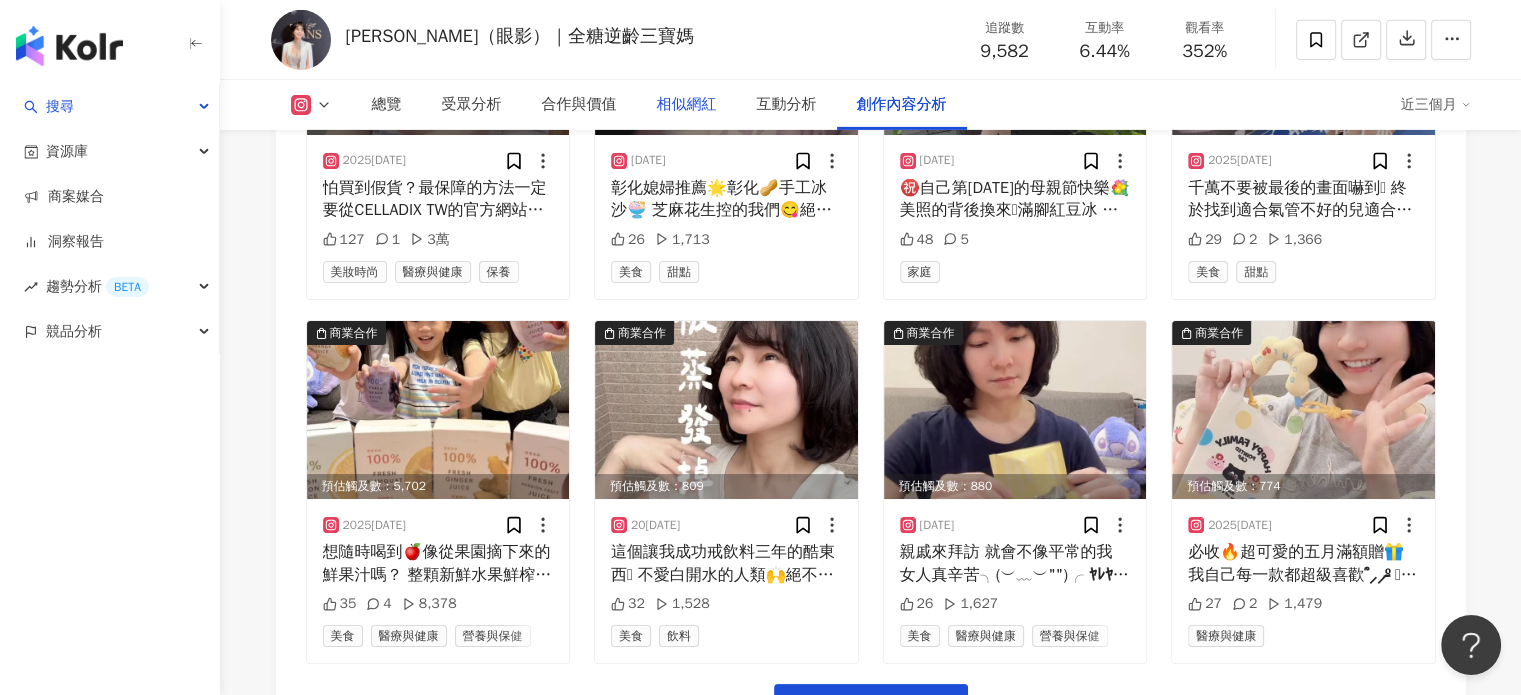 click on "相似網紅" at bounding box center [687, 105] 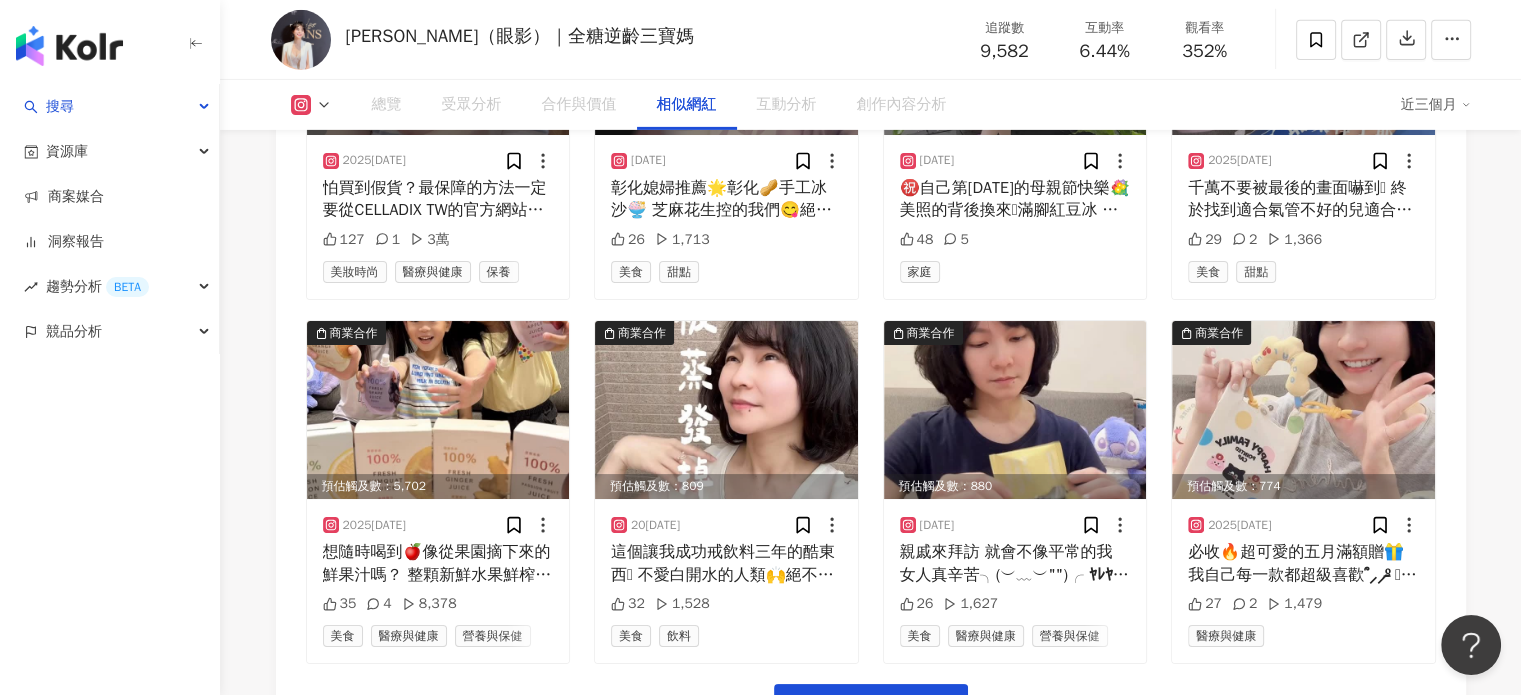 scroll, scrollTop: 3027, scrollLeft: 0, axis: vertical 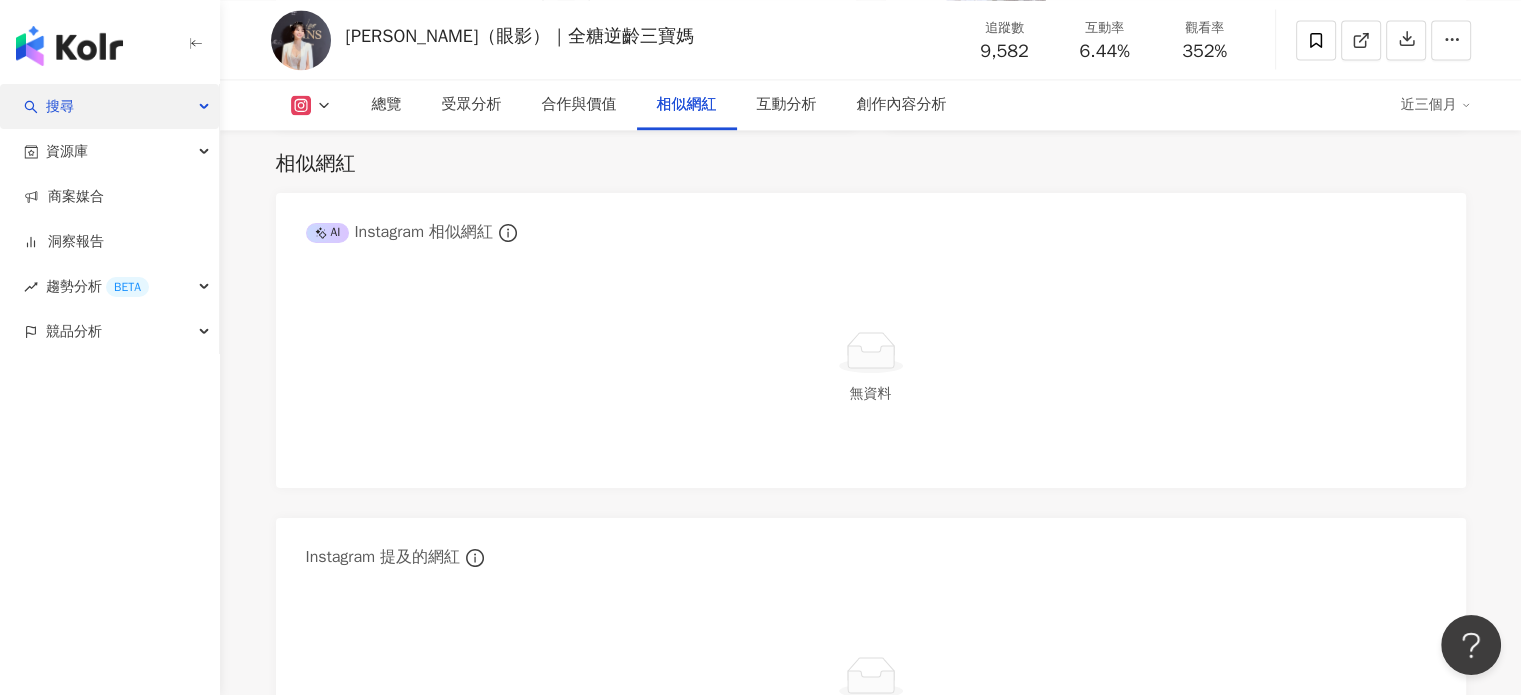 click on "搜尋" at bounding box center (109, 106) 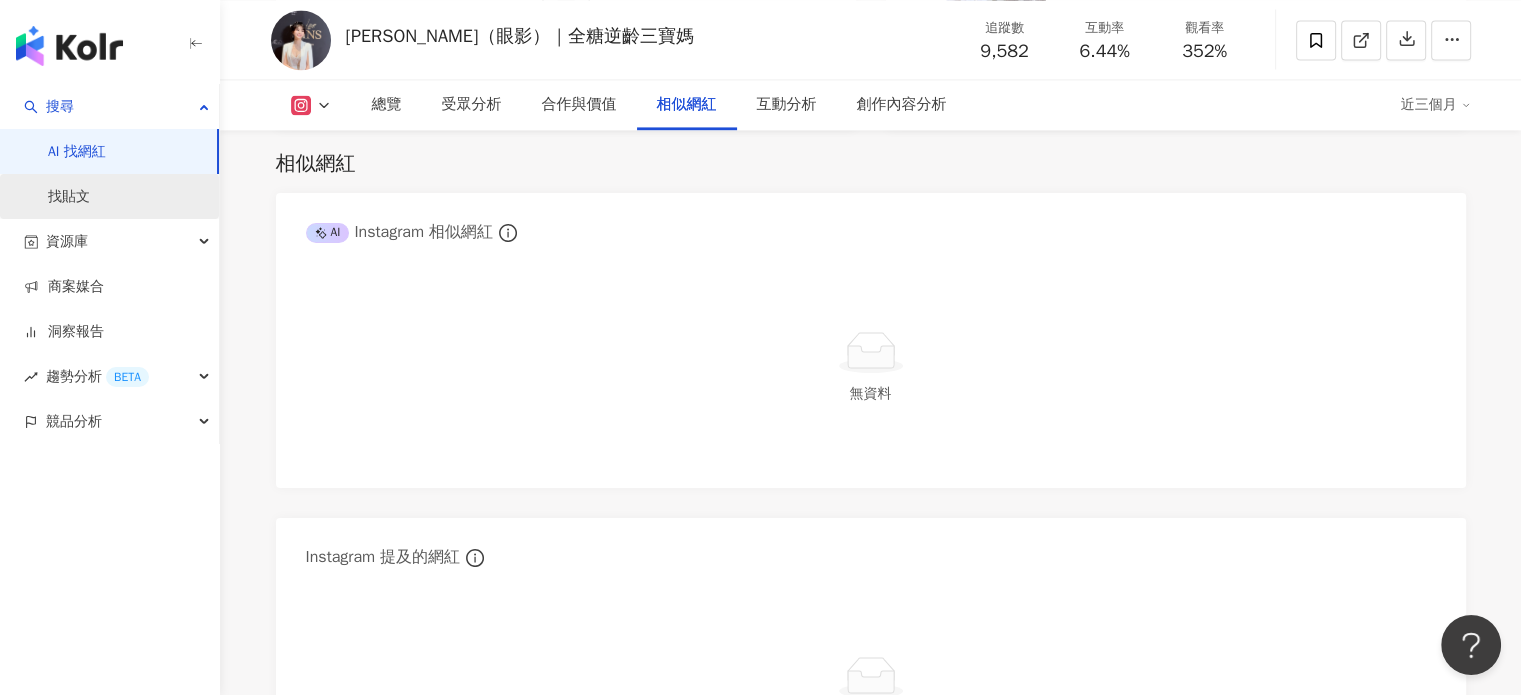 click on "找貼文" at bounding box center [69, 197] 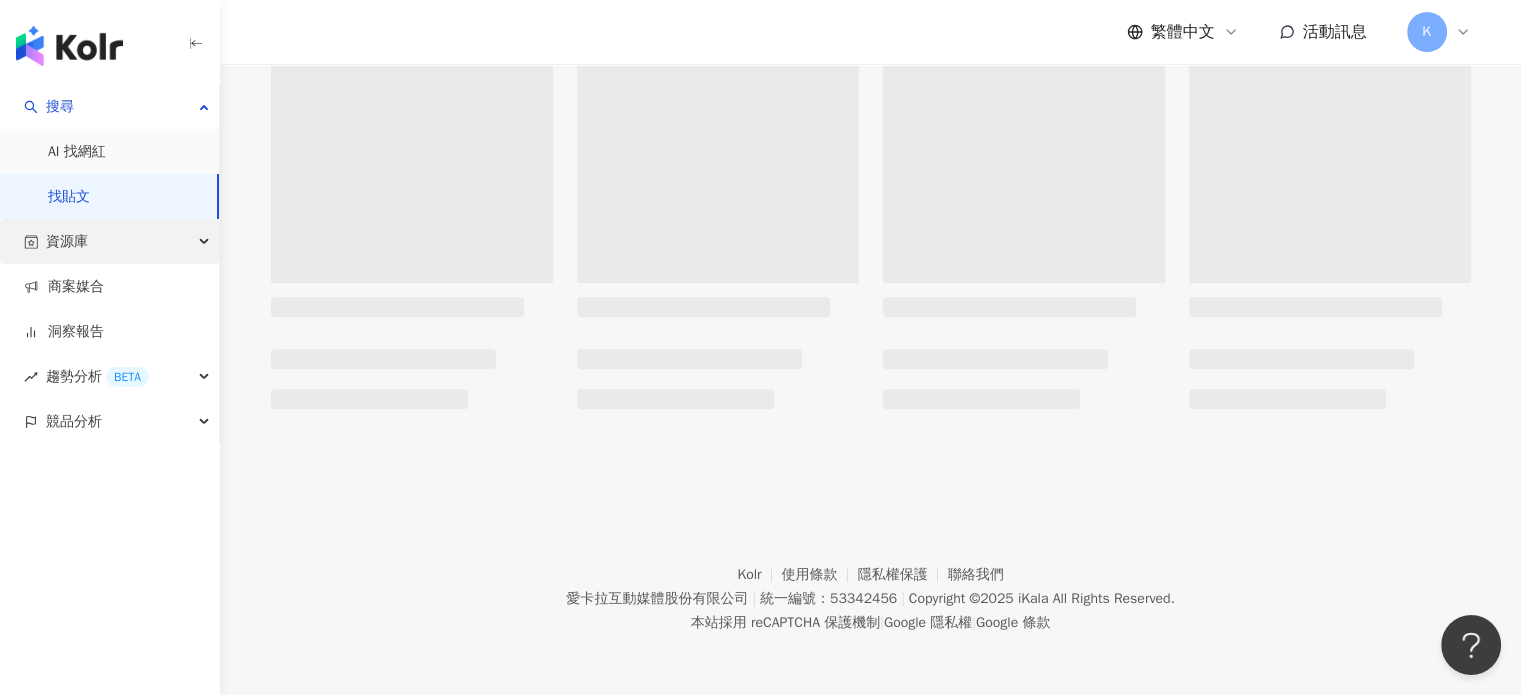 scroll, scrollTop: 0, scrollLeft: 0, axis: both 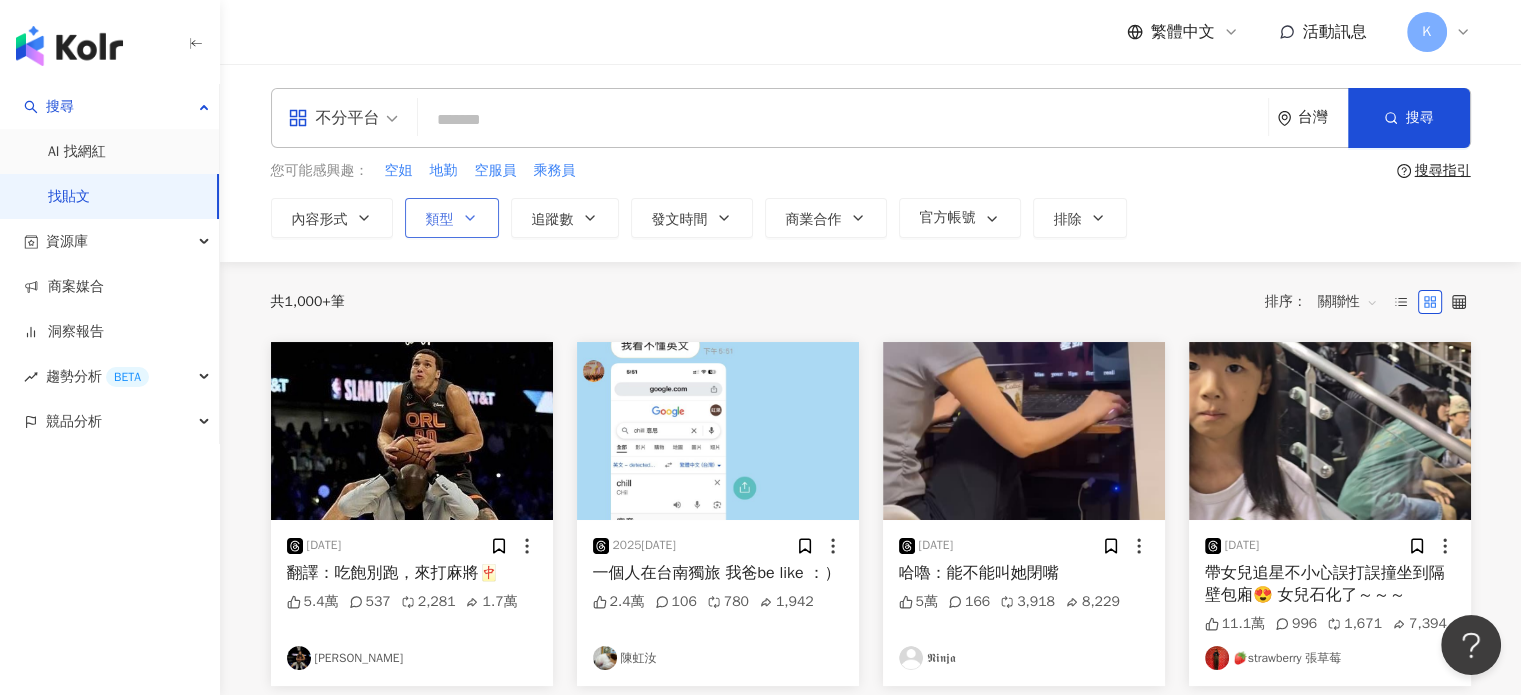 click on "類型" at bounding box center (452, 218) 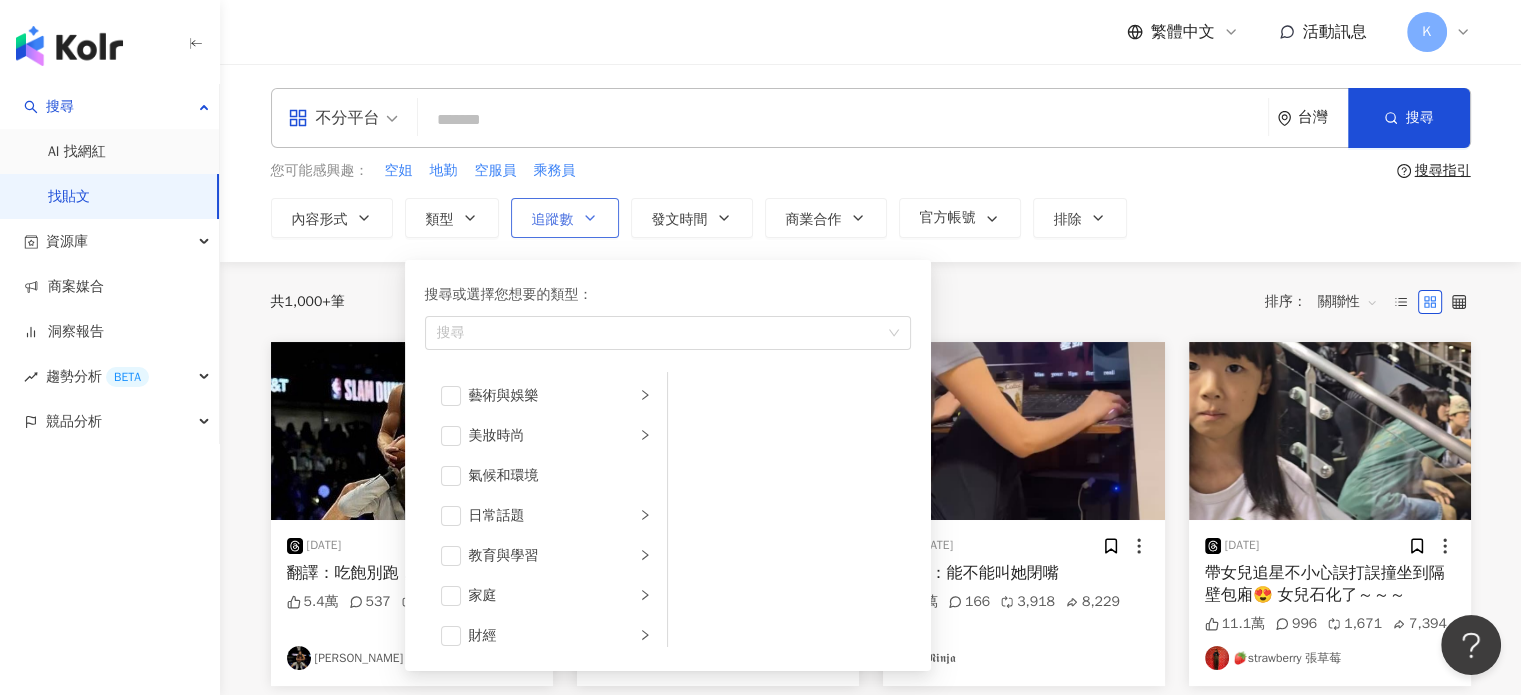 click on "追蹤數" at bounding box center (565, 218) 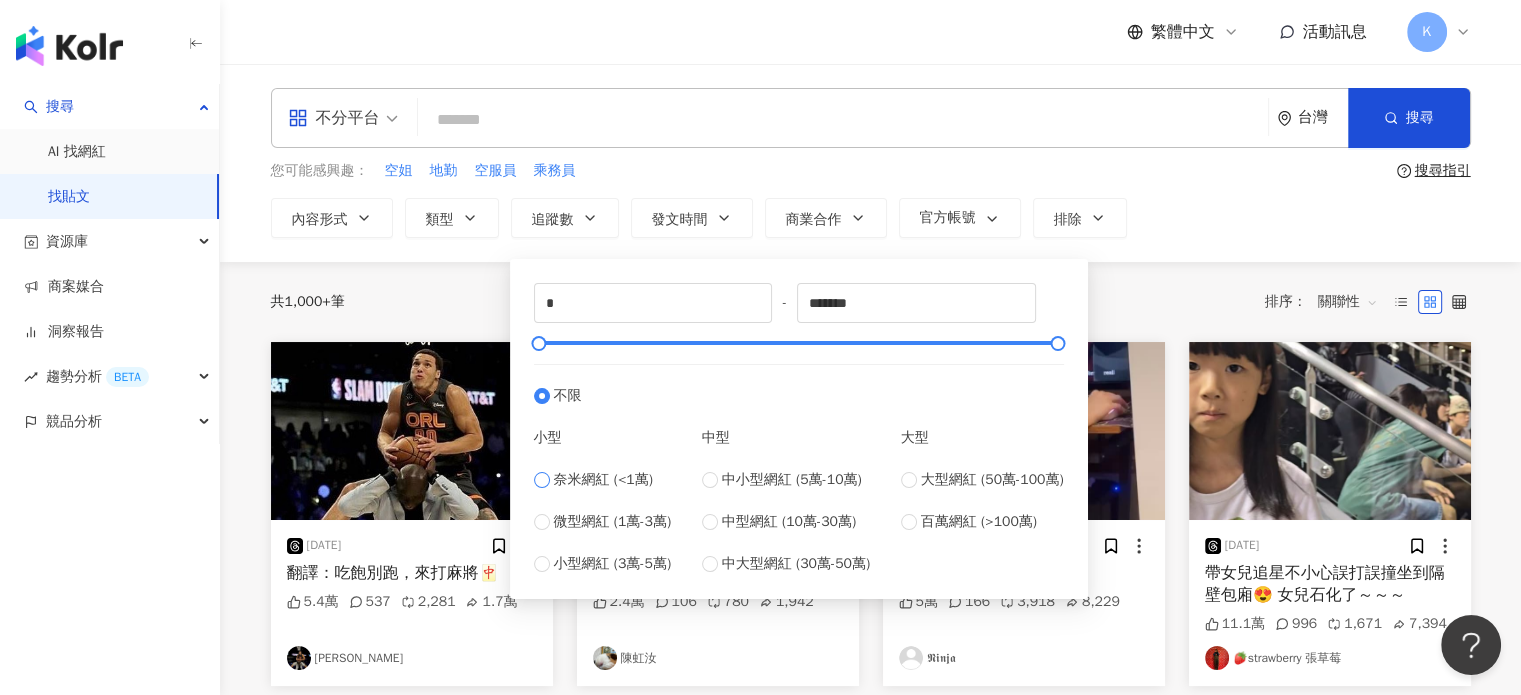click on "奈米網紅 (<1萬)" at bounding box center (603, 480) 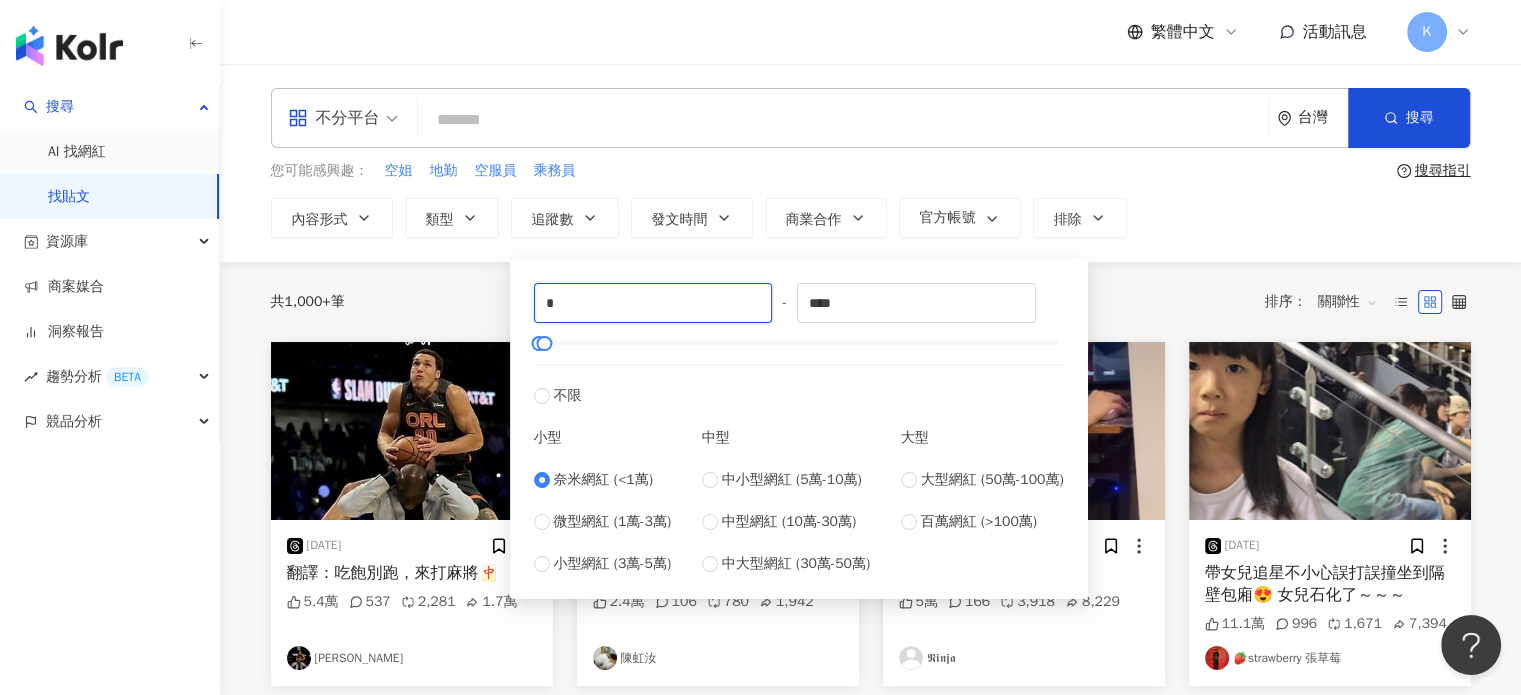 drag, startPoint x: 565, startPoint y: 296, endPoint x: 493, endPoint y: 302, distance: 72.249565 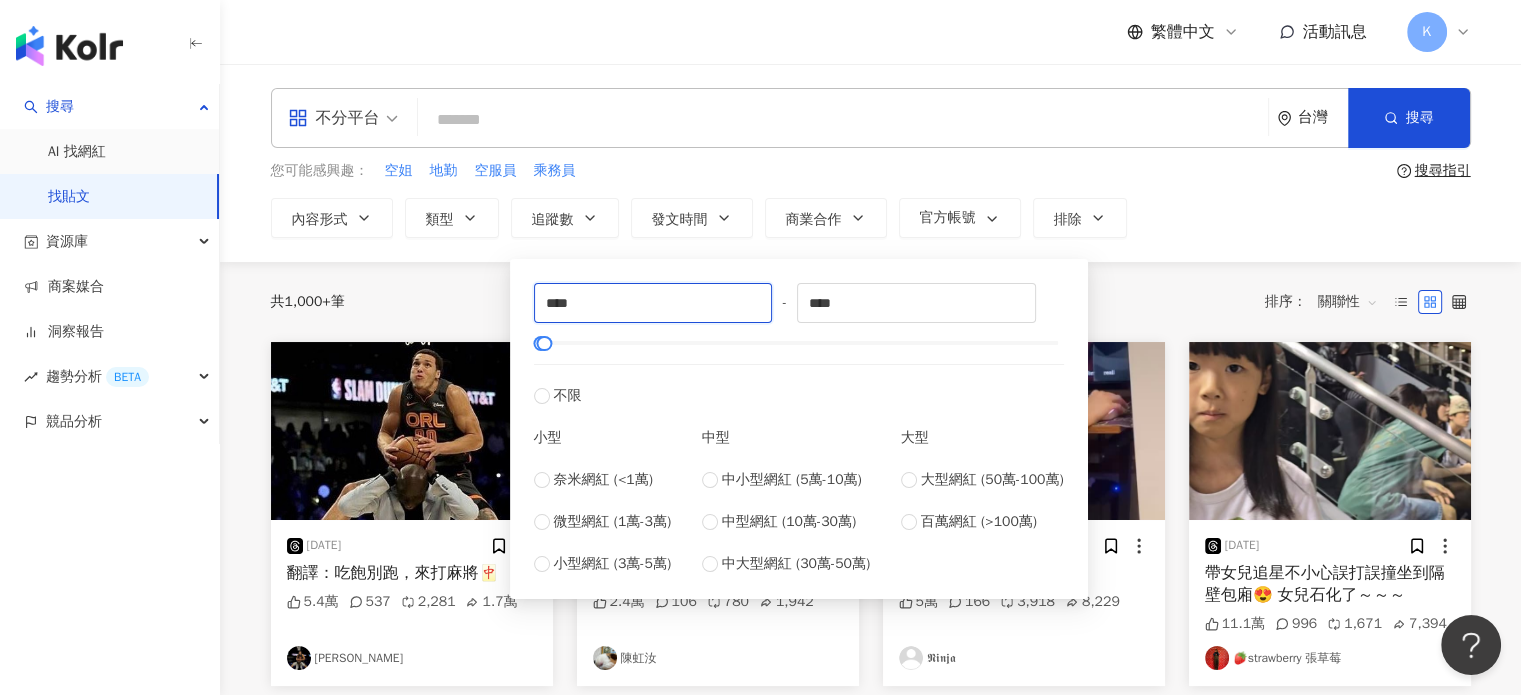 type on "****" 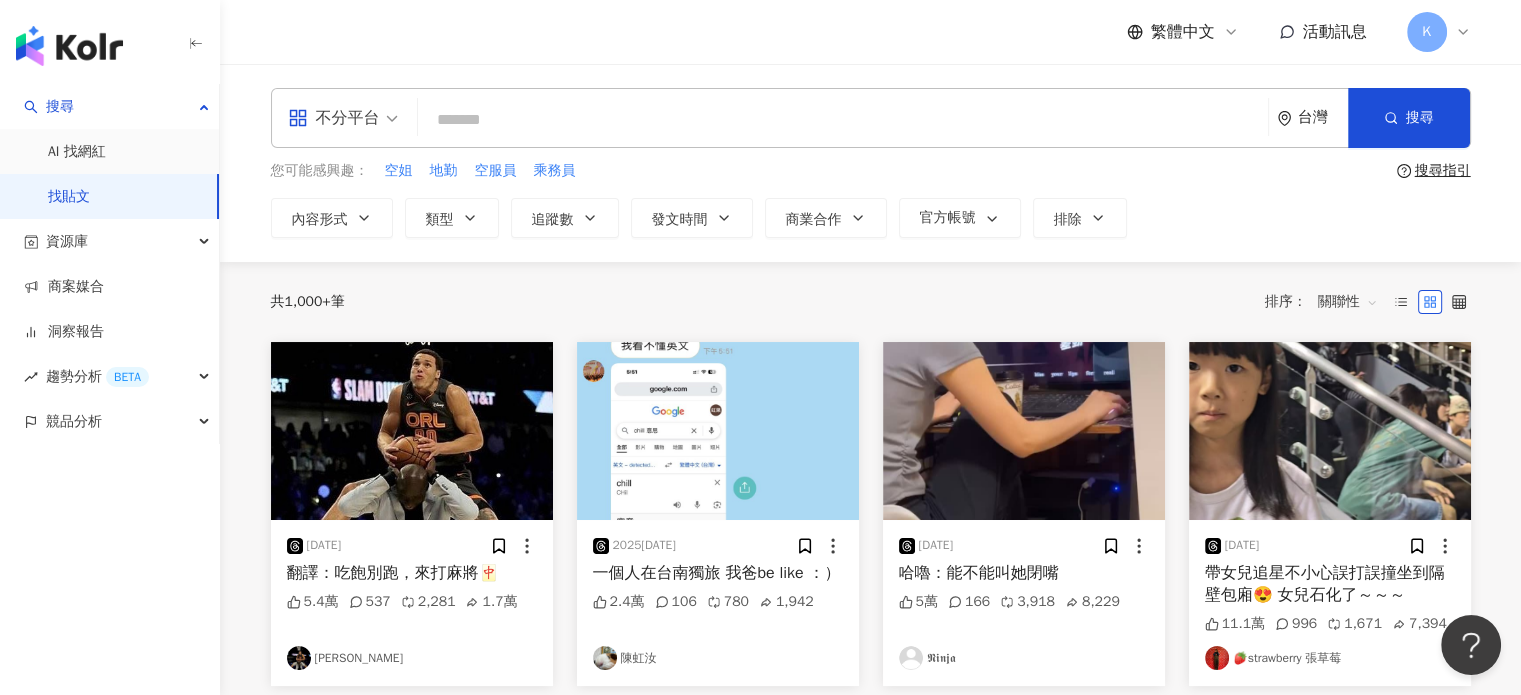 click on "共  1,000+  筆 排序： 關聯性" at bounding box center [871, 302] 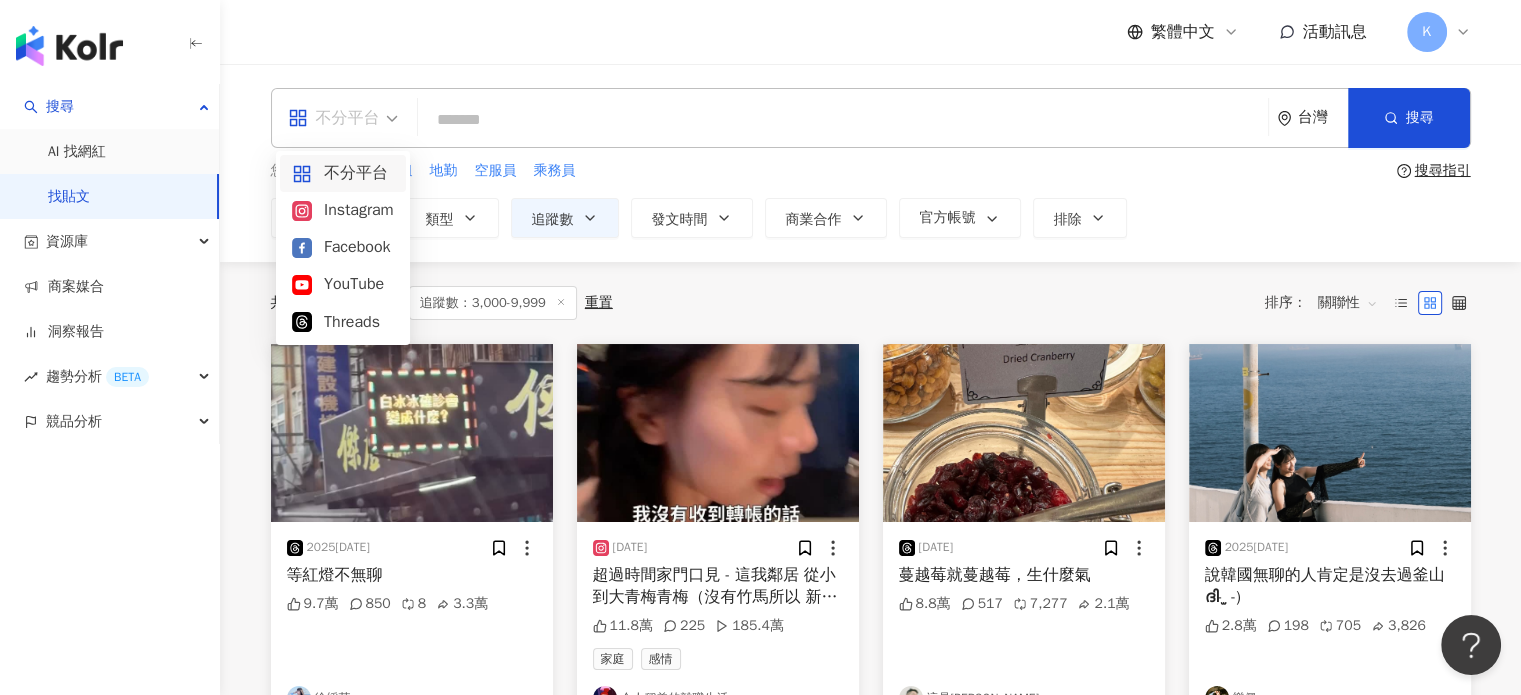 click on "不分平台" at bounding box center (334, 118) 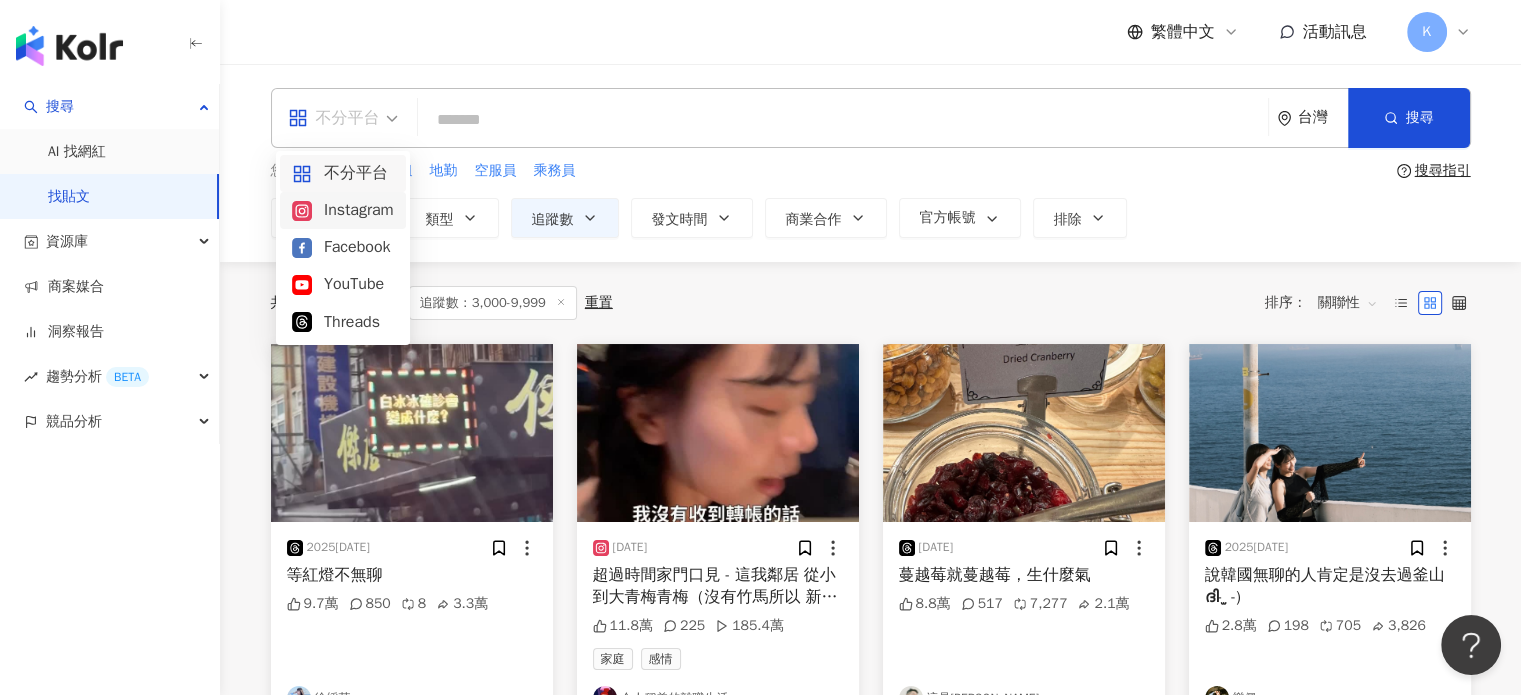 click on "Facebook" at bounding box center (343, 247) 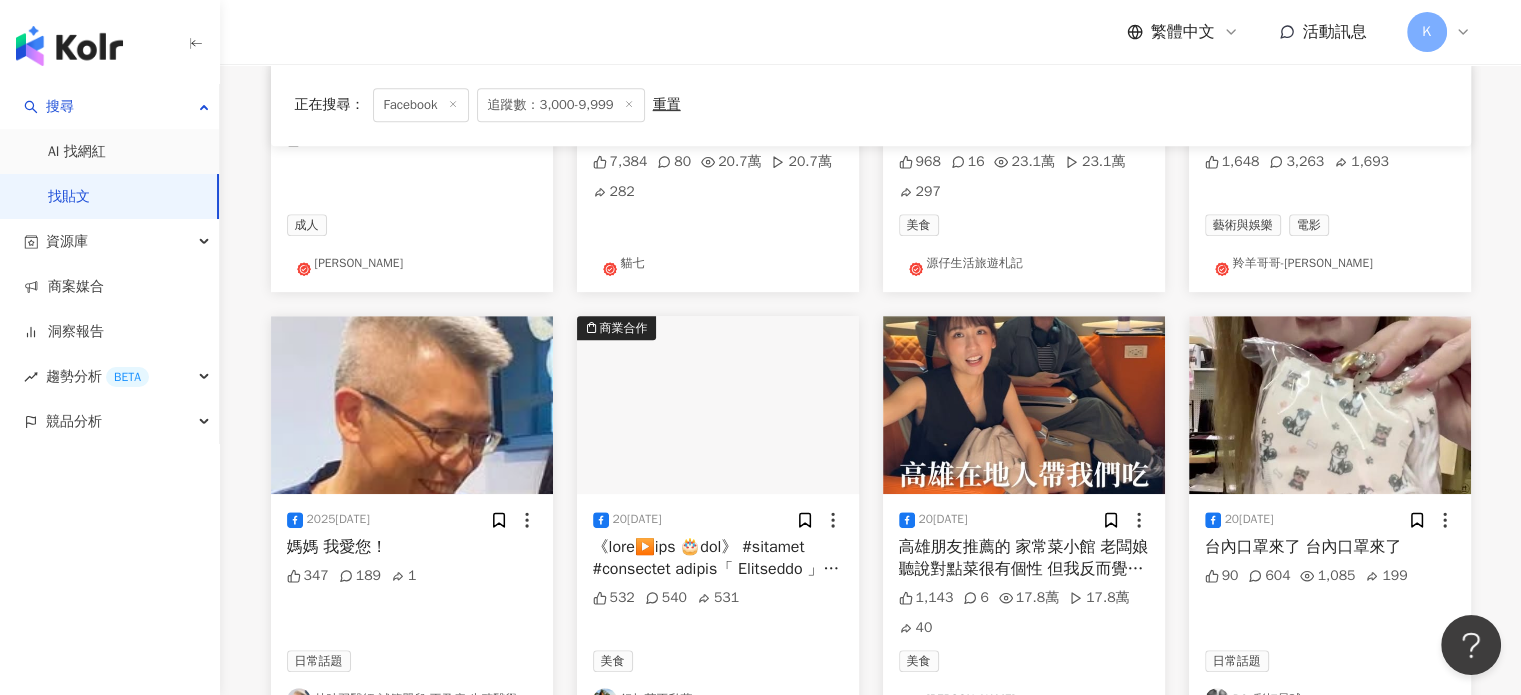 scroll, scrollTop: 1100, scrollLeft: 0, axis: vertical 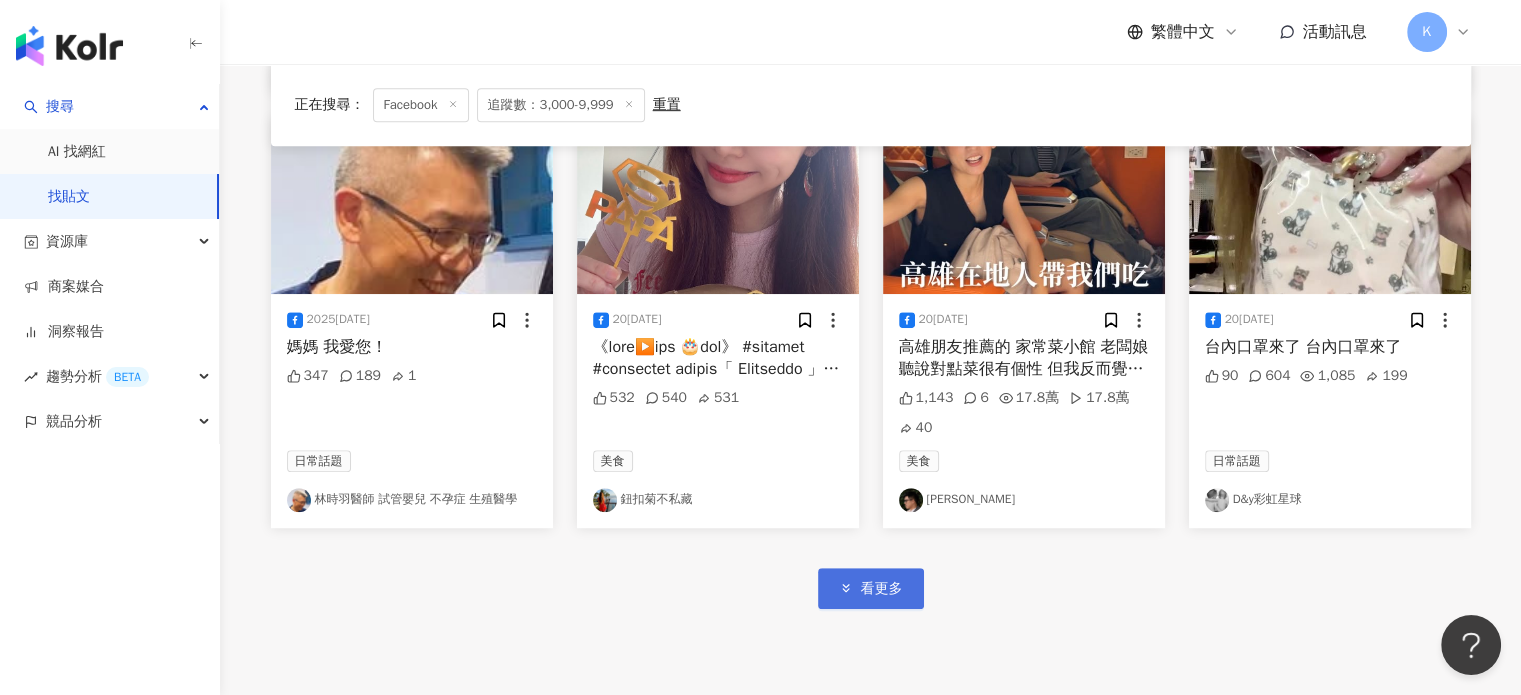 click on "看更多" at bounding box center (871, 588) 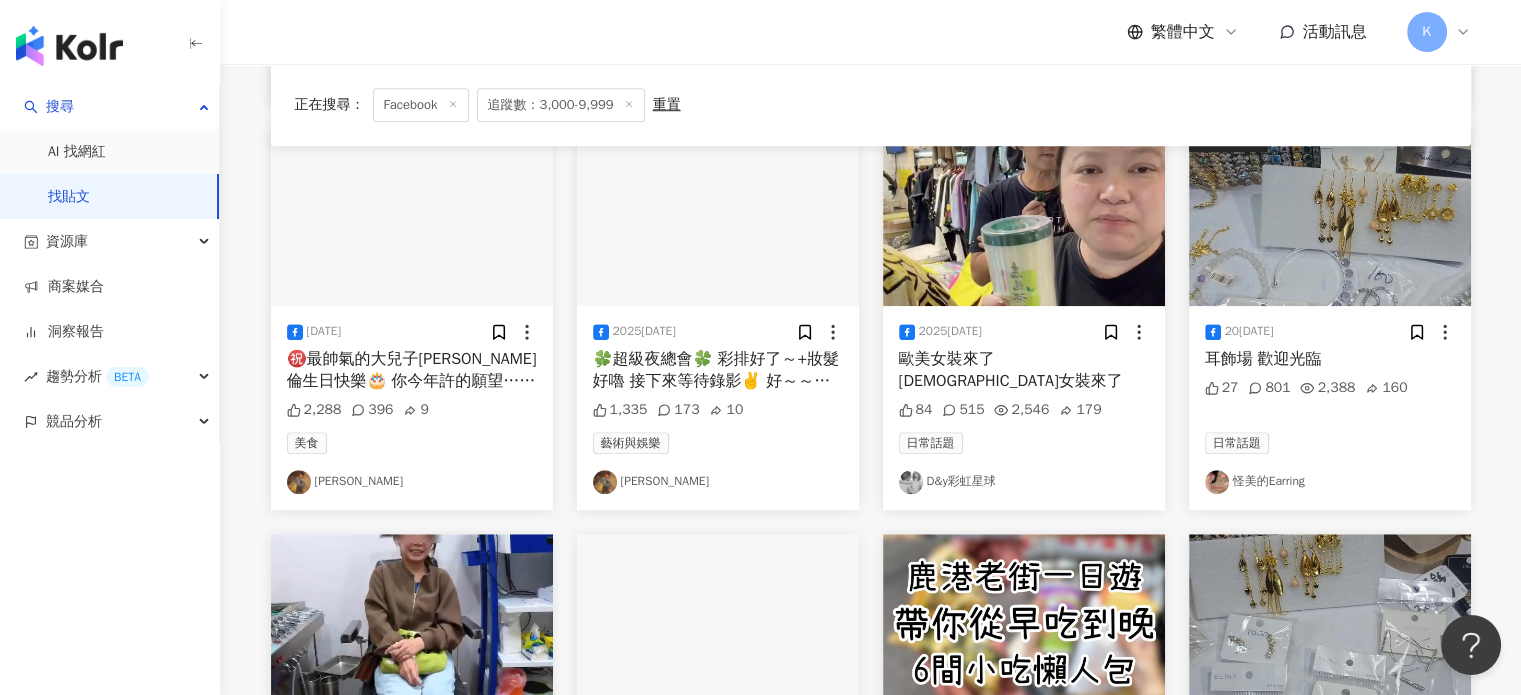 scroll, scrollTop: 1400, scrollLeft: 0, axis: vertical 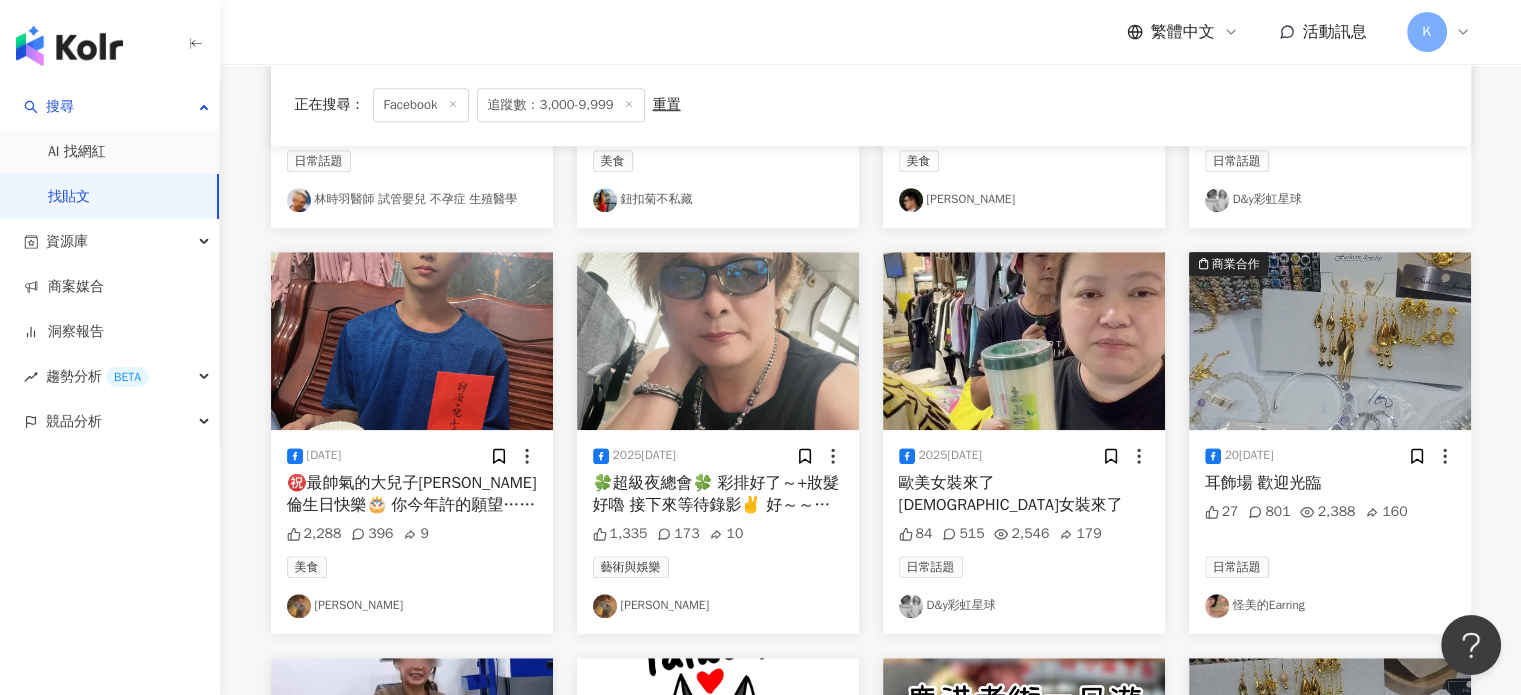click at bounding box center (1024, 341) 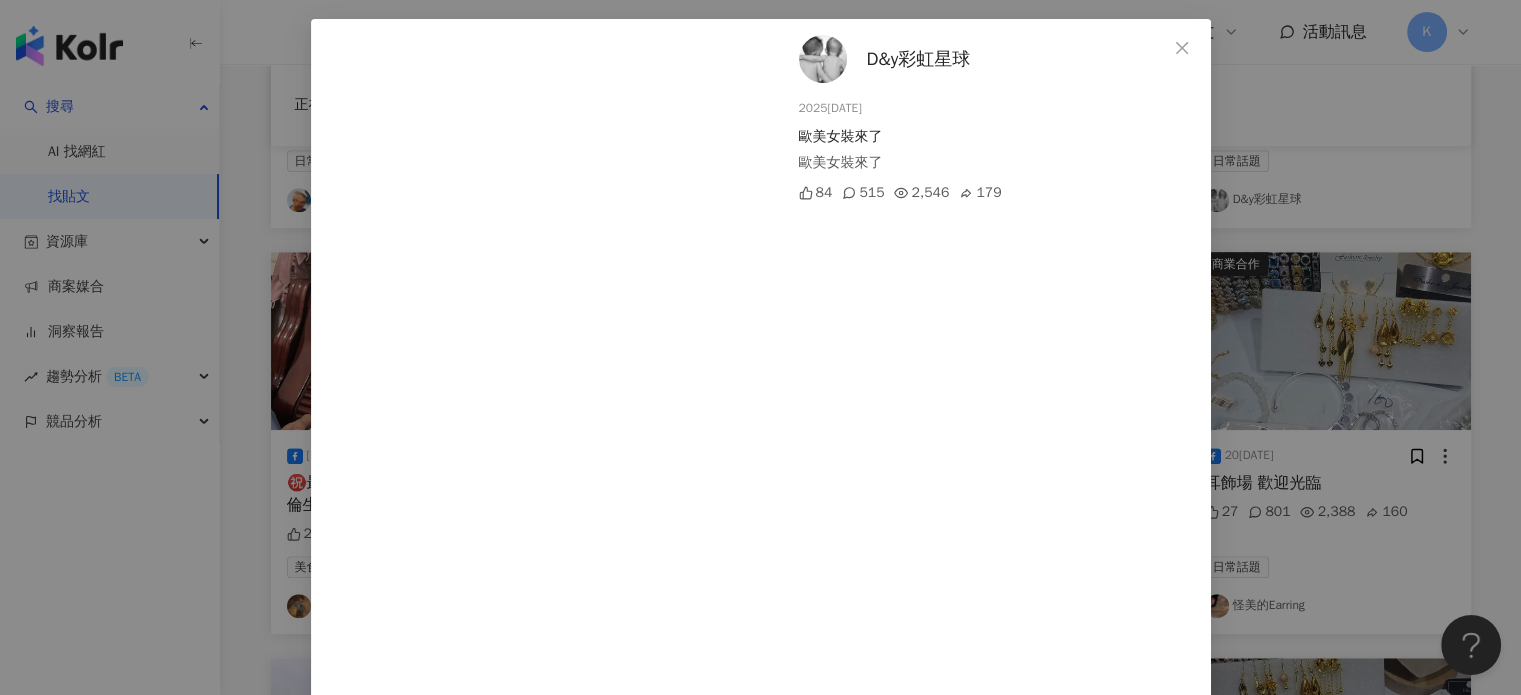 scroll, scrollTop: 200, scrollLeft: 0, axis: vertical 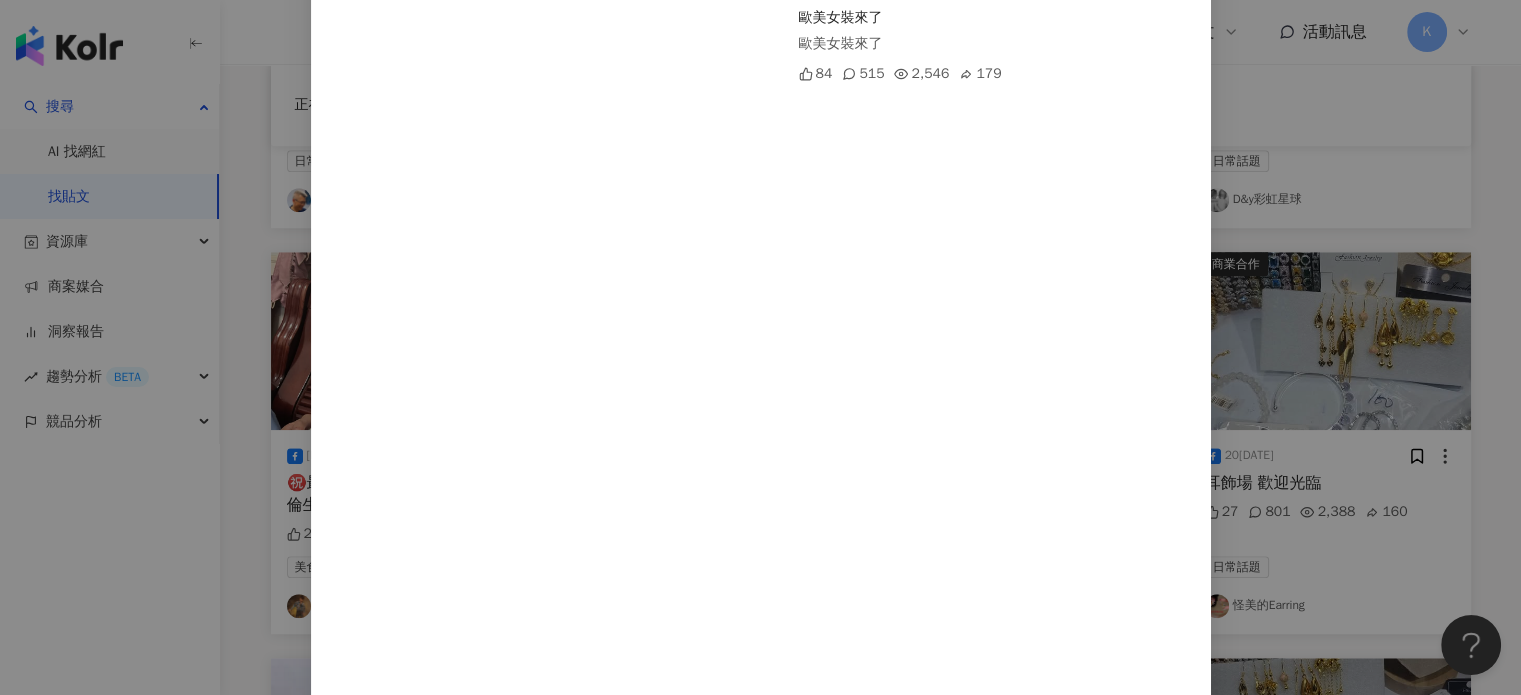 click on "D&y彩虹星球 2025[DATE]美女裝來了  [DEMOGRAPHIC_DATA]女裝來了 84 515 2,546 179 查看原始貼文" at bounding box center (760, 347) 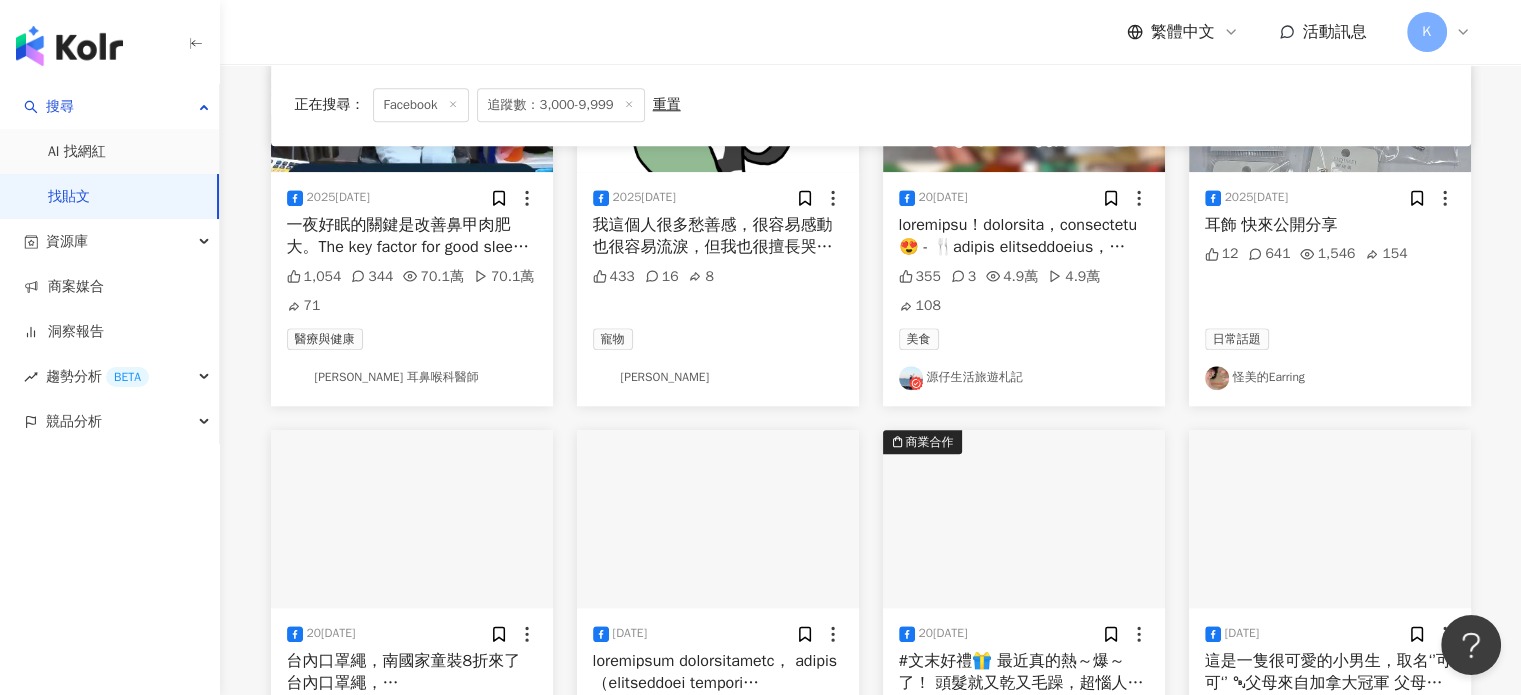 scroll, scrollTop: 2300, scrollLeft: 0, axis: vertical 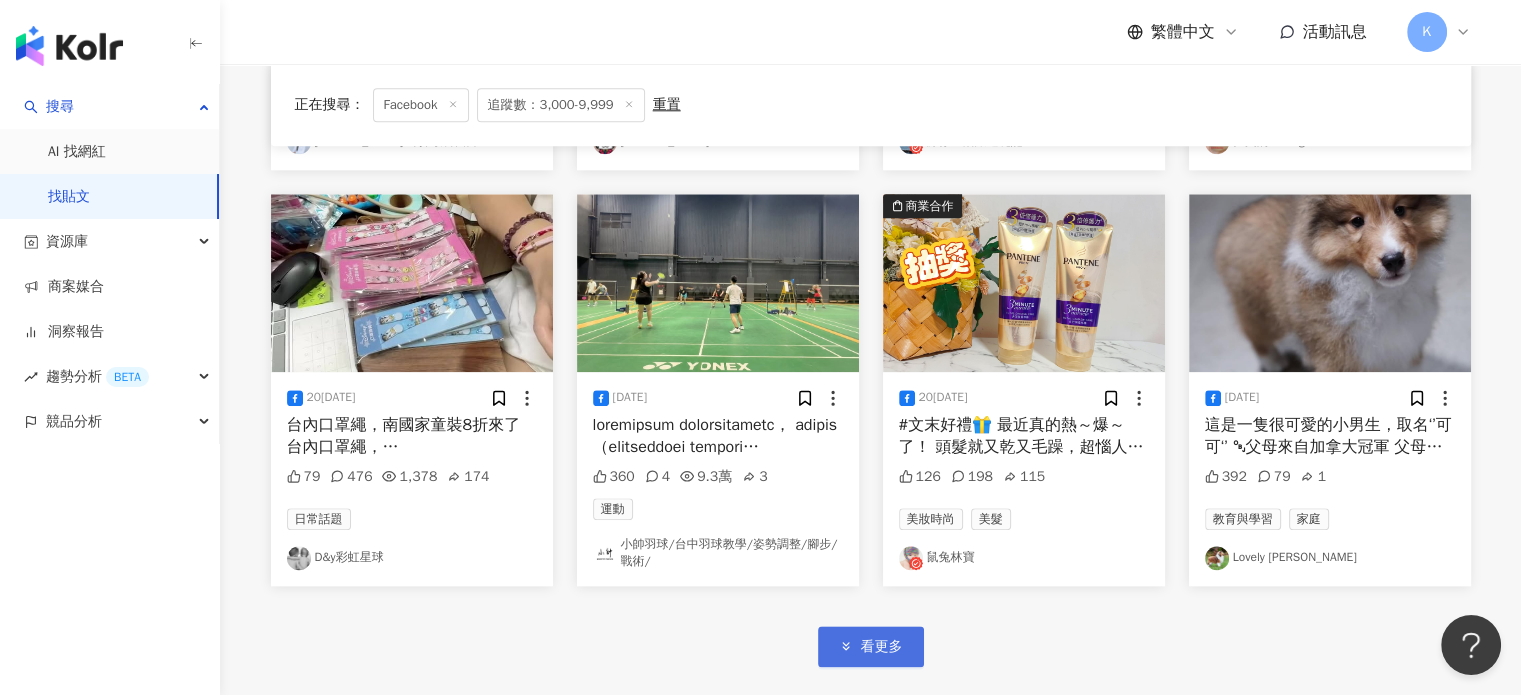 click on "看更多" at bounding box center [871, 646] 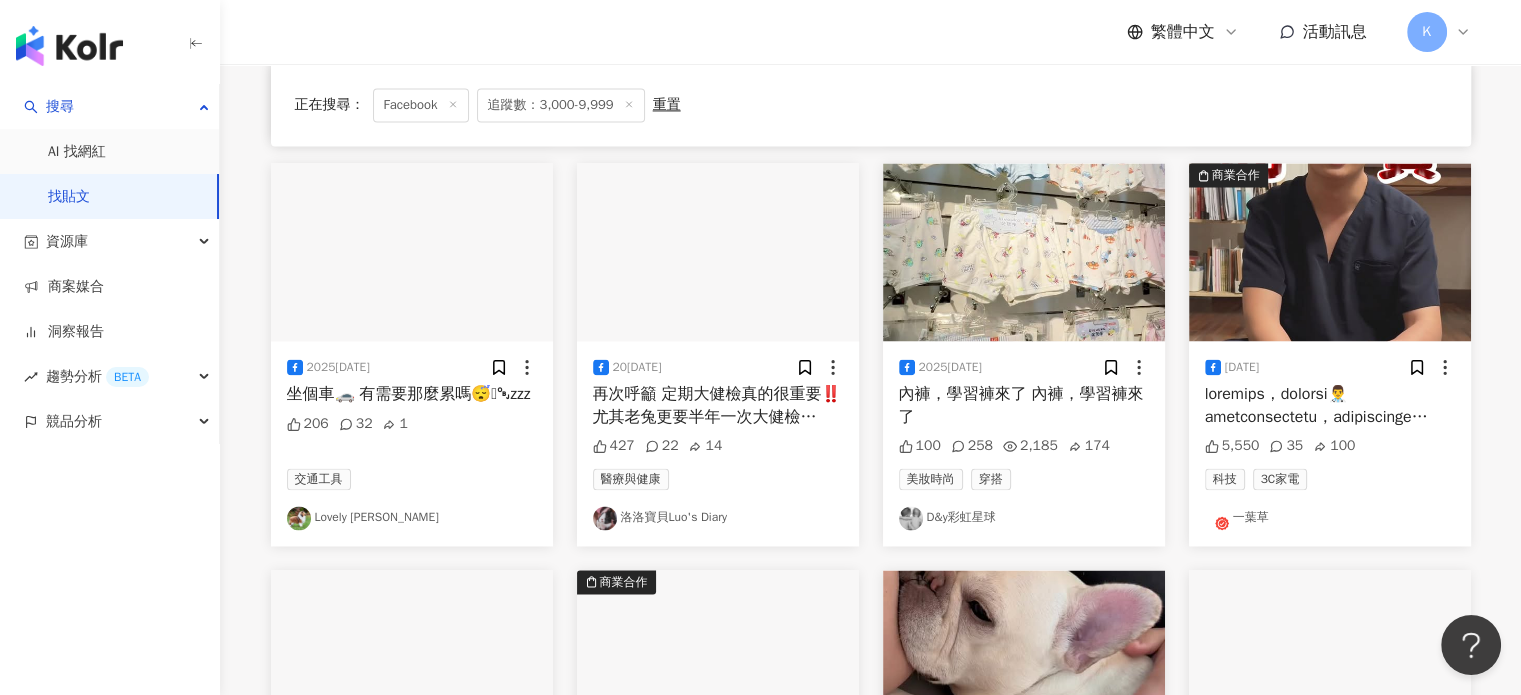 scroll, scrollTop: 3200, scrollLeft: 0, axis: vertical 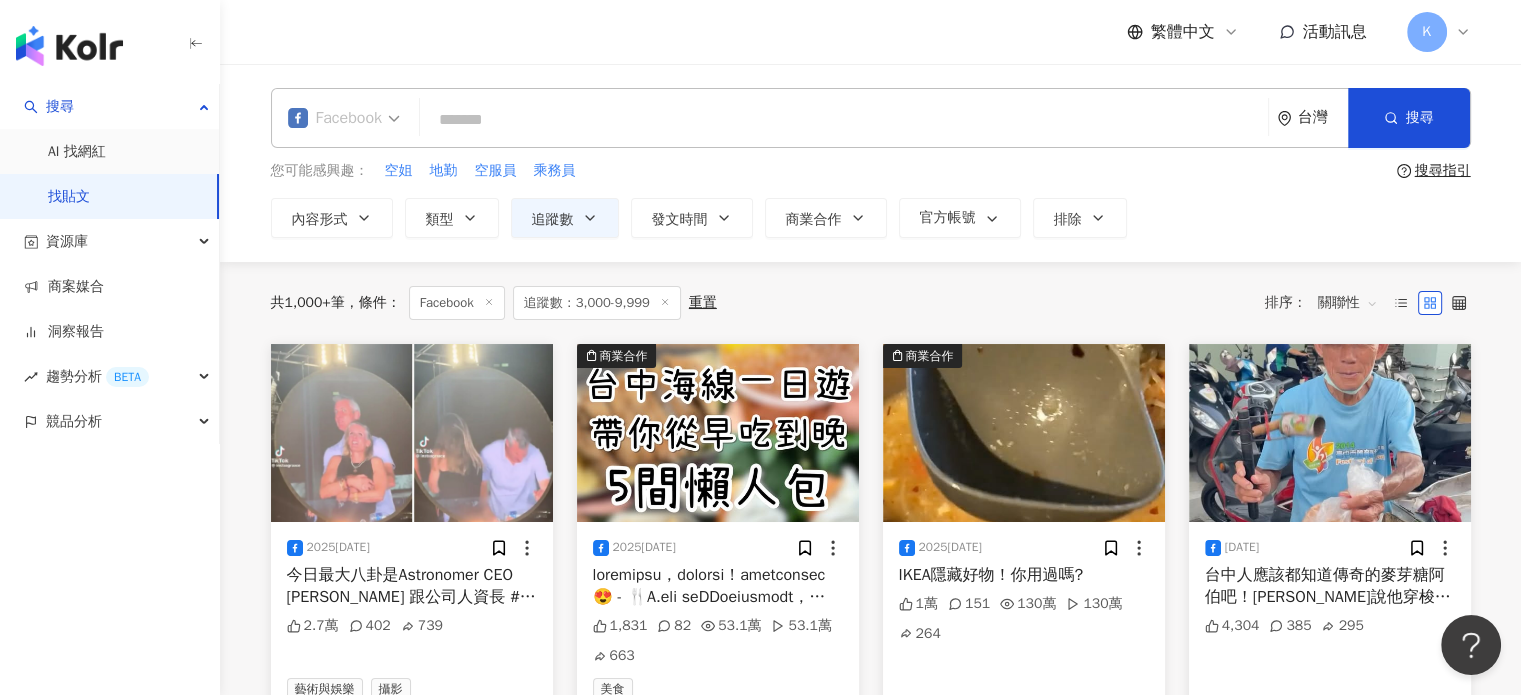click on "Facebook" at bounding box center [335, 118] 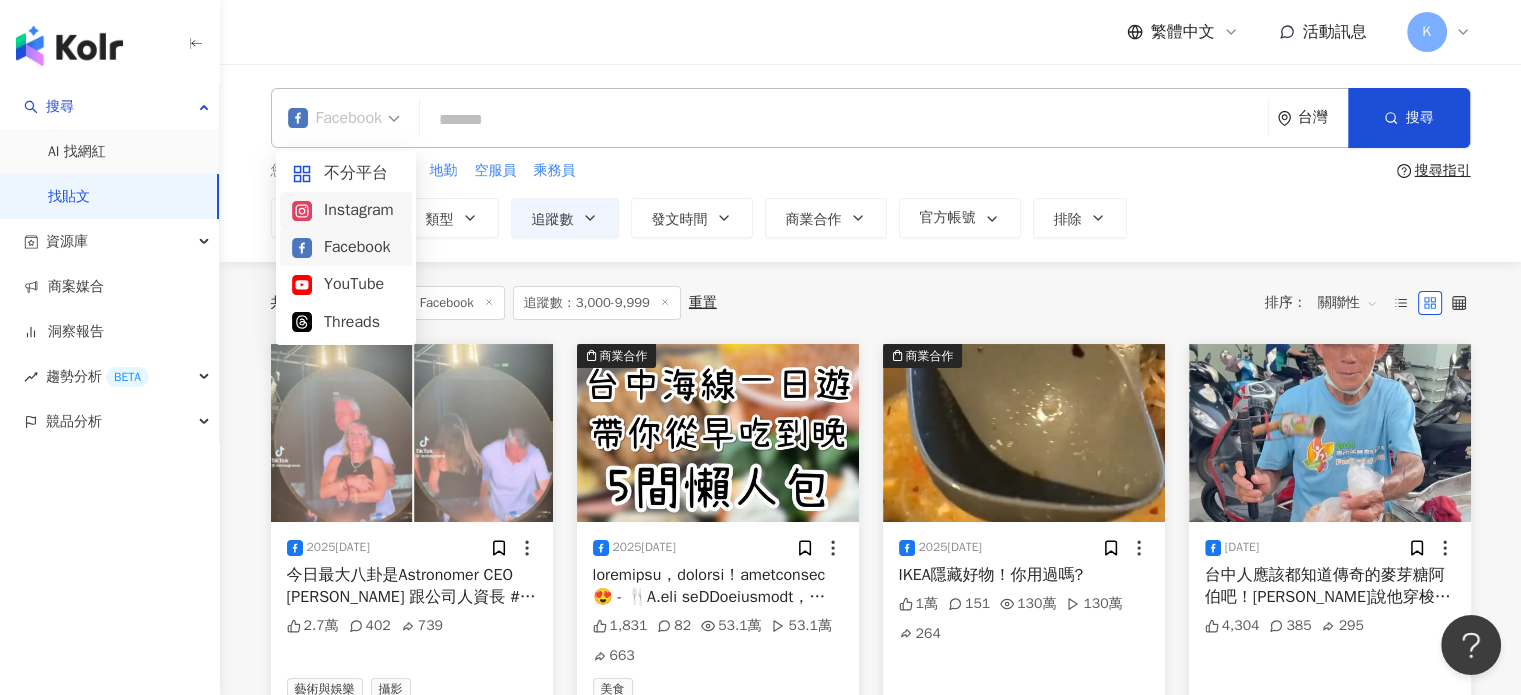 click on "Instagram" at bounding box center (346, 210) 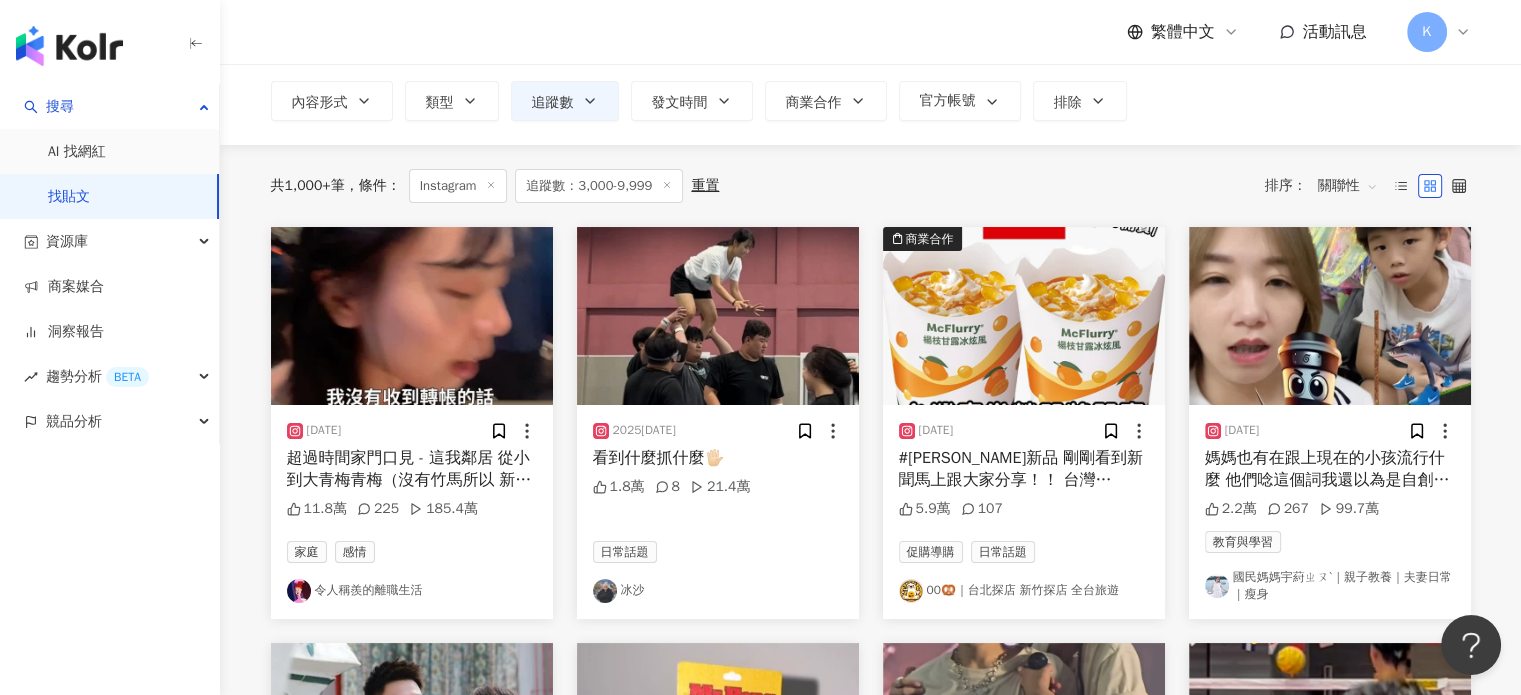 scroll, scrollTop: 200, scrollLeft: 0, axis: vertical 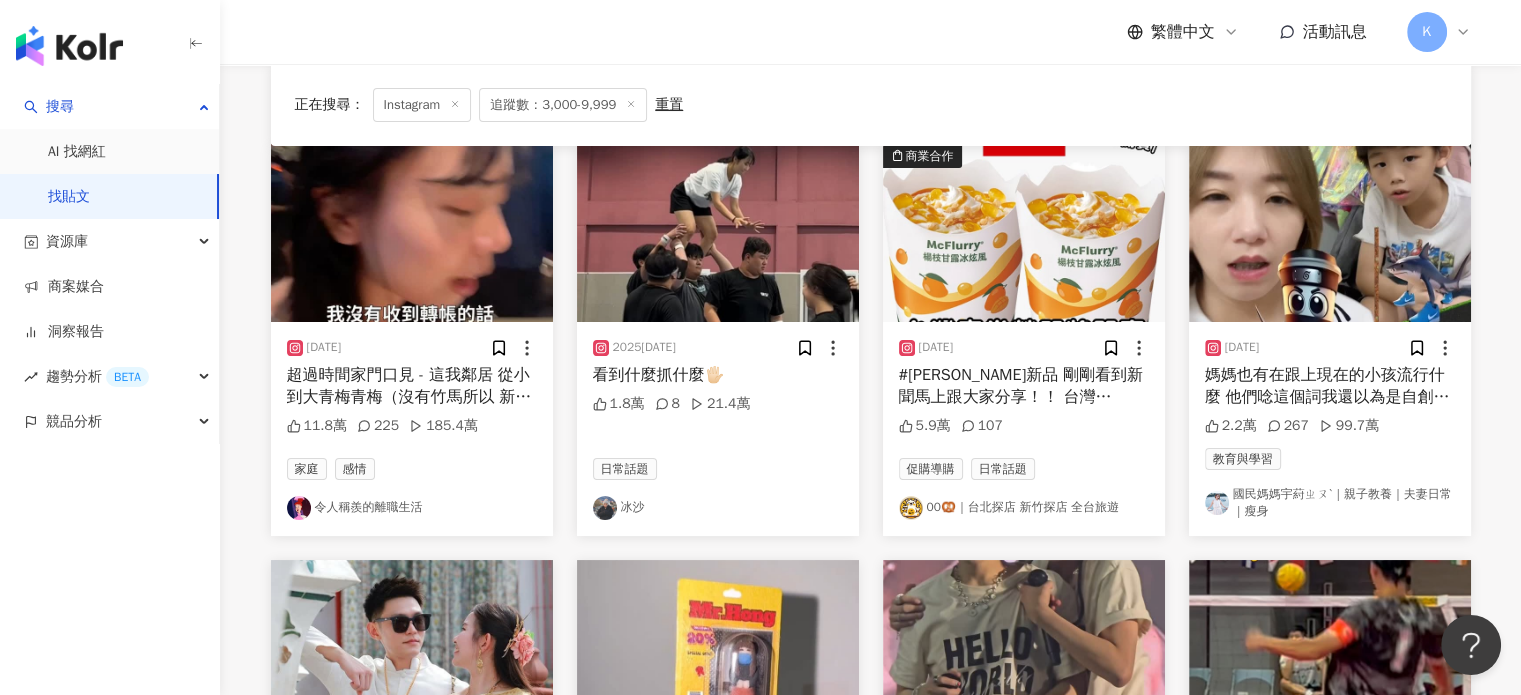 click at bounding box center (412, 233) 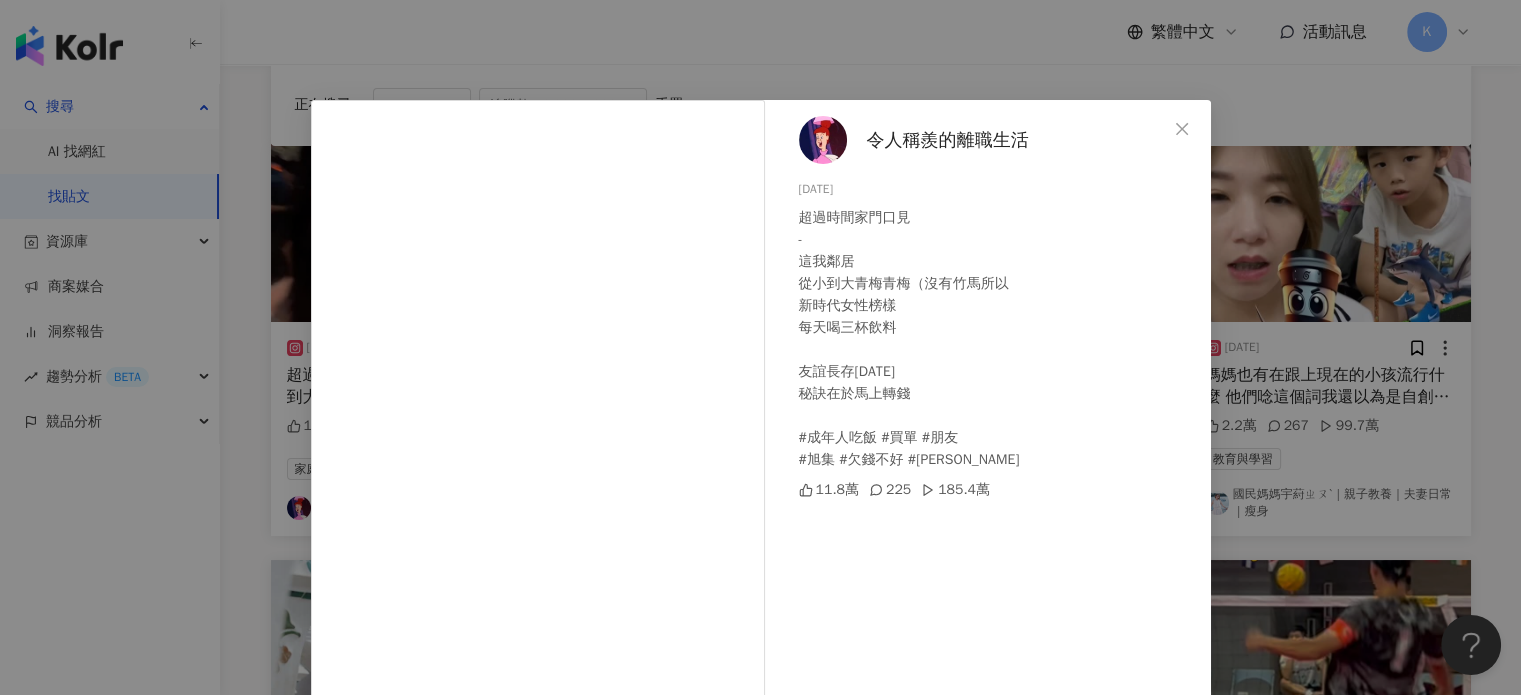 click on "令人稱羨的離職生活 20[DATE]過時間家門口見
-
這我鄰居
從小到[GEOGRAPHIC_DATA]（沒有竹馬所以
新時代女性榜樣
每天喝三杯飲料
友誼長存25[DATE]訣在於馬上轉錢
#成年人吃飯 #買單 #朋友
#旭集 #欠錢不好 #青梅青梅 11.8萬 225 185.4萬 查看原始貼文" at bounding box center [760, 347] 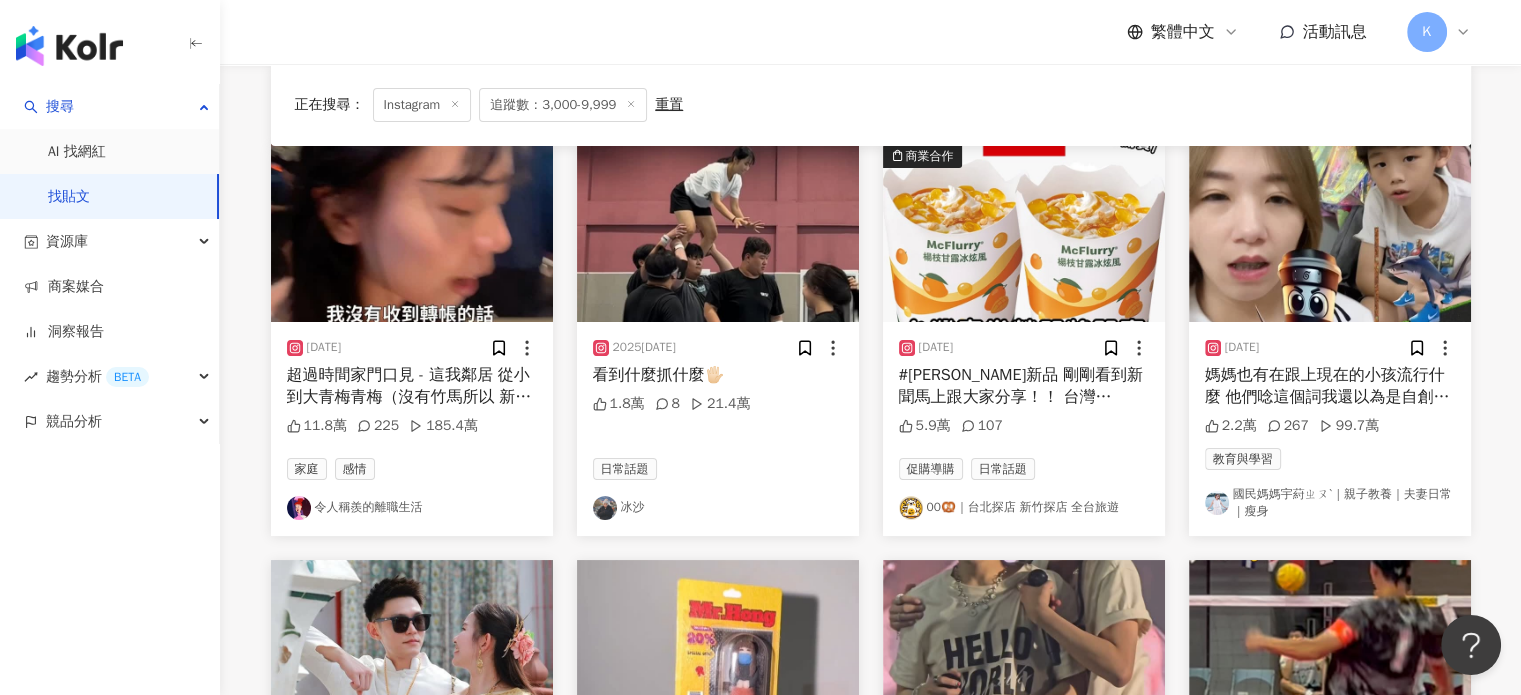 click at bounding box center (1330, 233) 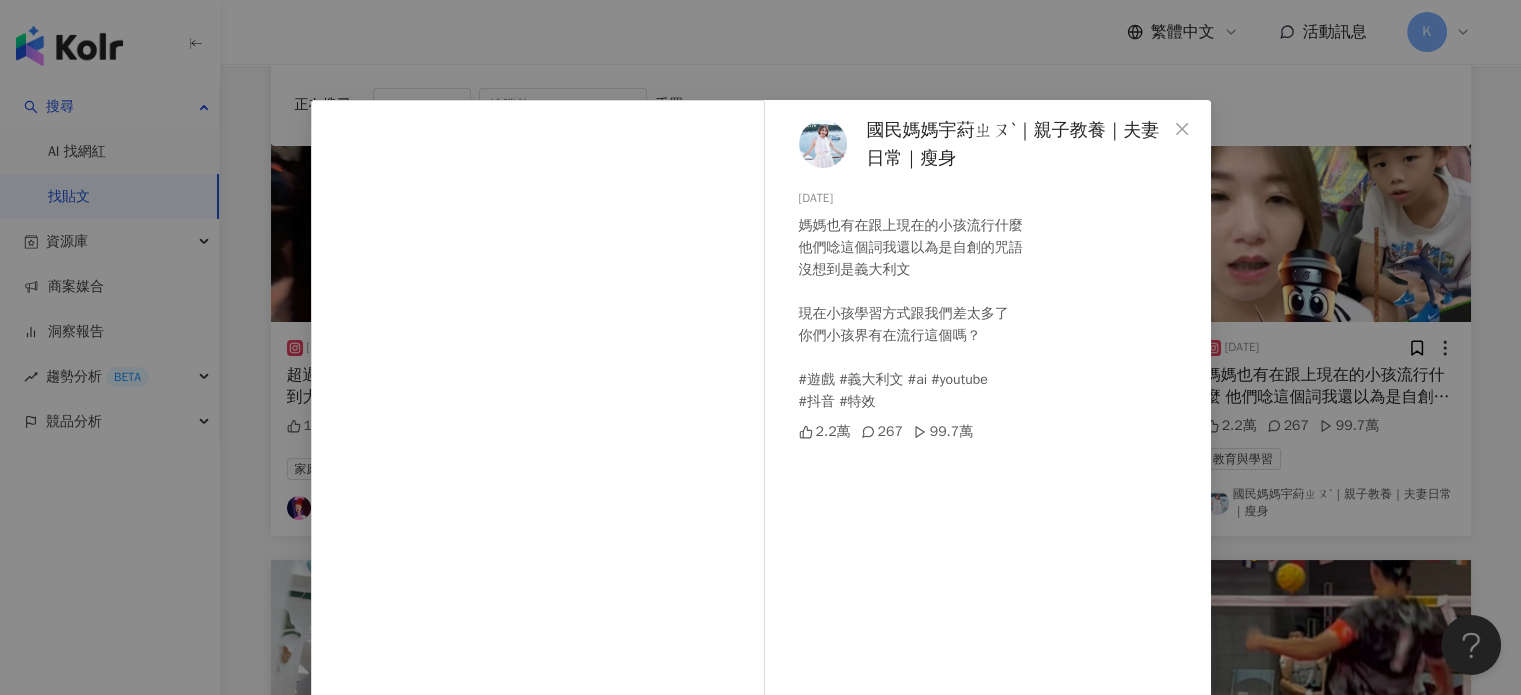 click on "國民媽媽宇葤ㄓㄡˋ｜親子教養｜夫妻日常｜瘦身 [DATE] 媽媽也有在跟上現在的小孩流行什麼
他們唸這個詞我還以為是自創的咒語
沒想到是義大利文
現在小孩學習方式跟我們差太多了
你們小孩界有在流行這個嗎？
#遊戲 #義大利文 #ai #youtube
#抖音 #特效 2.2萬 267 99.7萬 查看原始貼文" at bounding box center [760, 347] 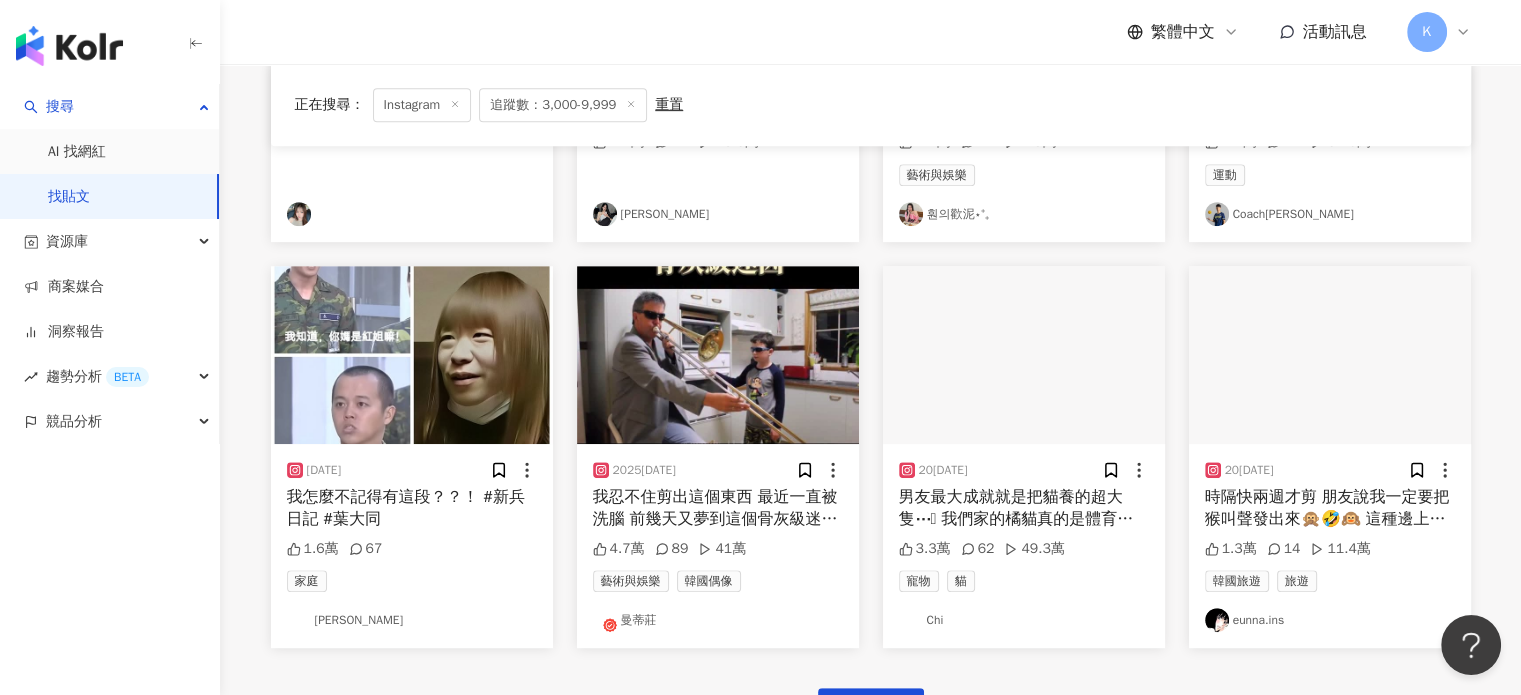 scroll, scrollTop: 1000, scrollLeft: 0, axis: vertical 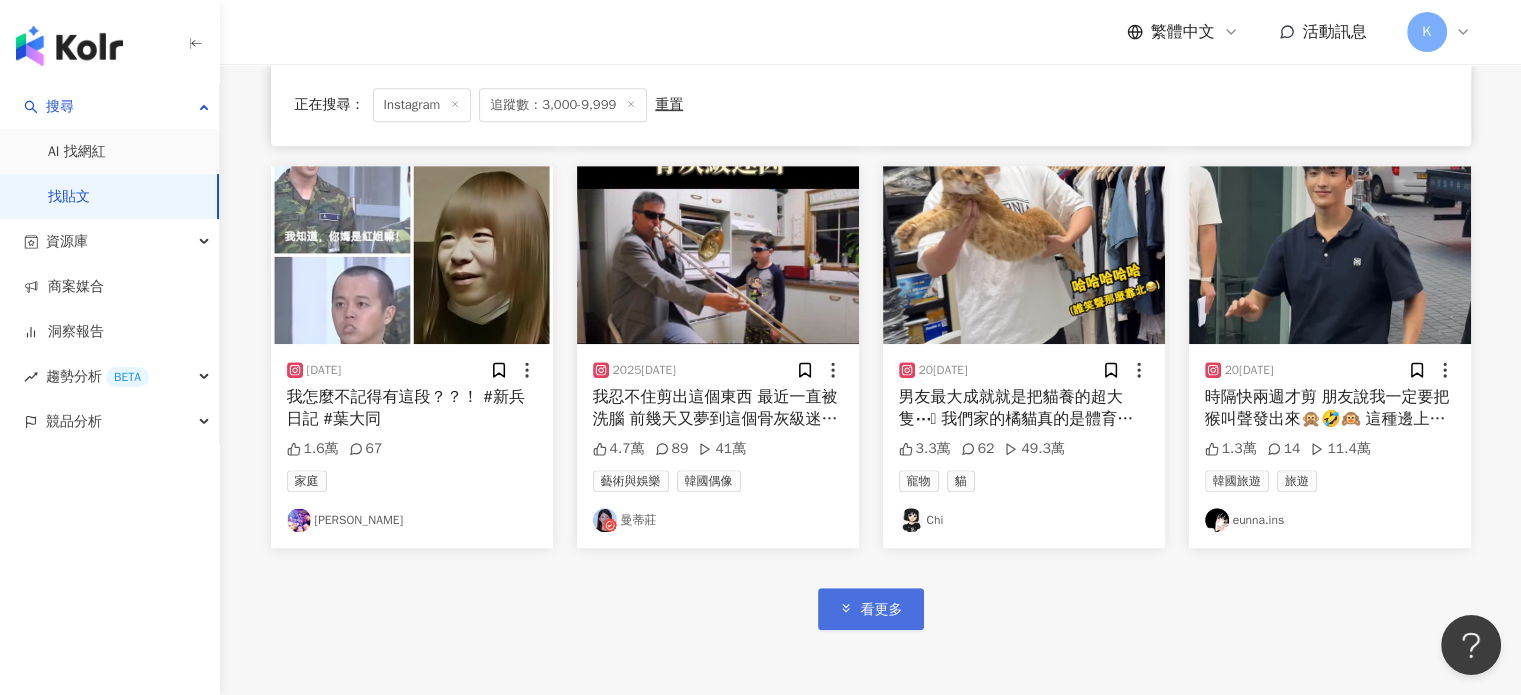 click on "看更多" at bounding box center (871, 608) 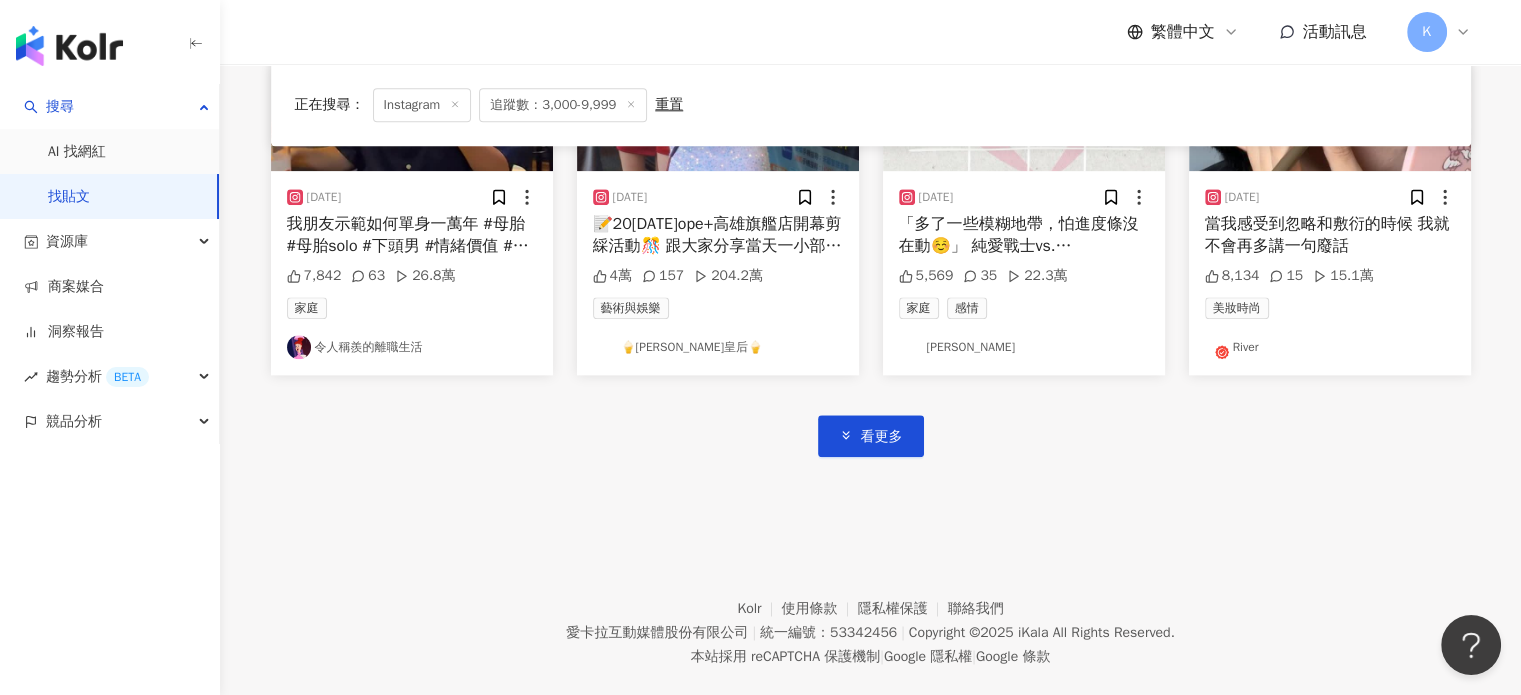 scroll, scrollTop: 2400, scrollLeft: 0, axis: vertical 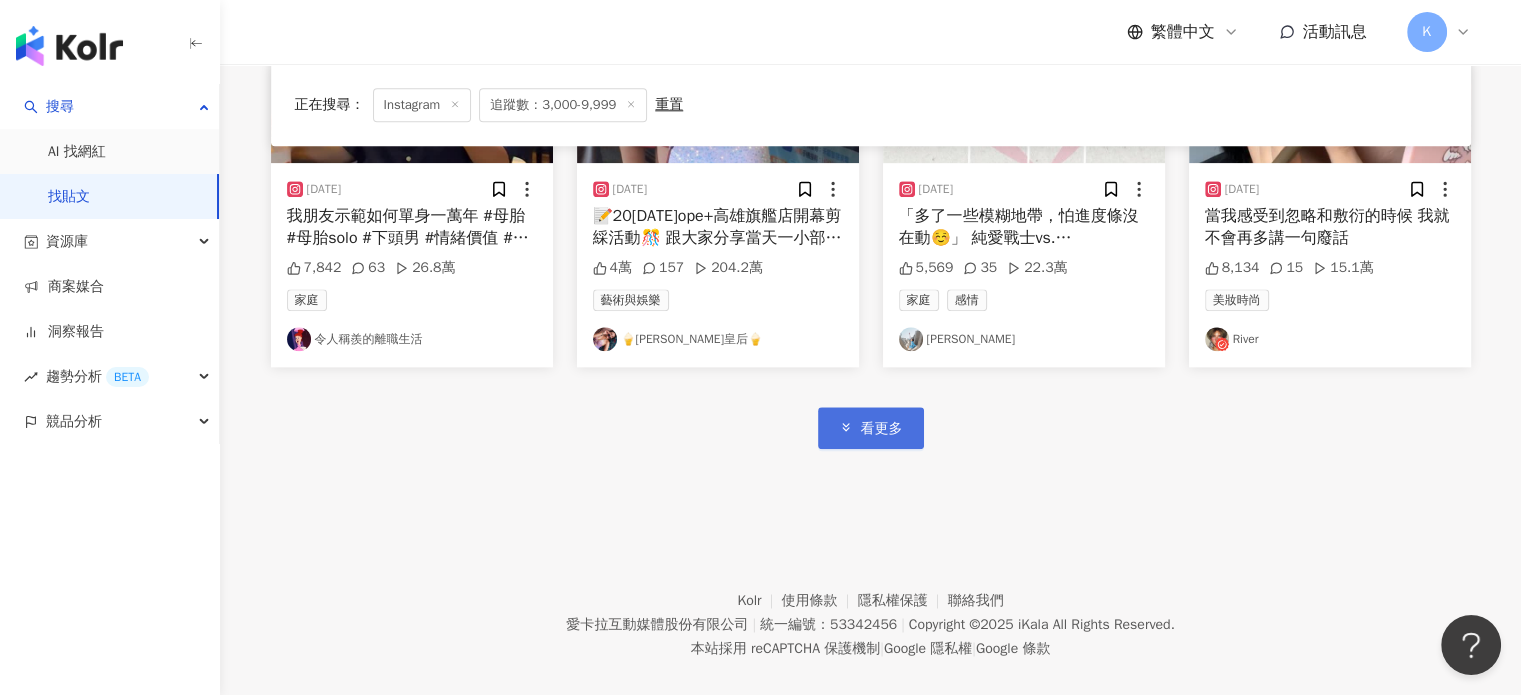 click on "看更多" at bounding box center [882, 429] 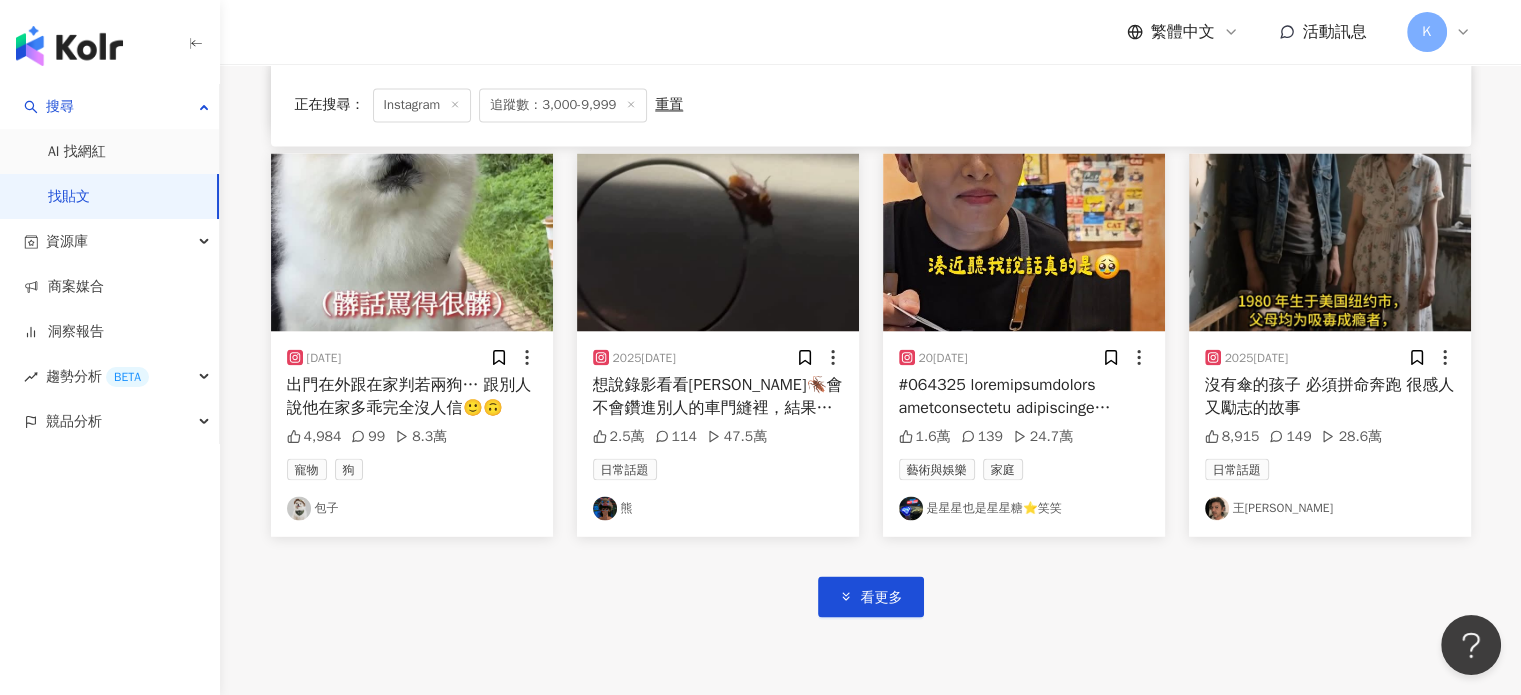 scroll, scrollTop: 3500, scrollLeft: 0, axis: vertical 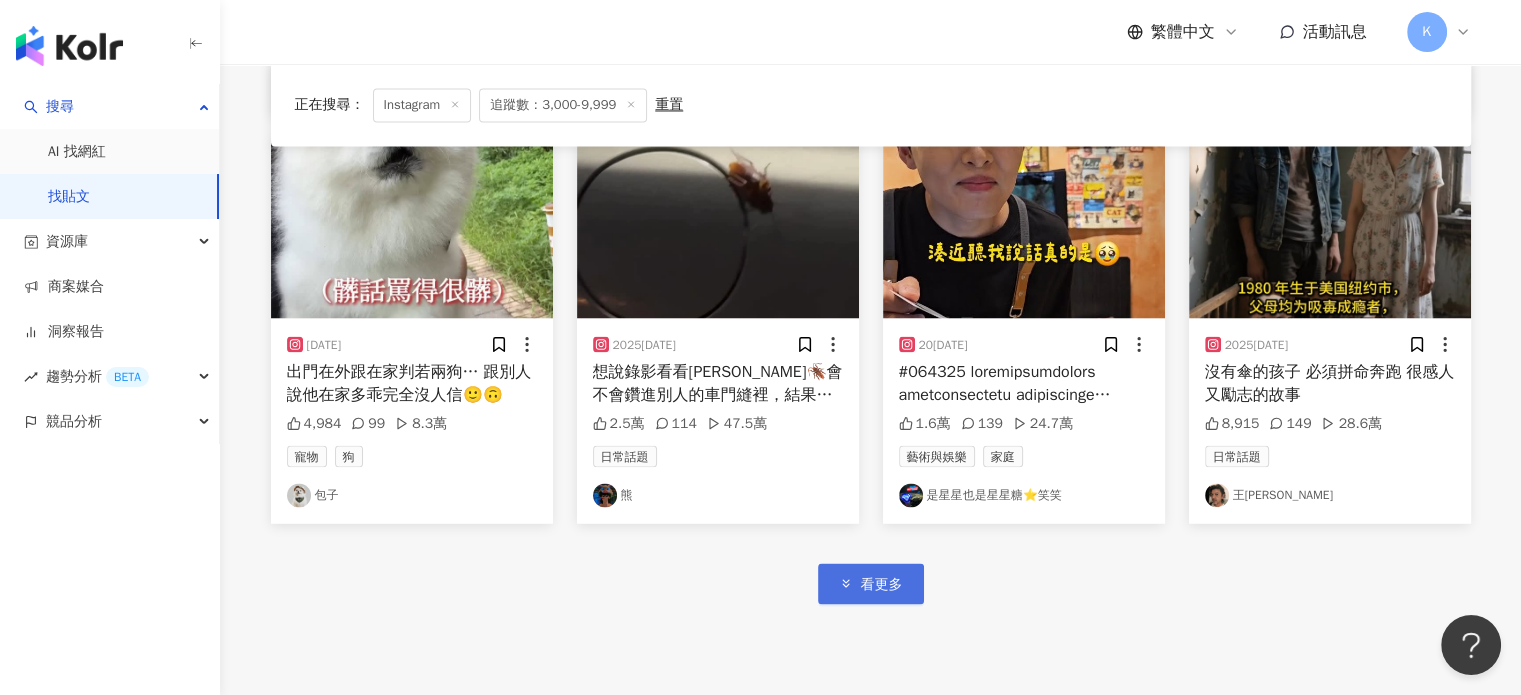 click on "看更多" at bounding box center [882, 584] 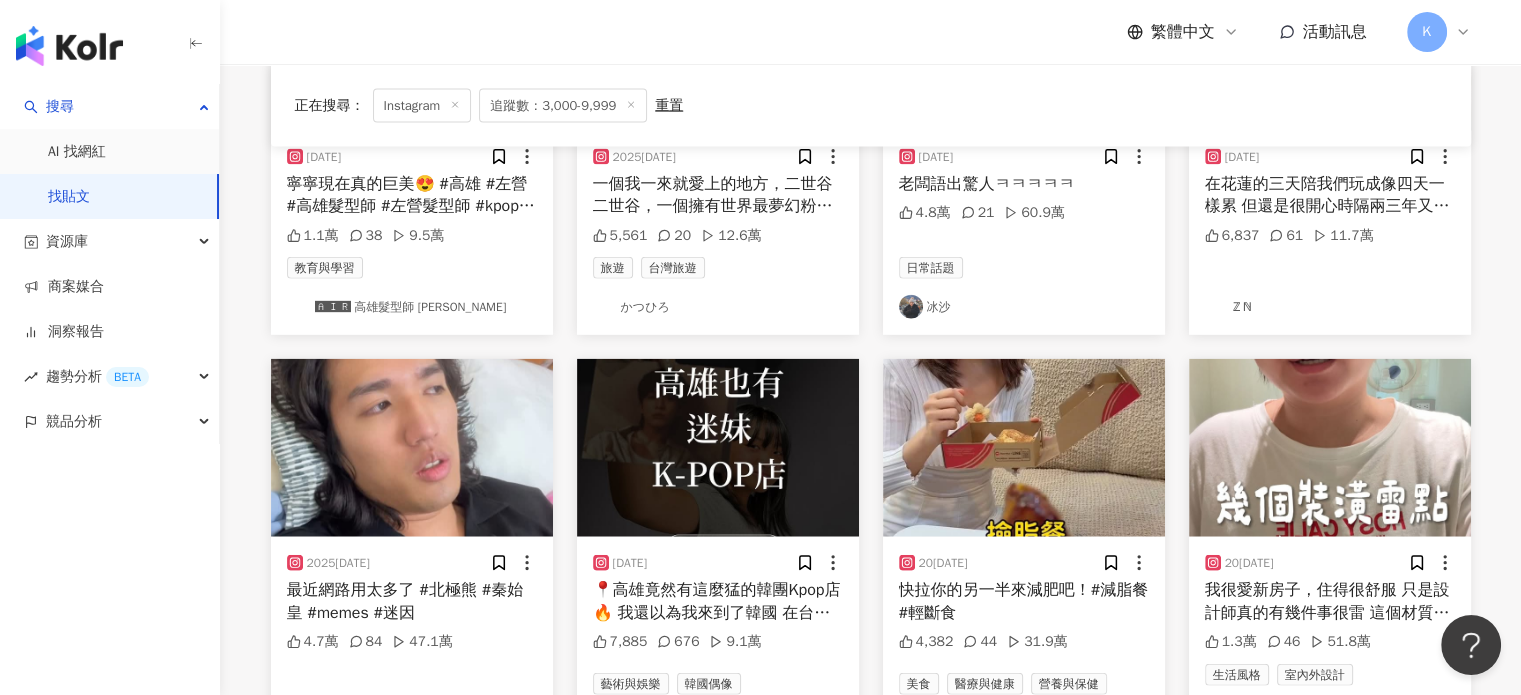scroll, scrollTop: 4800, scrollLeft: 0, axis: vertical 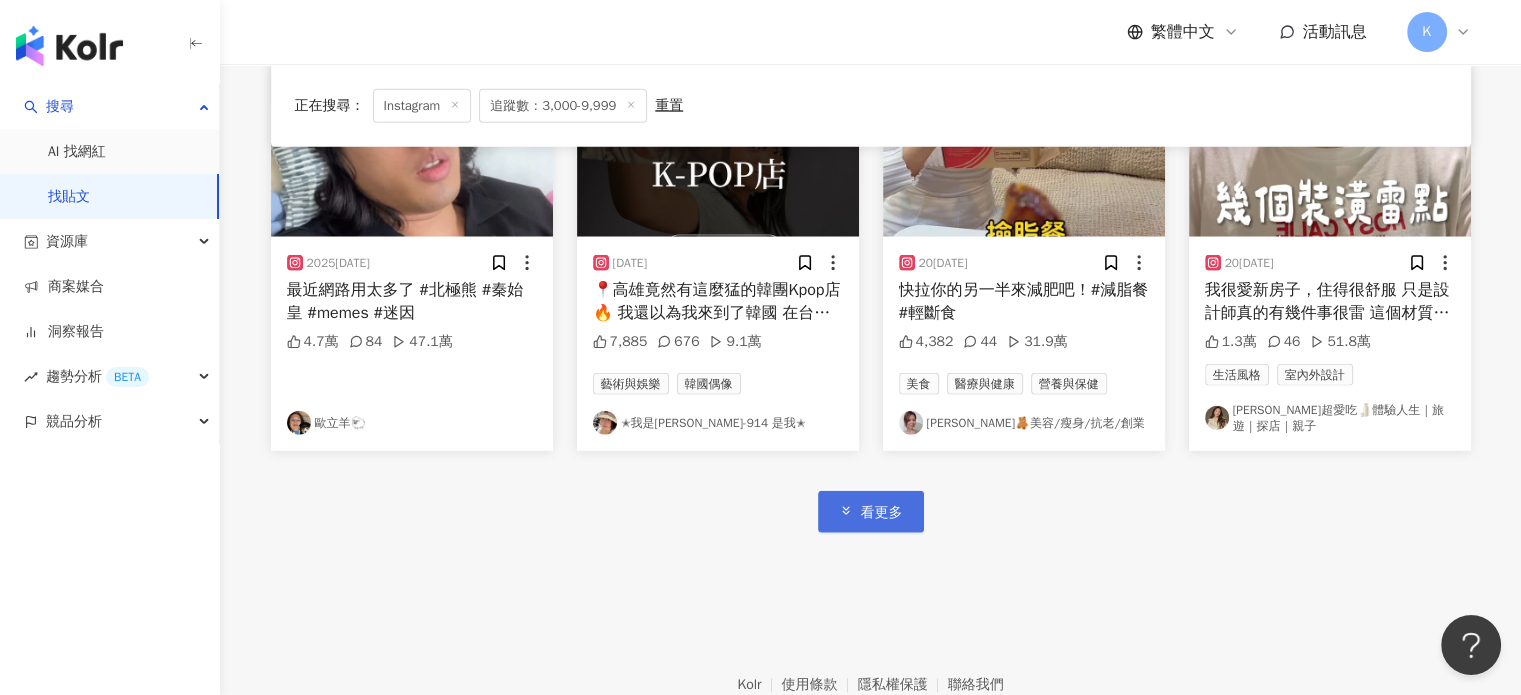 click on "看更多" at bounding box center (882, 513) 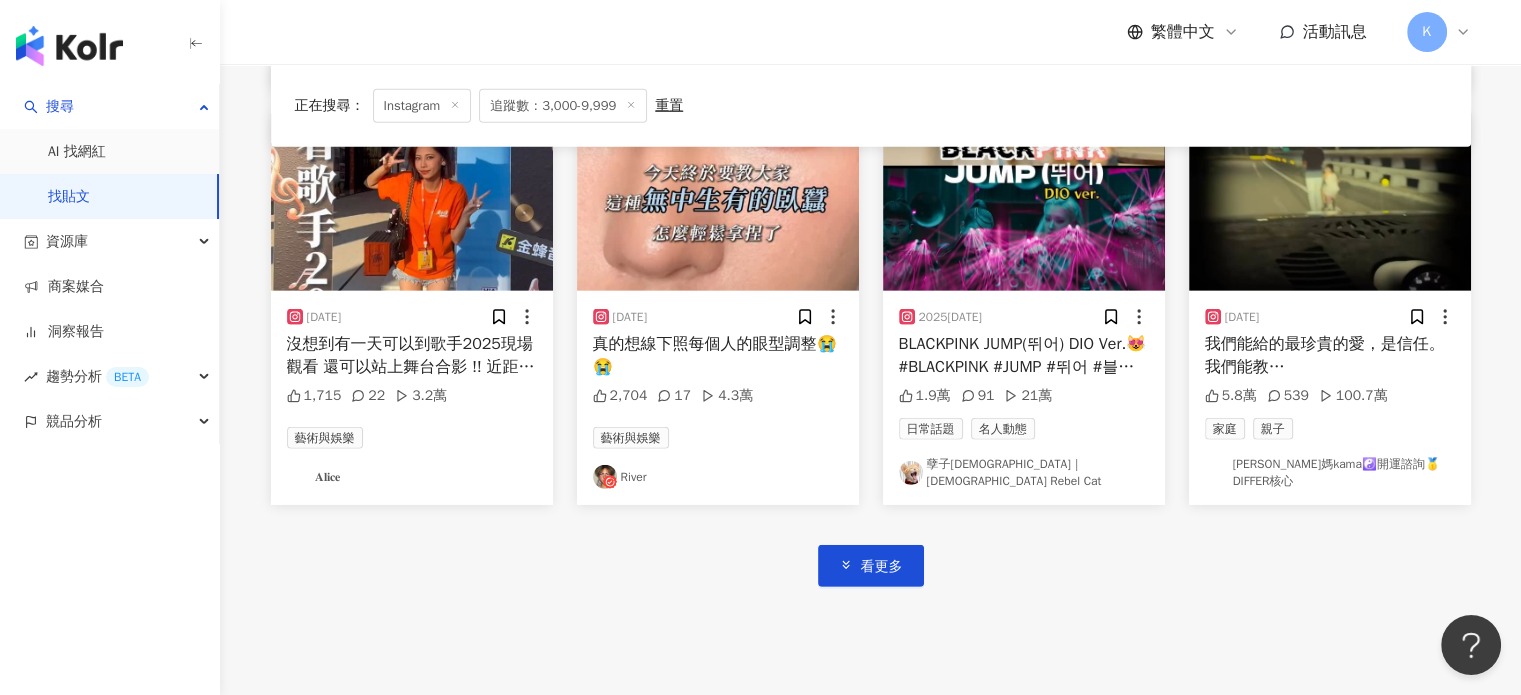 scroll, scrollTop: 6130, scrollLeft: 0, axis: vertical 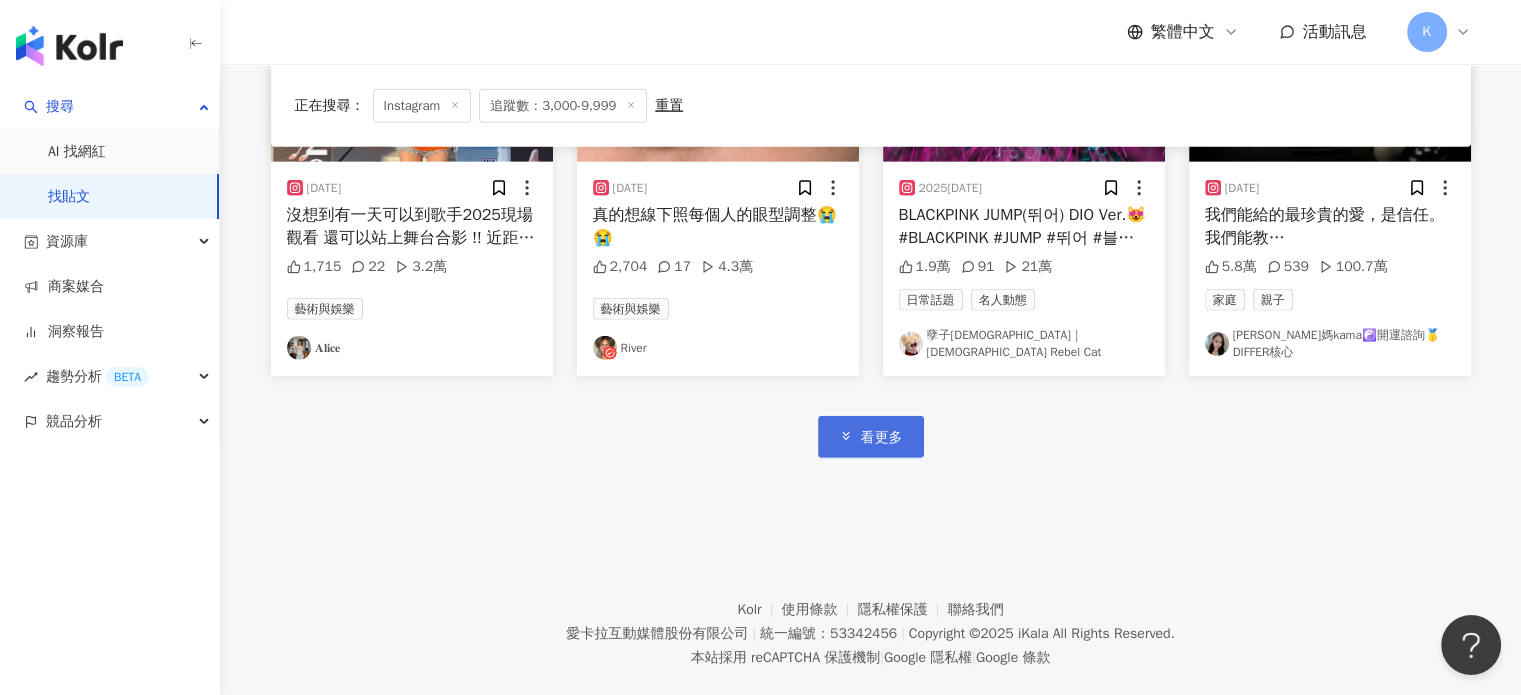click on "看更多" at bounding box center (871, 436) 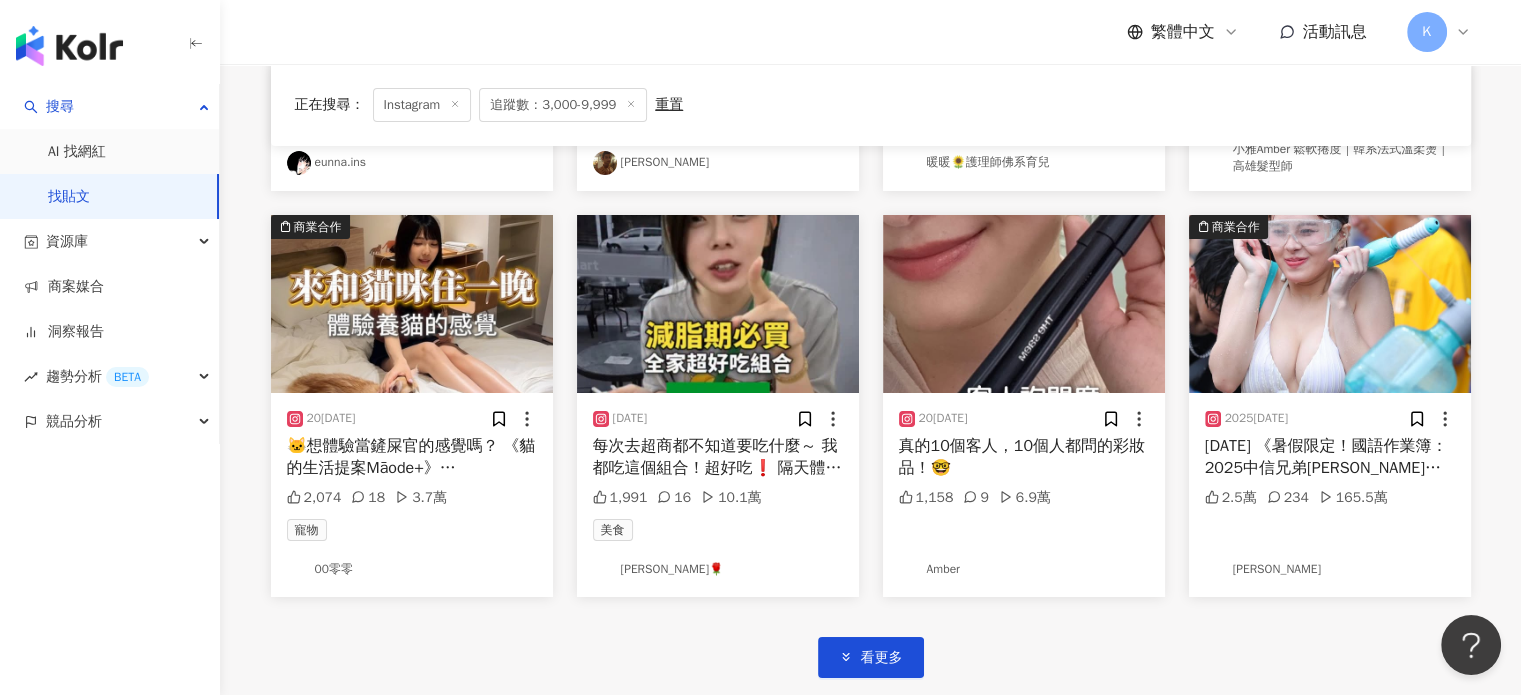 scroll, scrollTop: 7230, scrollLeft: 0, axis: vertical 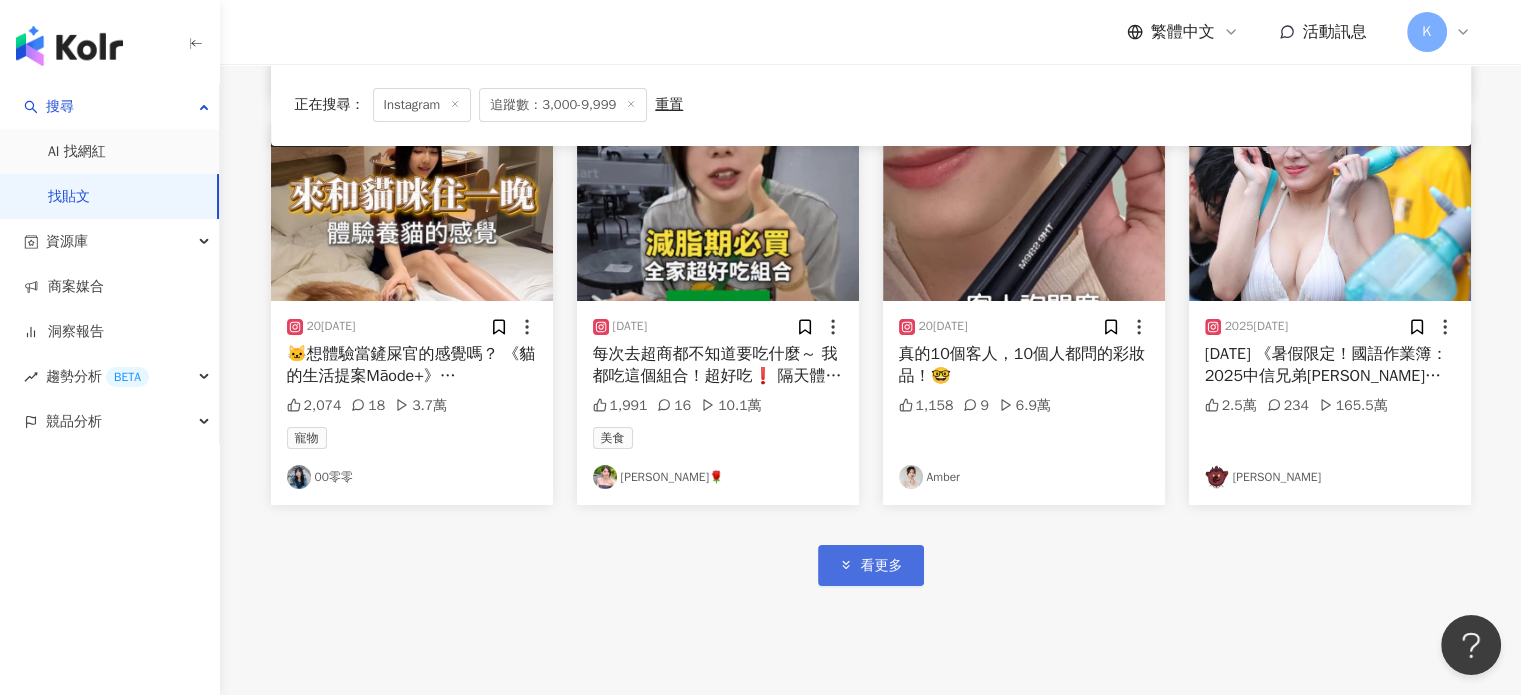 click on "看更多" at bounding box center (871, 565) 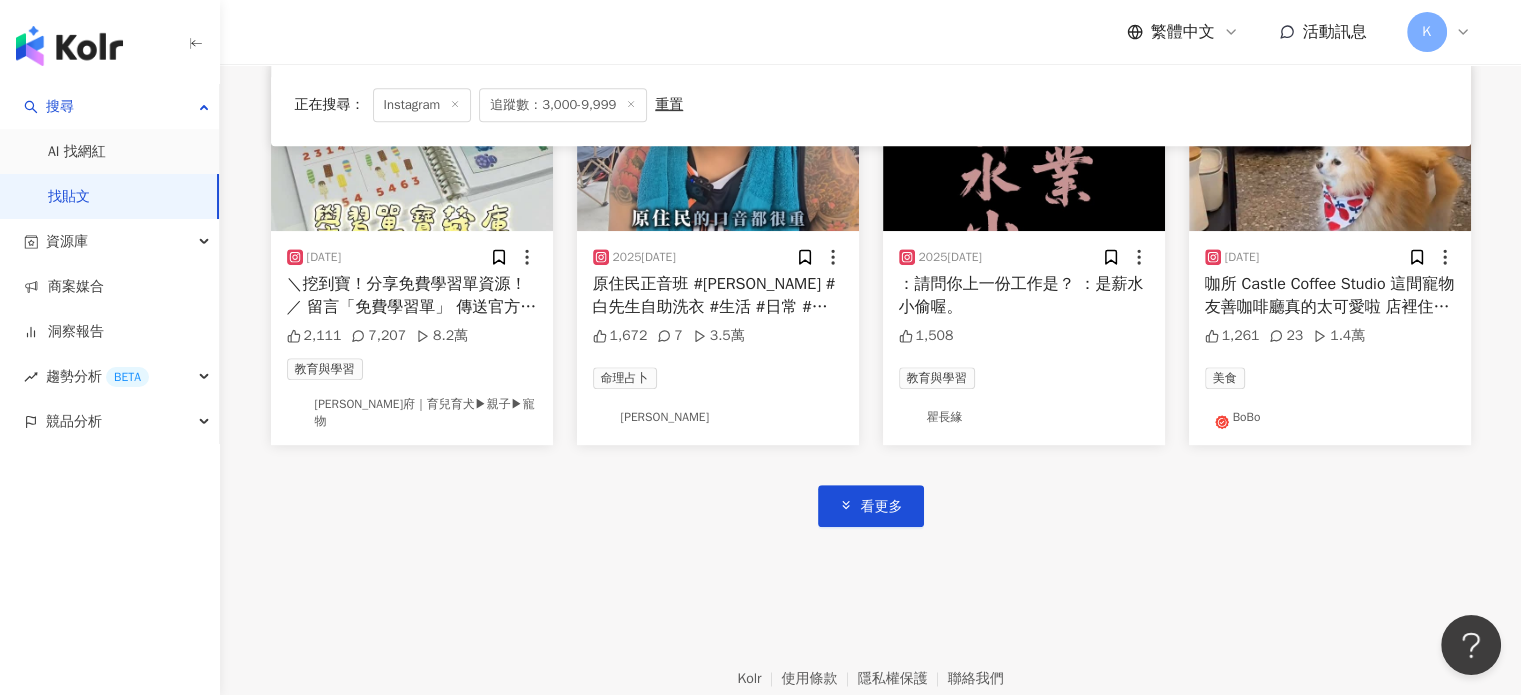 scroll, scrollTop: 8530, scrollLeft: 0, axis: vertical 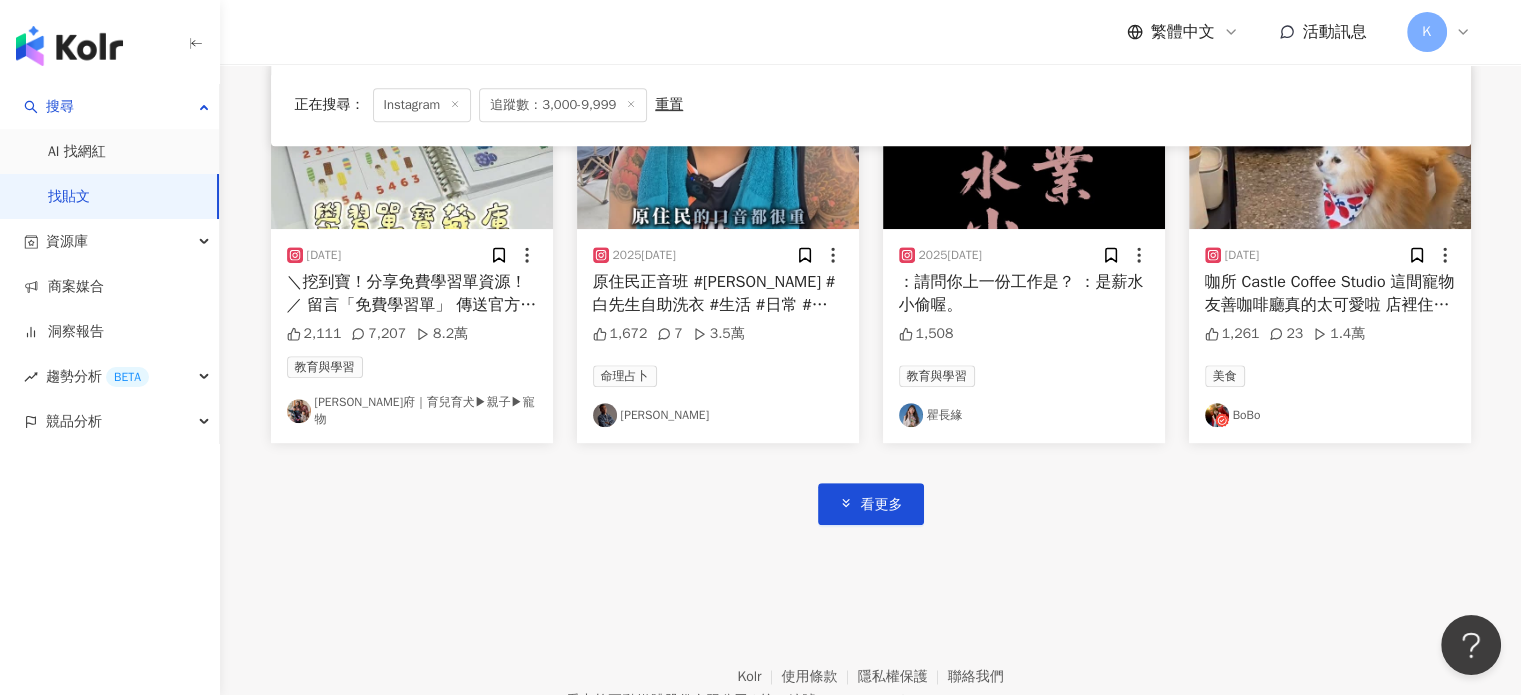 click on "[DATE] 超過時間家門口見
-
這我鄰居
從小到大青梅青梅（沒有竹馬所以
新時代女性榜樣
每天喝三杯飲料
友誼長存[DATE]
秘訣在於馬上轉錢
#成年人吃飯 #買單 #朋友
#旭集 #欠錢不好 #青梅青梅 11.8萬 225 185.4萬 家庭 感情 令人稱羨的離職生活 [DATE] 看到什麼抓什麼🖐🏻 1.8萬 8 21.4萬 日常話題 冰沙 商業合作 [DATE] #[PERSON_NAME]新品 剛剛看到新聞馬上跟大家分享！！
台灣[PERSON_NAME]居然要出 #[PERSON_NAME]炫風🥭
之前超多人敲碗回歸的 #香芋派 8/20正式回歸
趕快分享給要請你吃冰炫風的朋友吧🍦
📌全台[PERSON_NAME] @mcdonaldstw
#[PERSON_NAME]#[PERSON_NAME]新品 #全台美食 #冰炫風 #新品 5.9萬 107 促購導購 日常話題 00🥨｜台北探店 新竹探店 全台旅遊 [DATE] 2.2萬 267 99.7萬 教育與學習 國民媽媽宇葤ㄓㄡˋ｜親子教養｜夫妻日常｜瘦身 [DATE] [PERSON_NAME]卡🇹🇭 22萬 2 4,239 [DATE] 2.2萬 72 18.3萬 曺芷甄" at bounding box center (871, -3806) 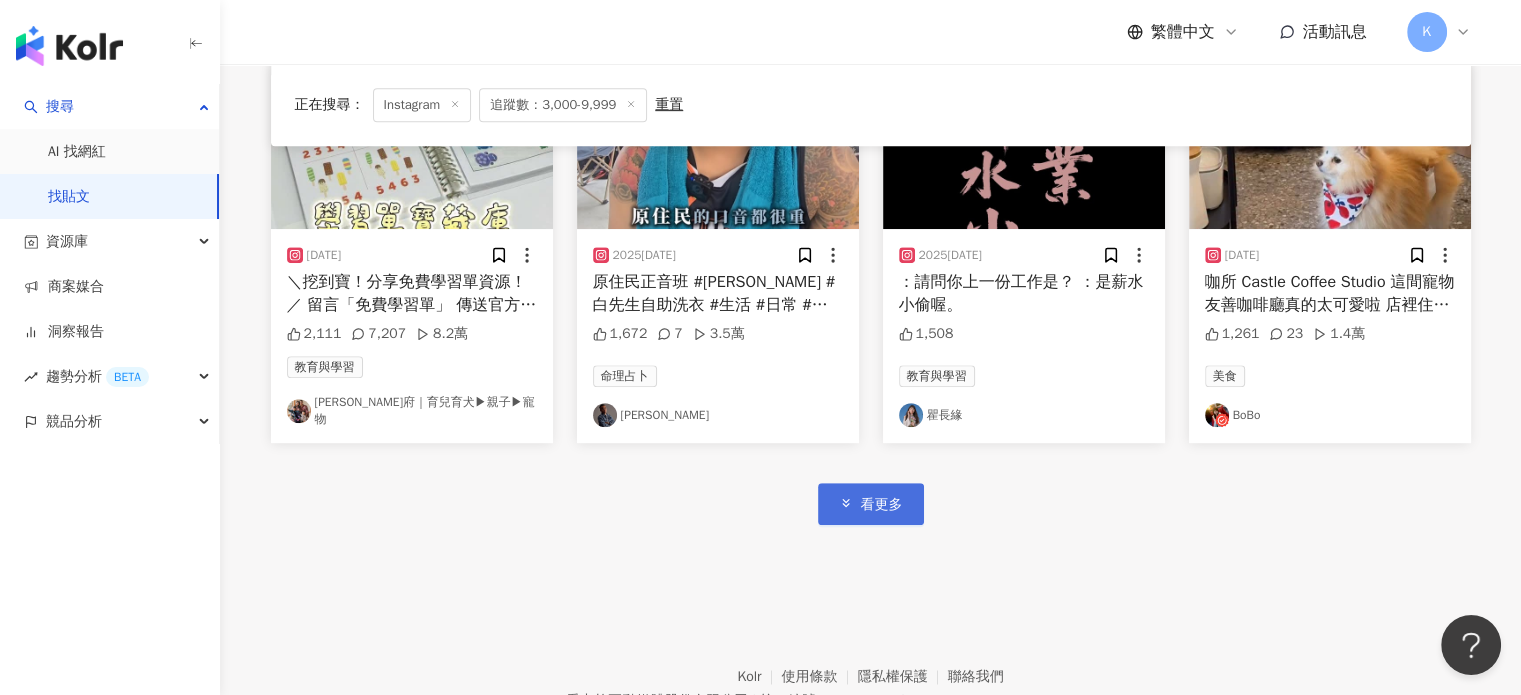click on "看更多" at bounding box center (882, 505) 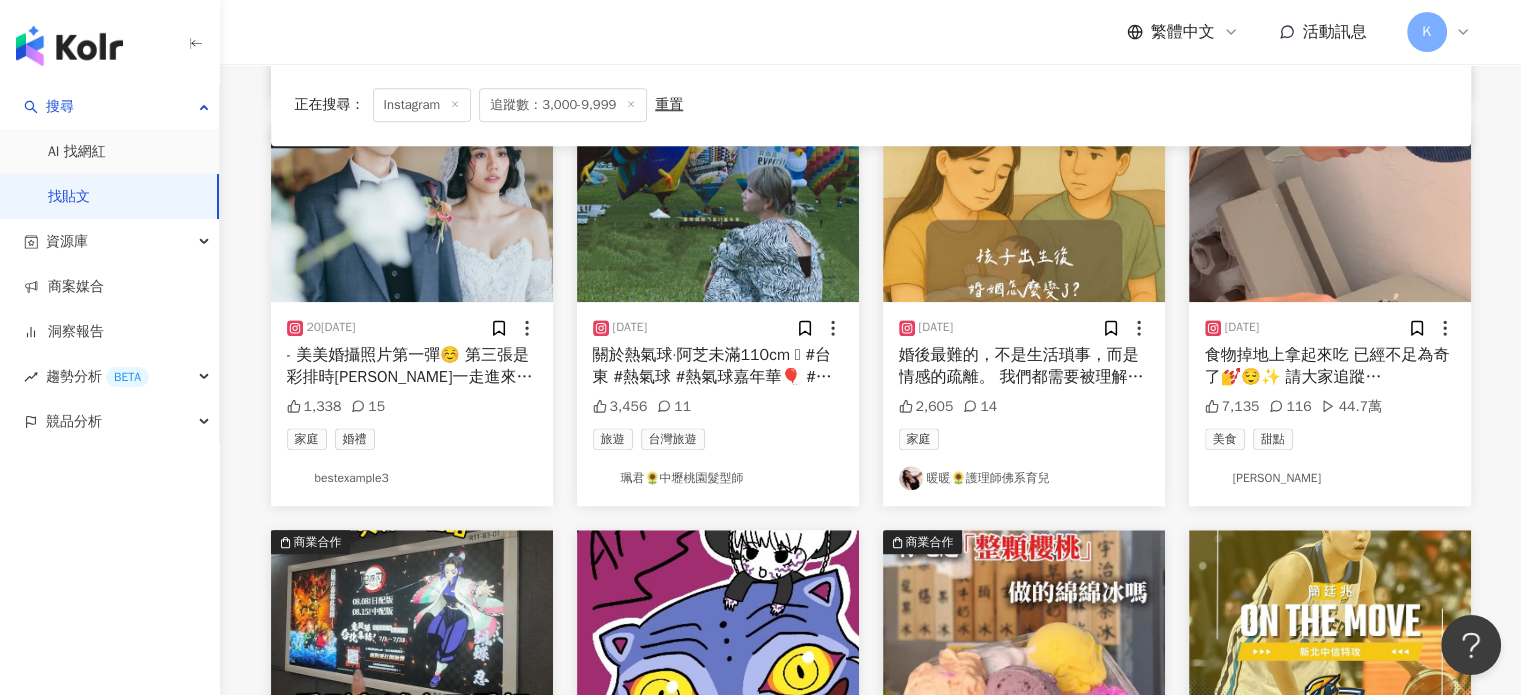 scroll, scrollTop: 9730, scrollLeft: 0, axis: vertical 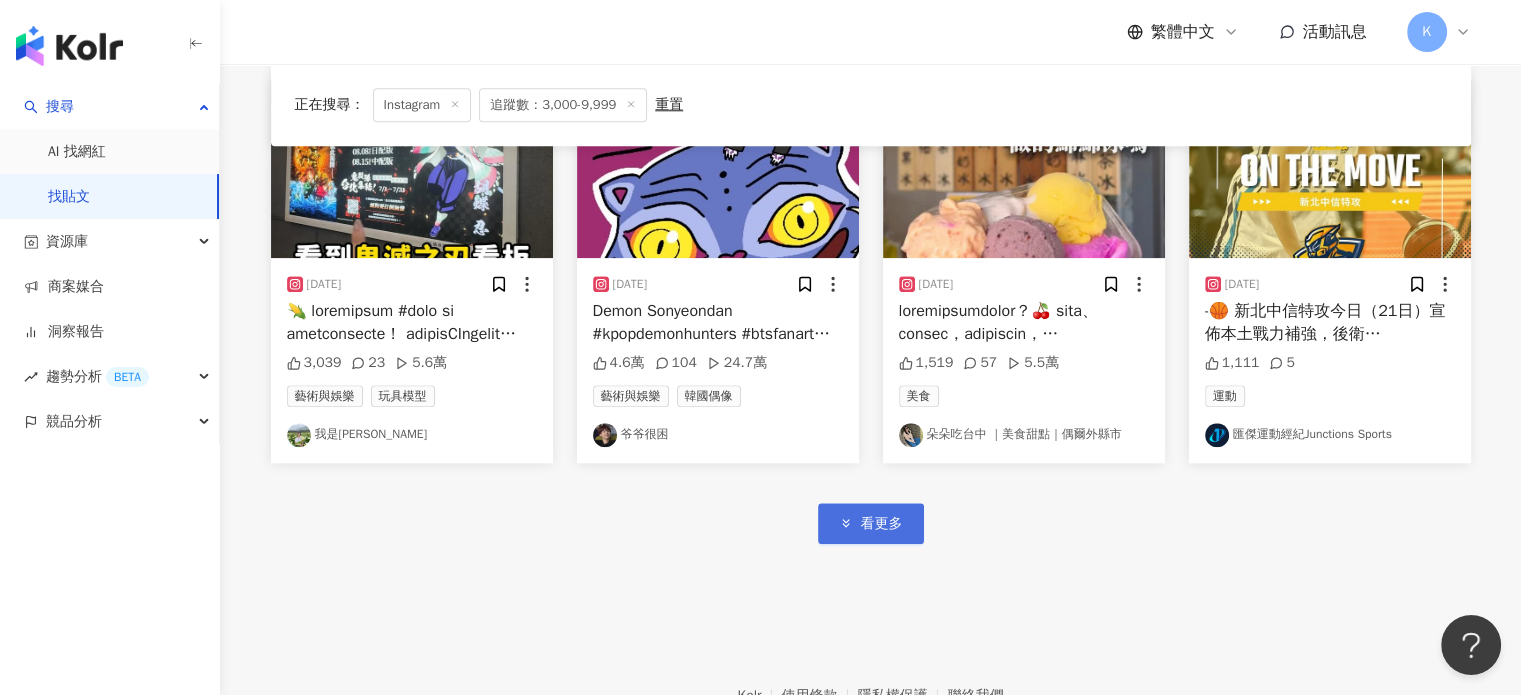 click on "看更多" at bounding box center (871, 523) 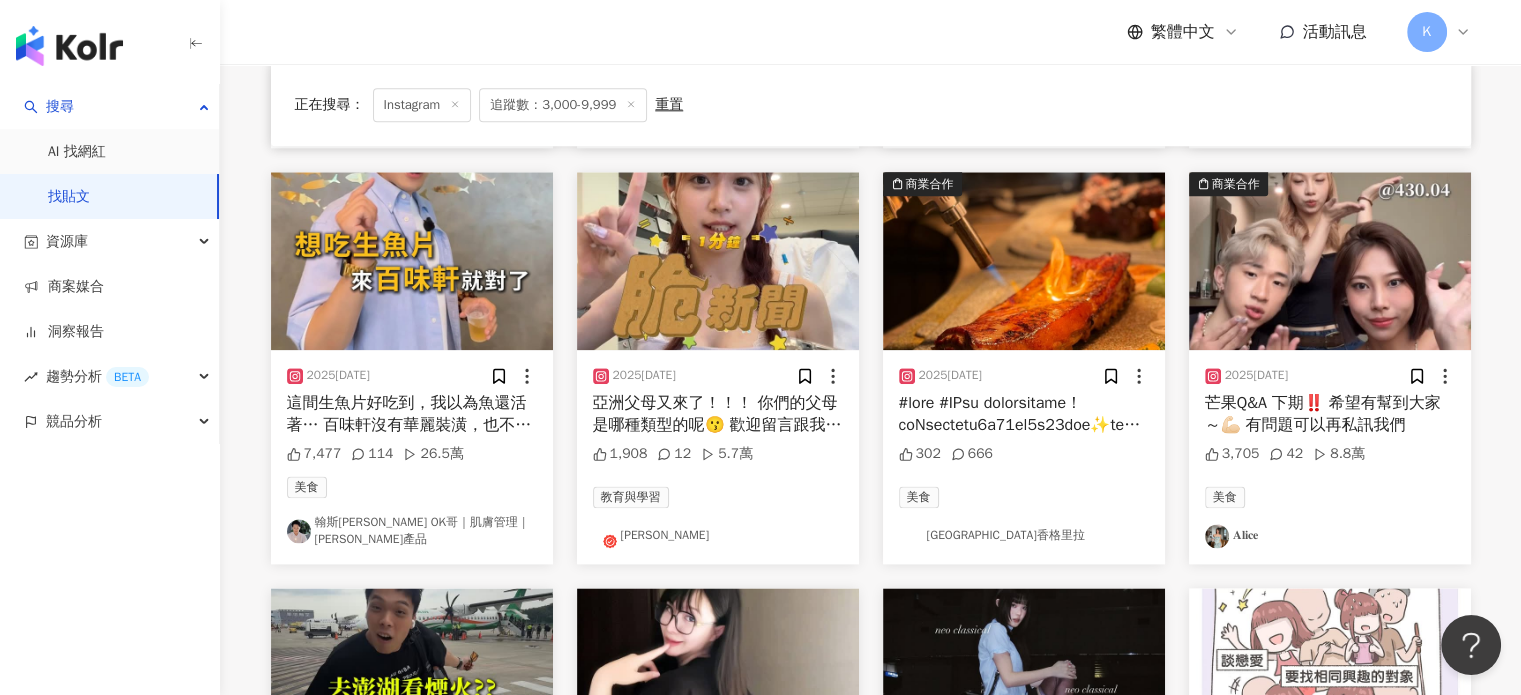 scroll, scrollTop: 10130, scrollLeft: 0, axis: vertical 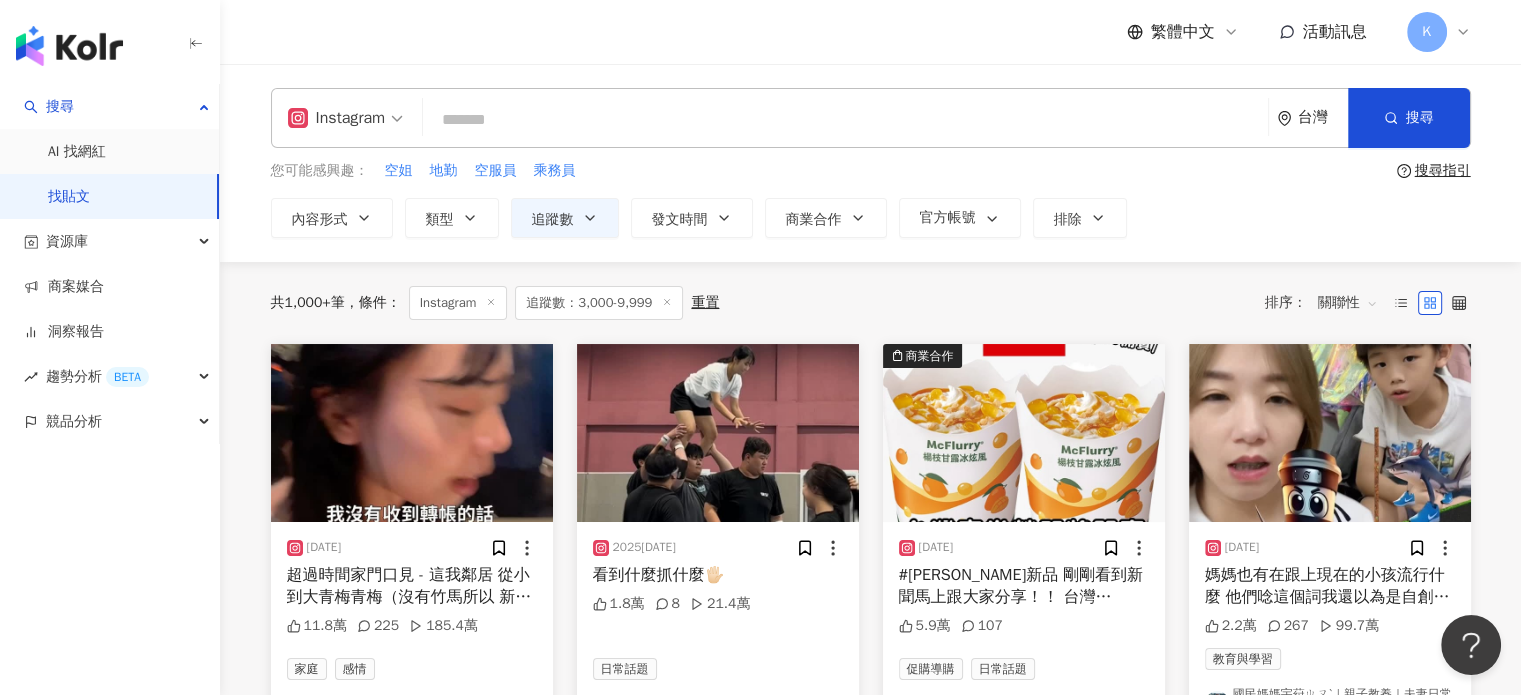 click at bounding box center (845, 119) 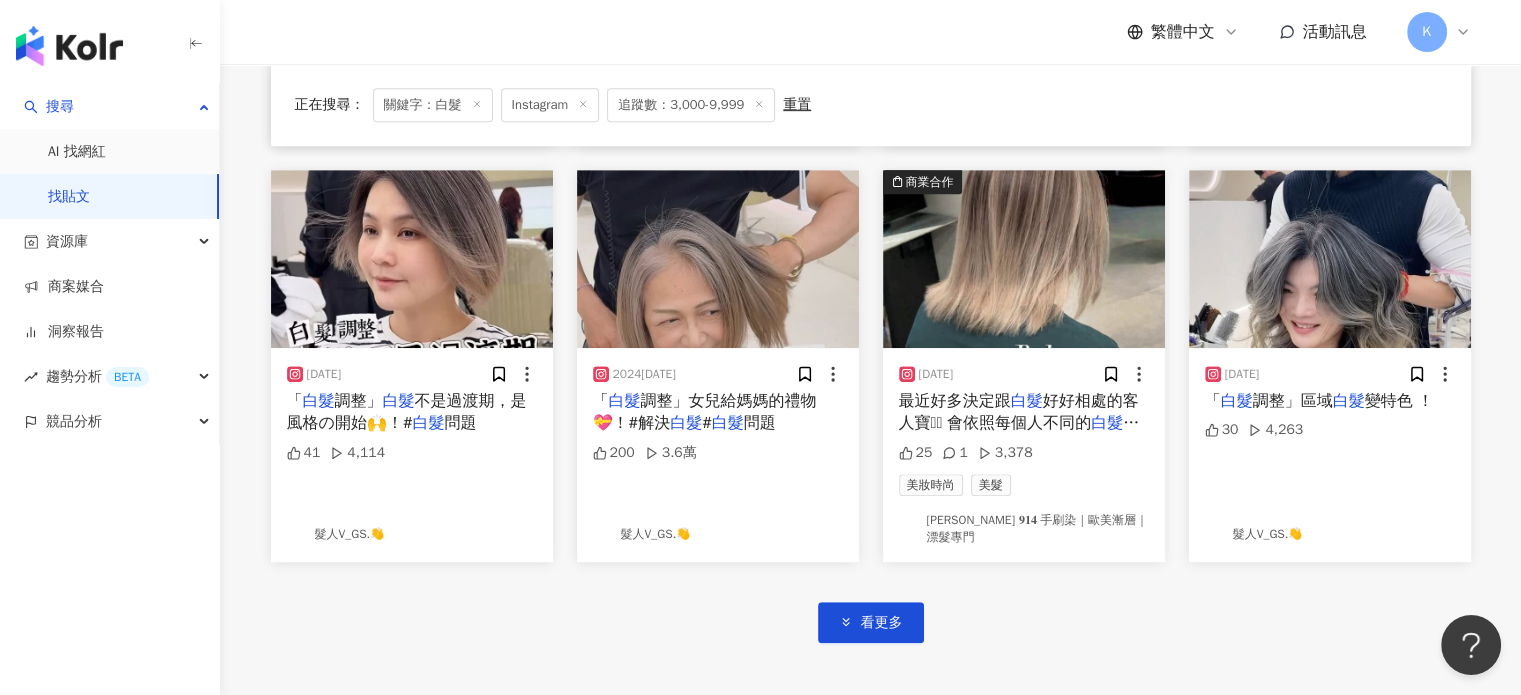 scroll, scrollTop: 1000, scrollLeft: 0, axis: vertical 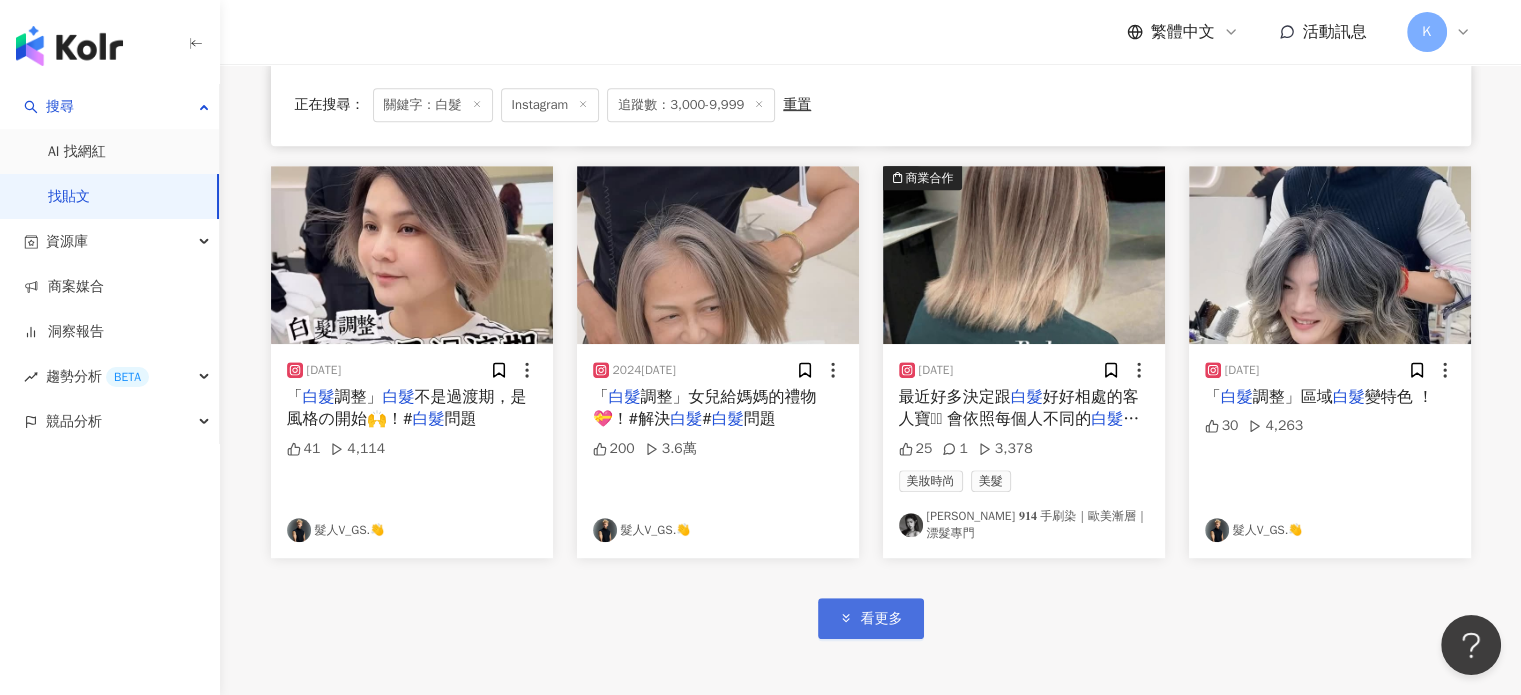 click on "看更多" at bounding box center (882, 619) 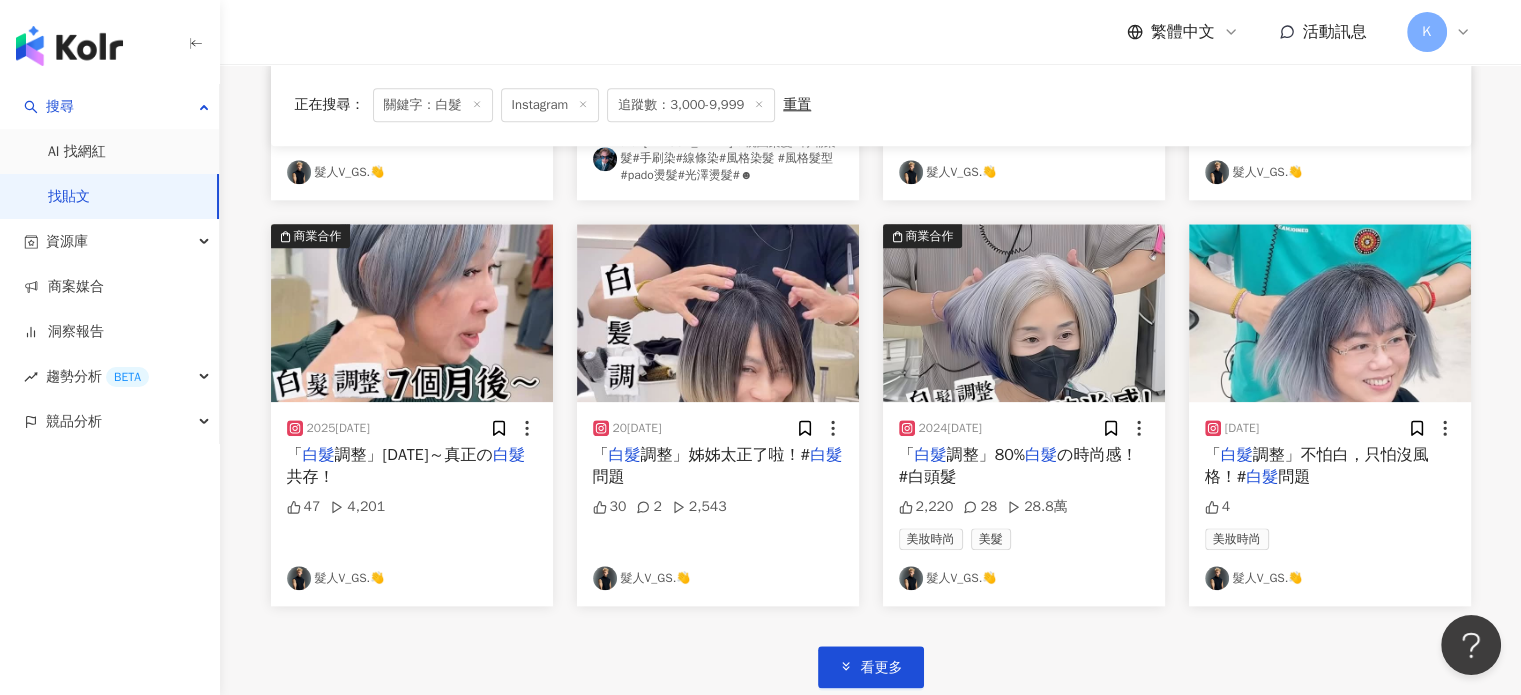 scroll, scrollTop: 2200, scrollLeft: 0, axis: vertical 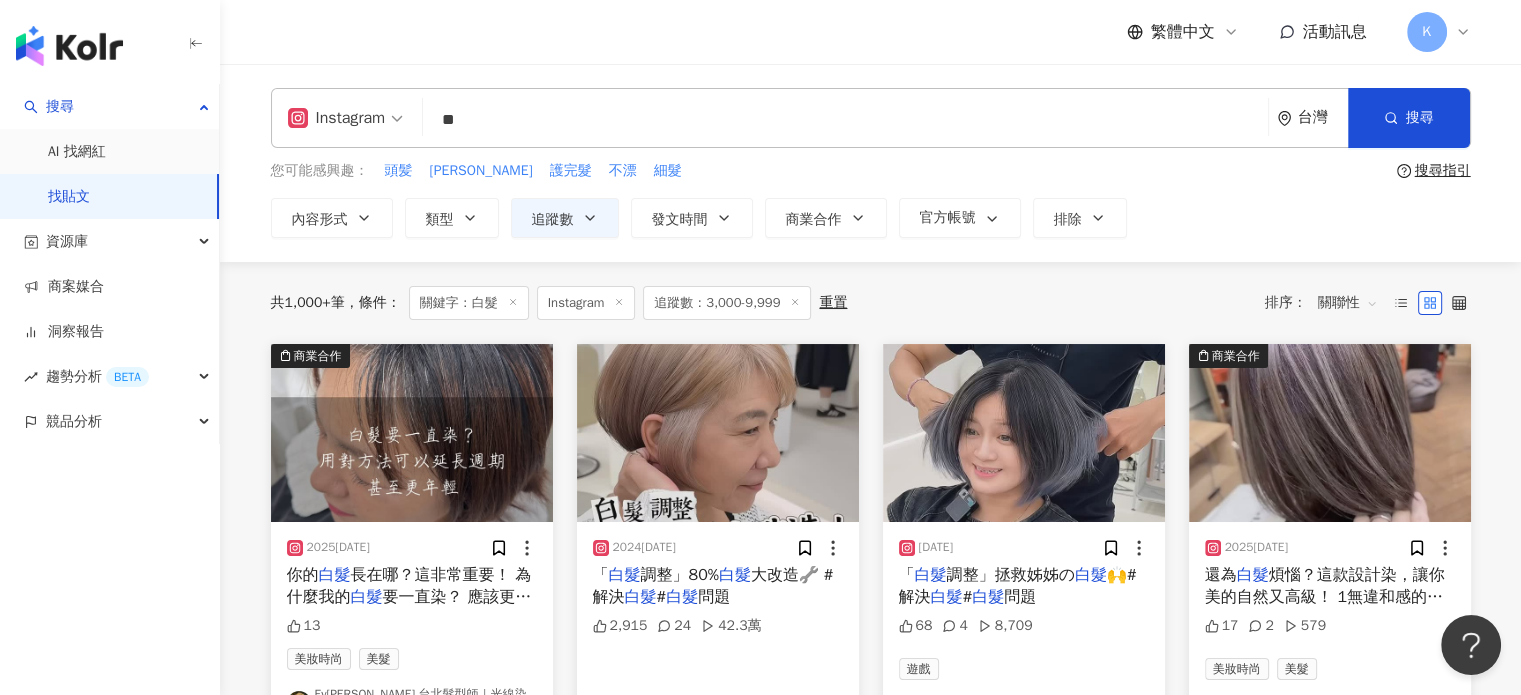 drag, startPoint x: 492, startPoint y: 123, endPoint x: 443, endPoint y: 121, distance: 49.0408 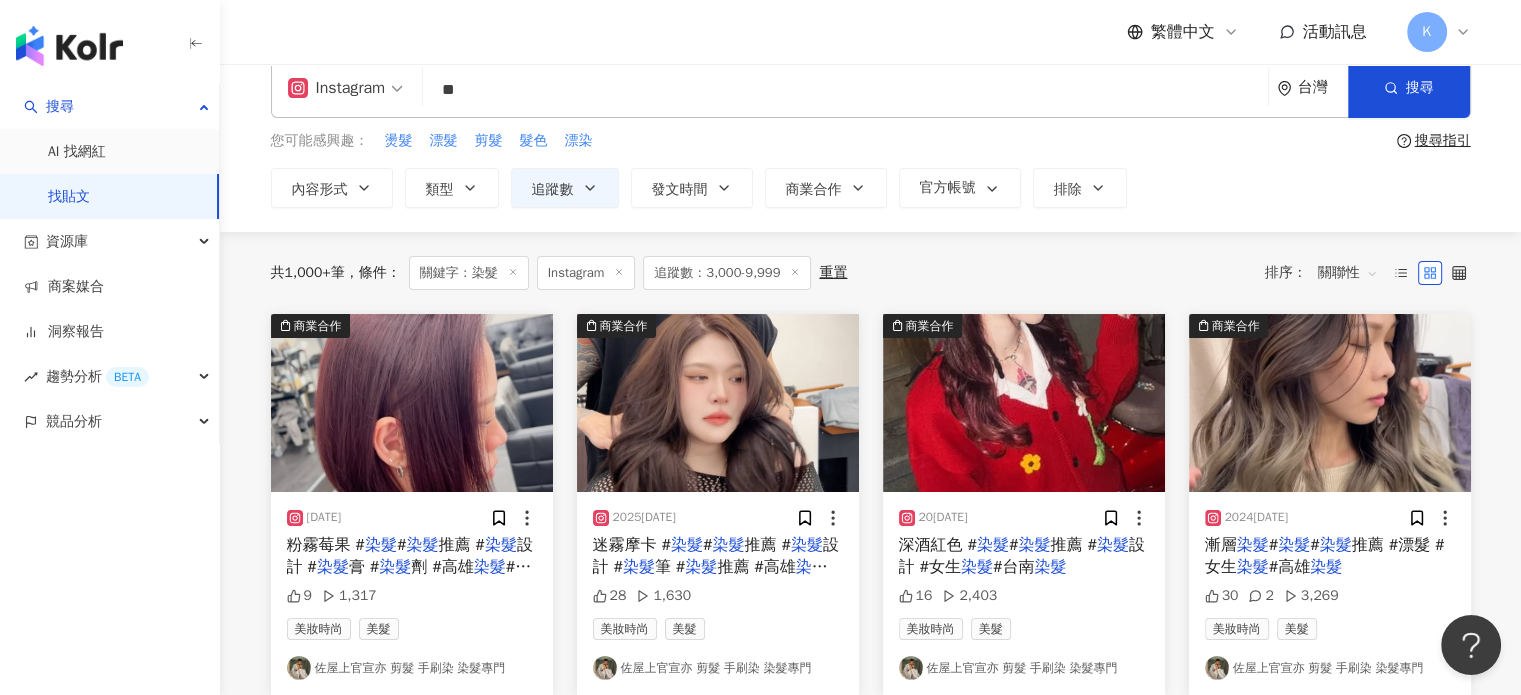 scroll, scrollTop: 0, scrollLeft: 0, axis: both 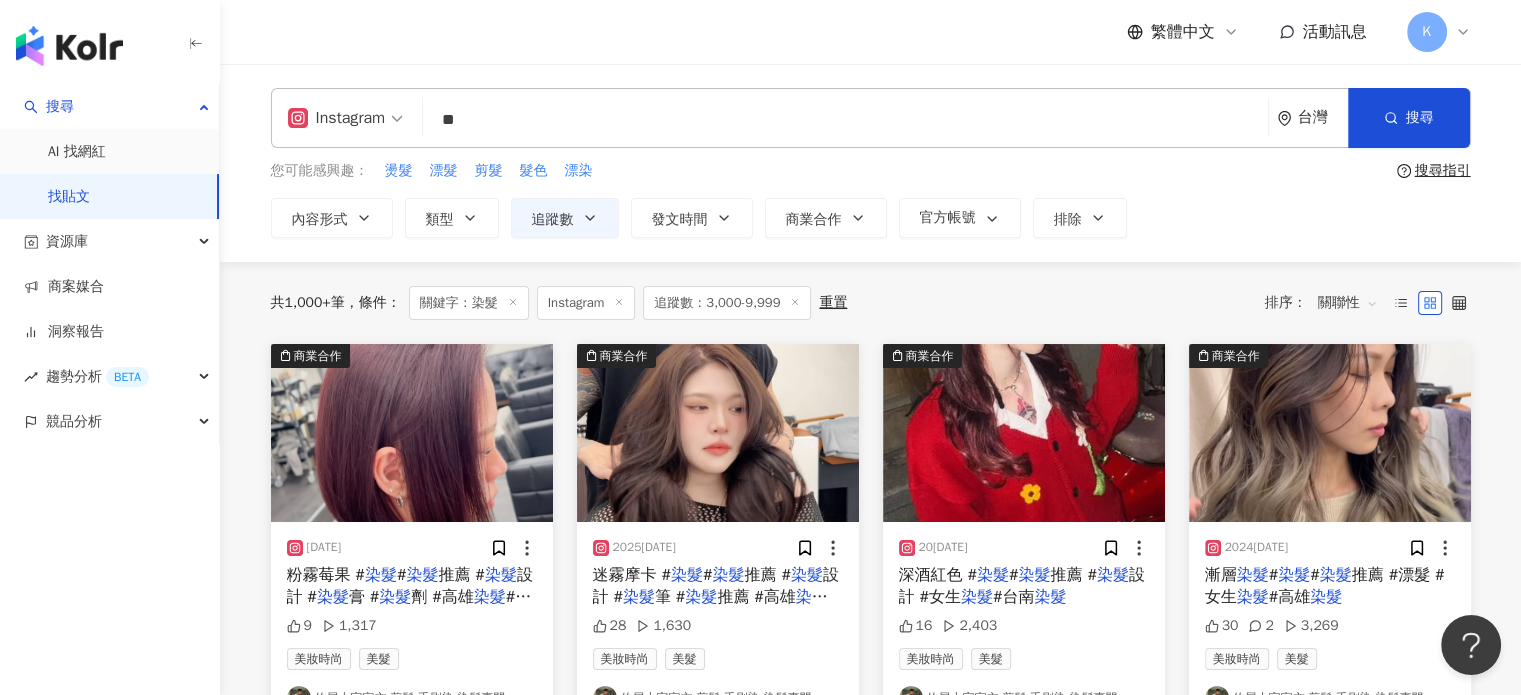 drag, startPoint x: 519, startPoint y: 134, endPoint x: 404, endPoint y: 132, distance: 115.01739 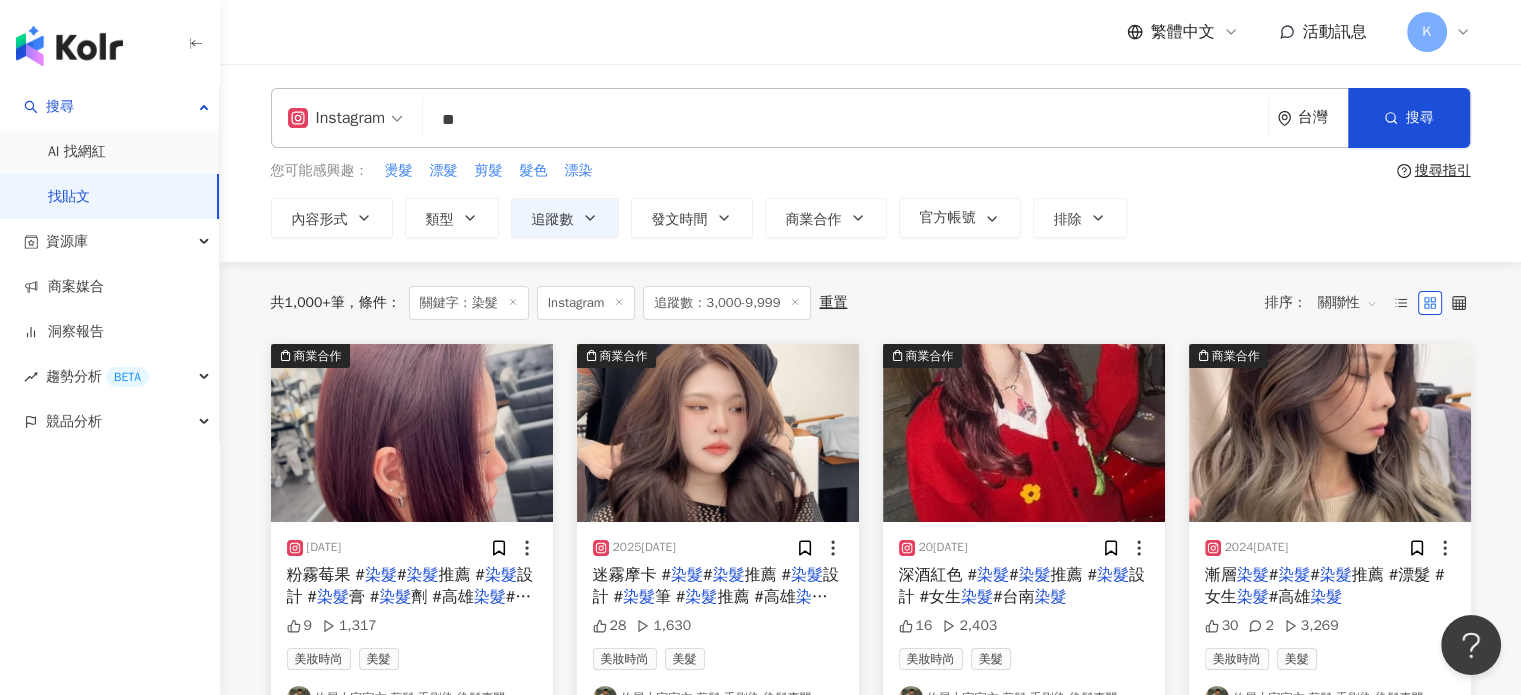type on "*" 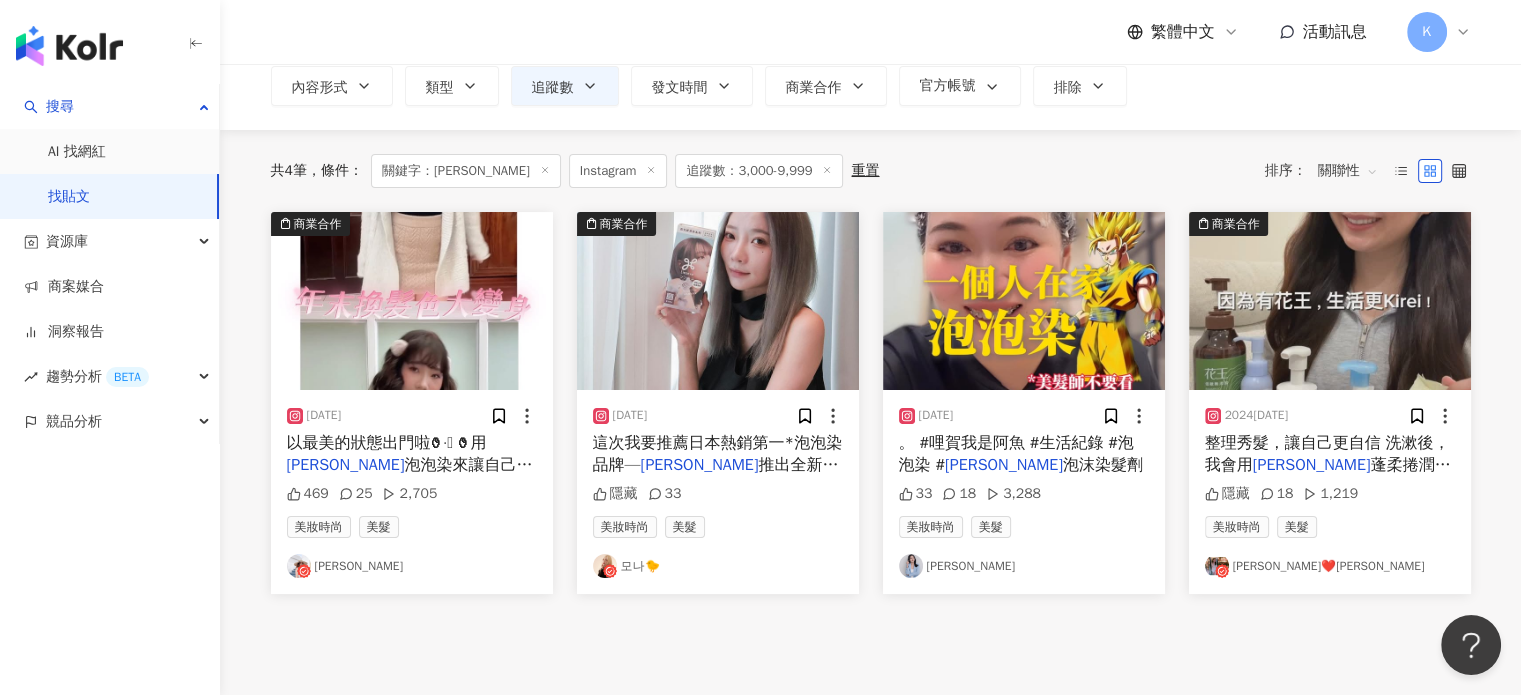 scroll, scrollTop: 100, scrollLeft: 0, axis: vertical 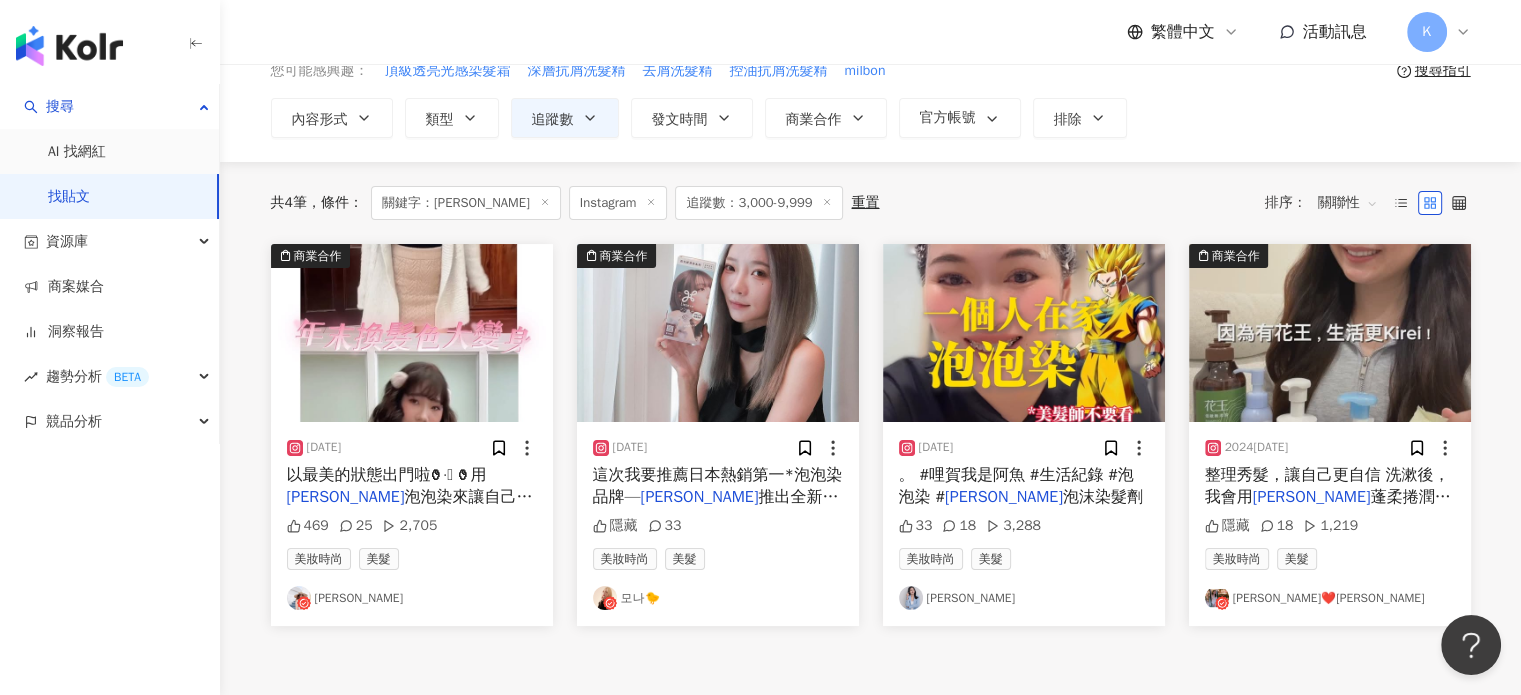 click at bounding box center (1330, 333) 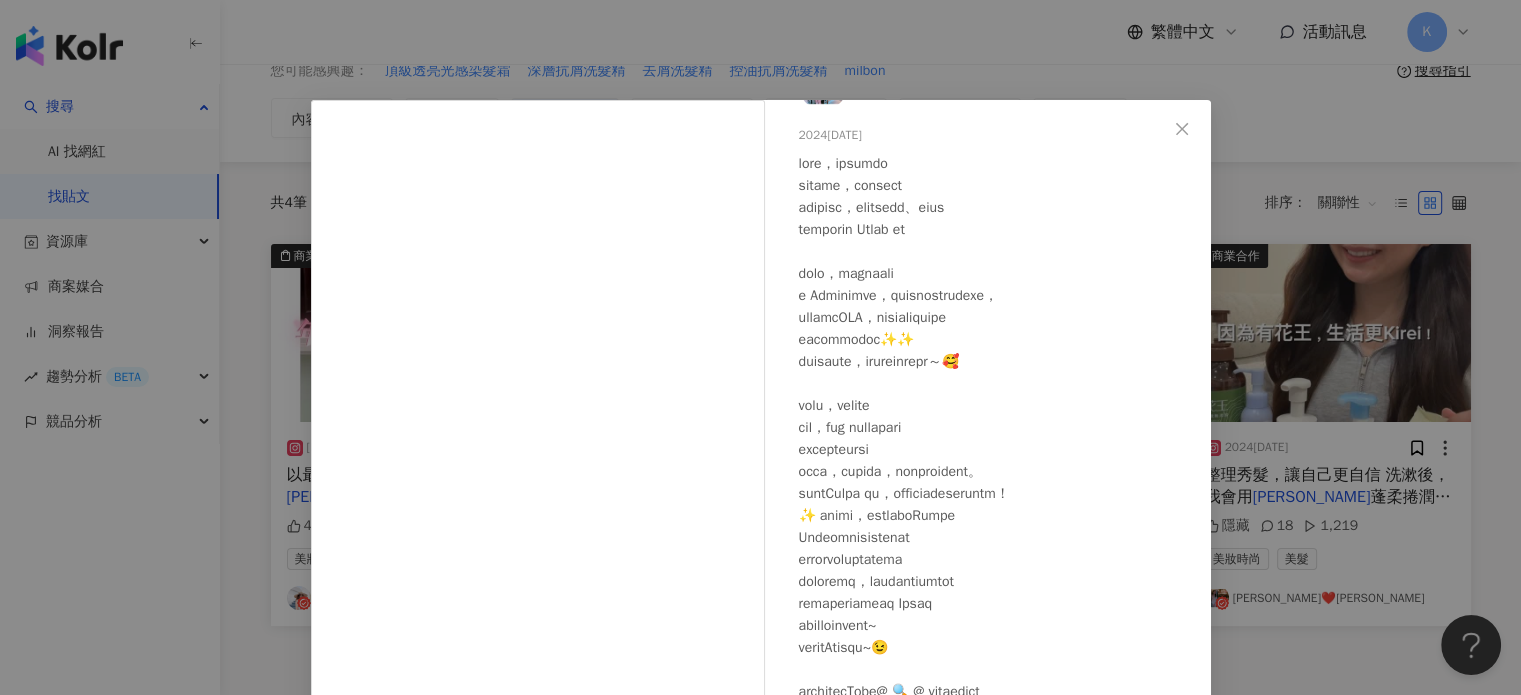 scroll, scrollTop: 103, scrollLeft: 0, axis: vertical 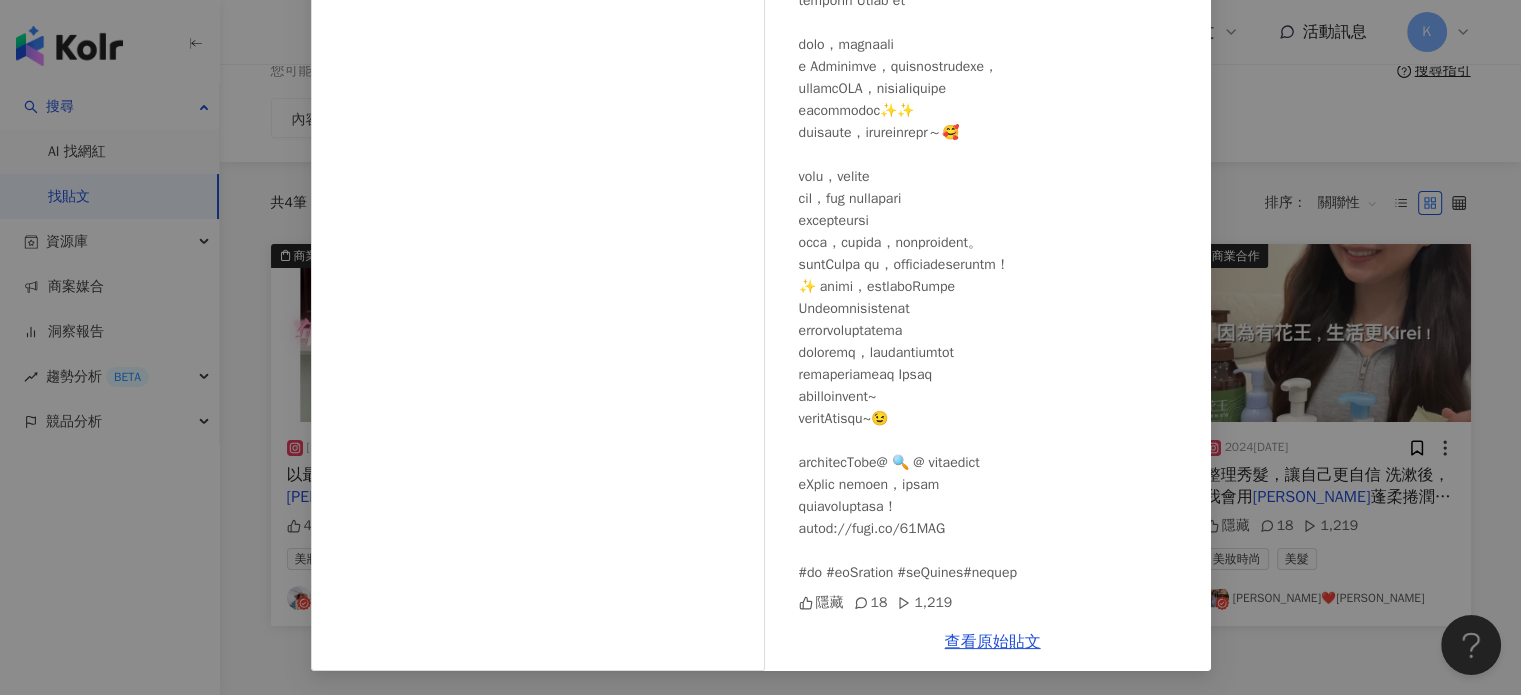 drag, startPoint x: 1380, startPoint y: 307, endPoint x: 1324, endPoint y: 326, distance: 59.135437 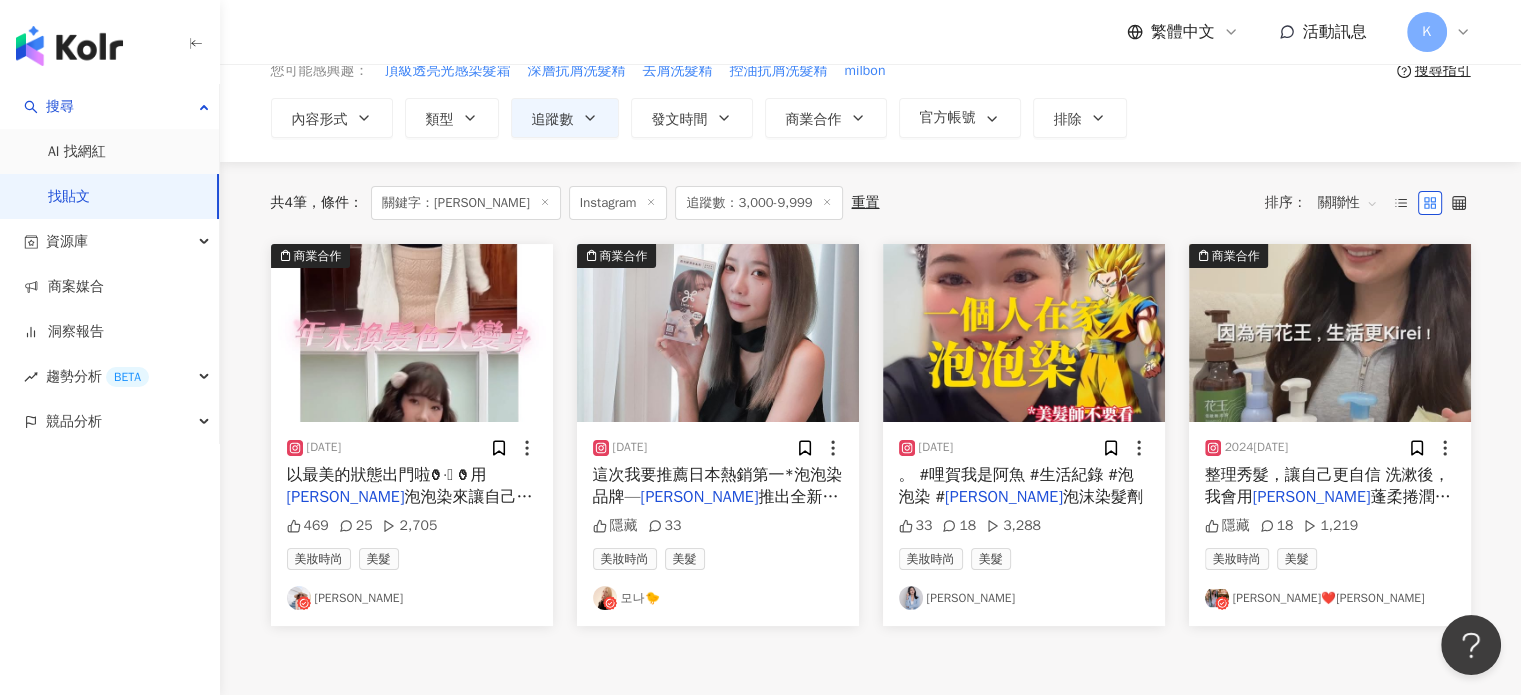 click at bounding box center (1330, 333) 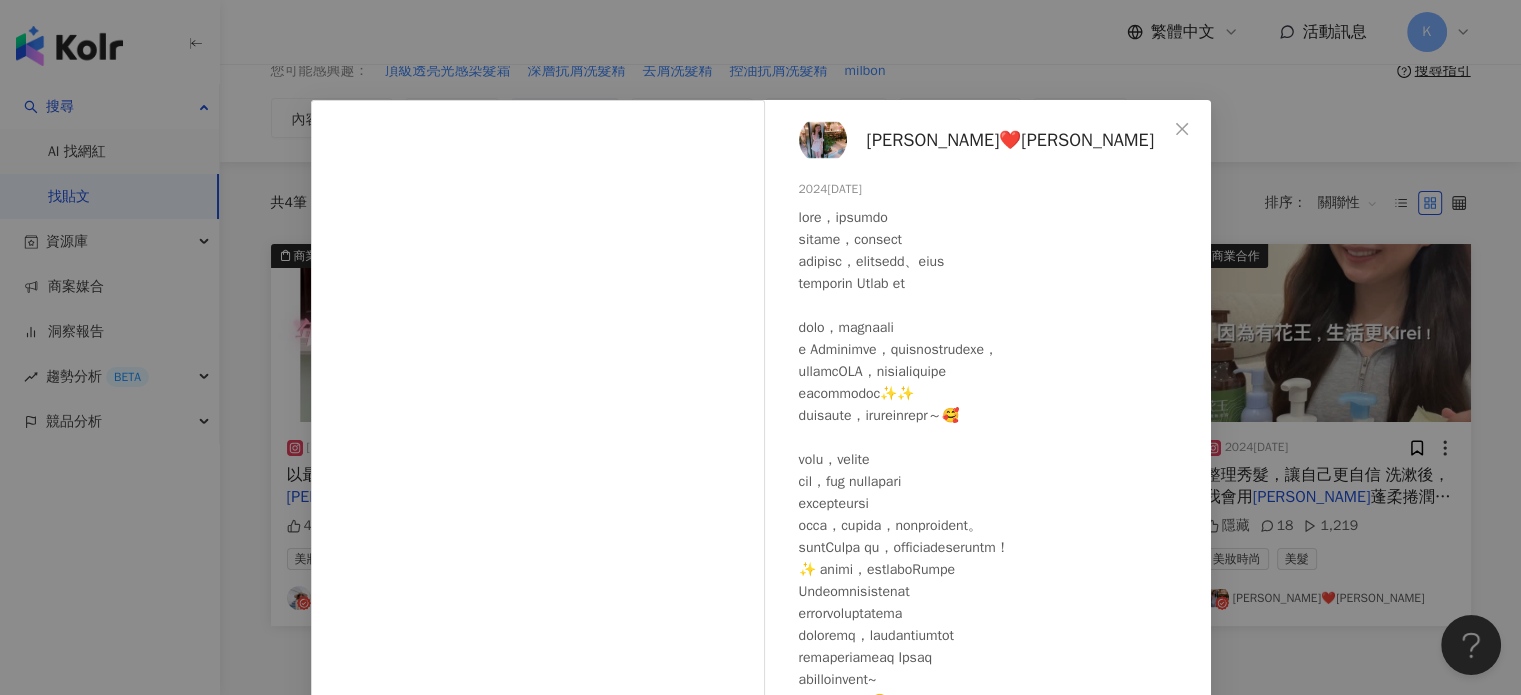 click on "[PERSON_NAME]❤️[PERSON_NAME]" at bounding box center [1010, 140] 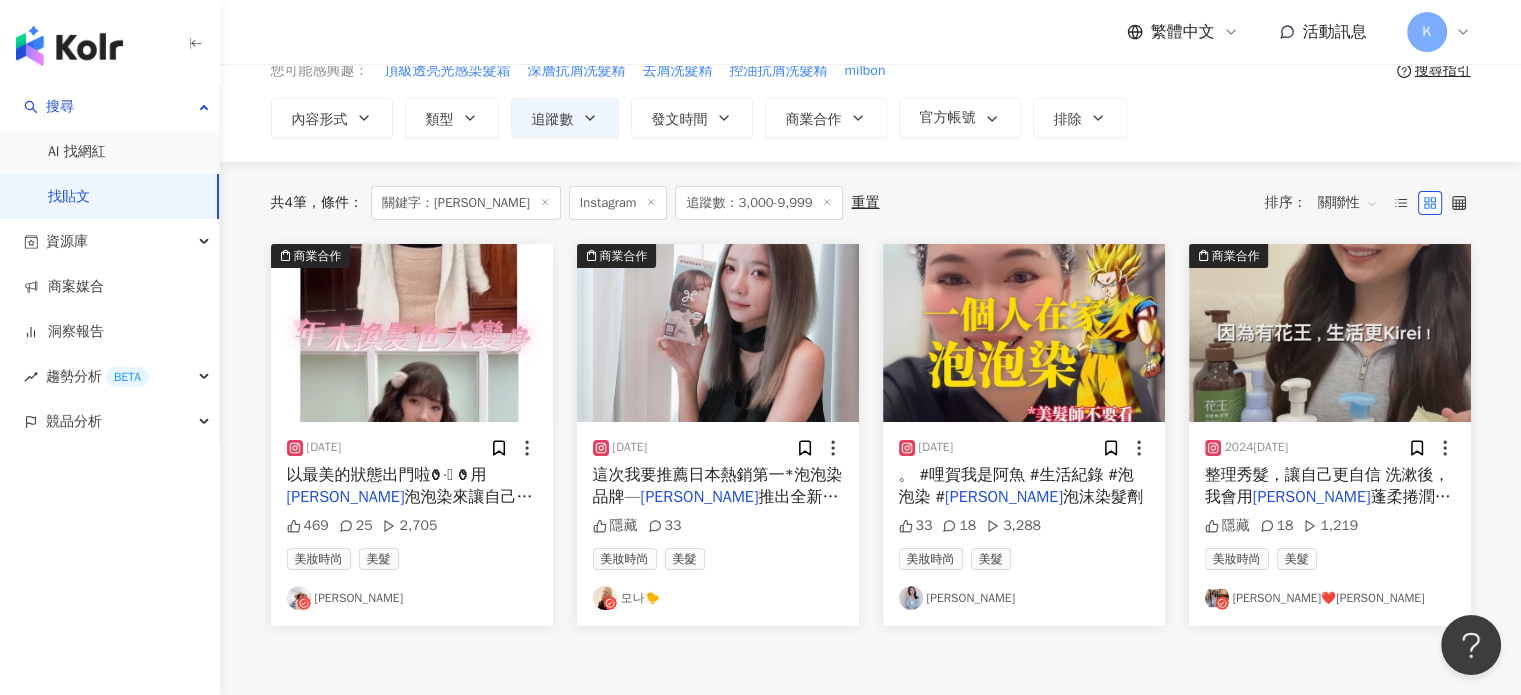 click at bounding box center (1024, 333) 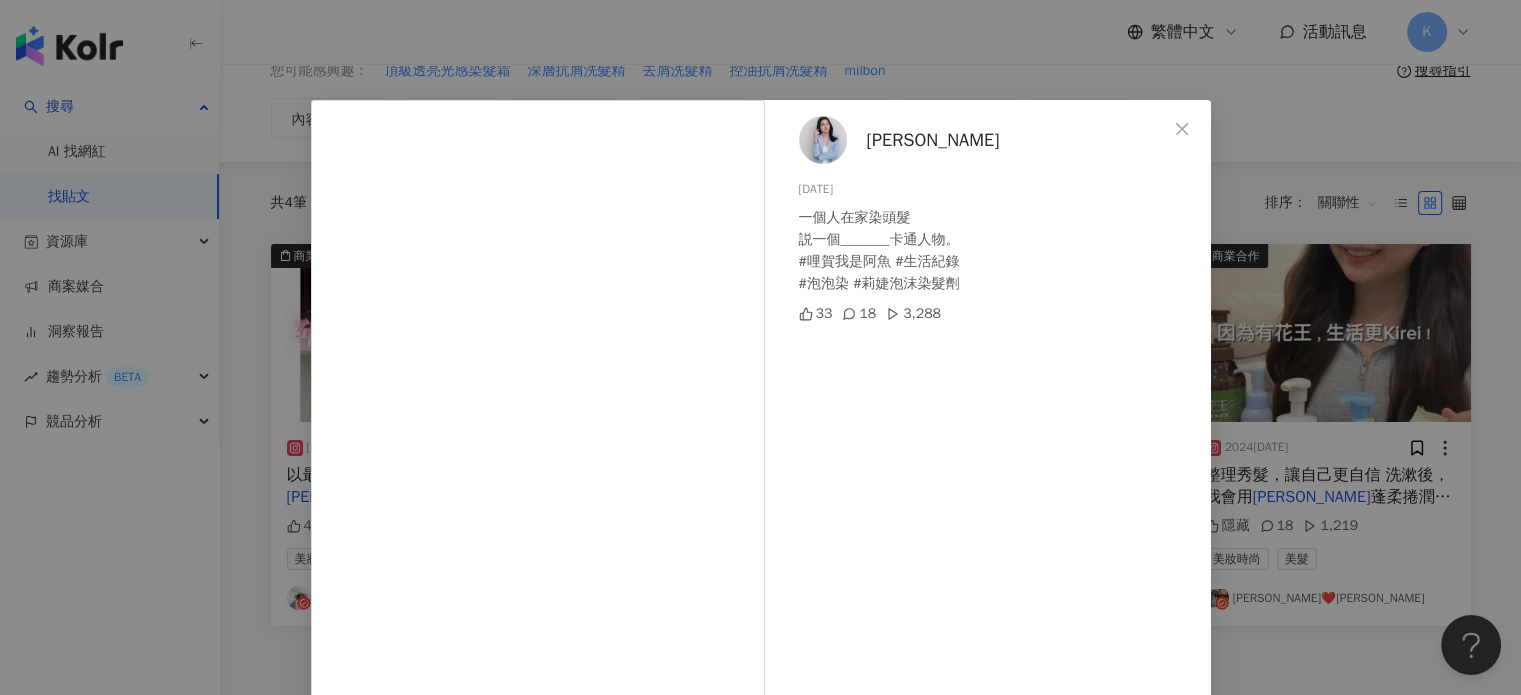 click on "[PERSON_NAME]2025[DATE]個人在家染頭髮
説一個_______卡通人物。
#哩賀我是阿魚 #生活紀錄
#泡泡染 #莉婕泡沫染髮劑 33 18 3,288 查看原始貼文" at bounding box center [760, 347] 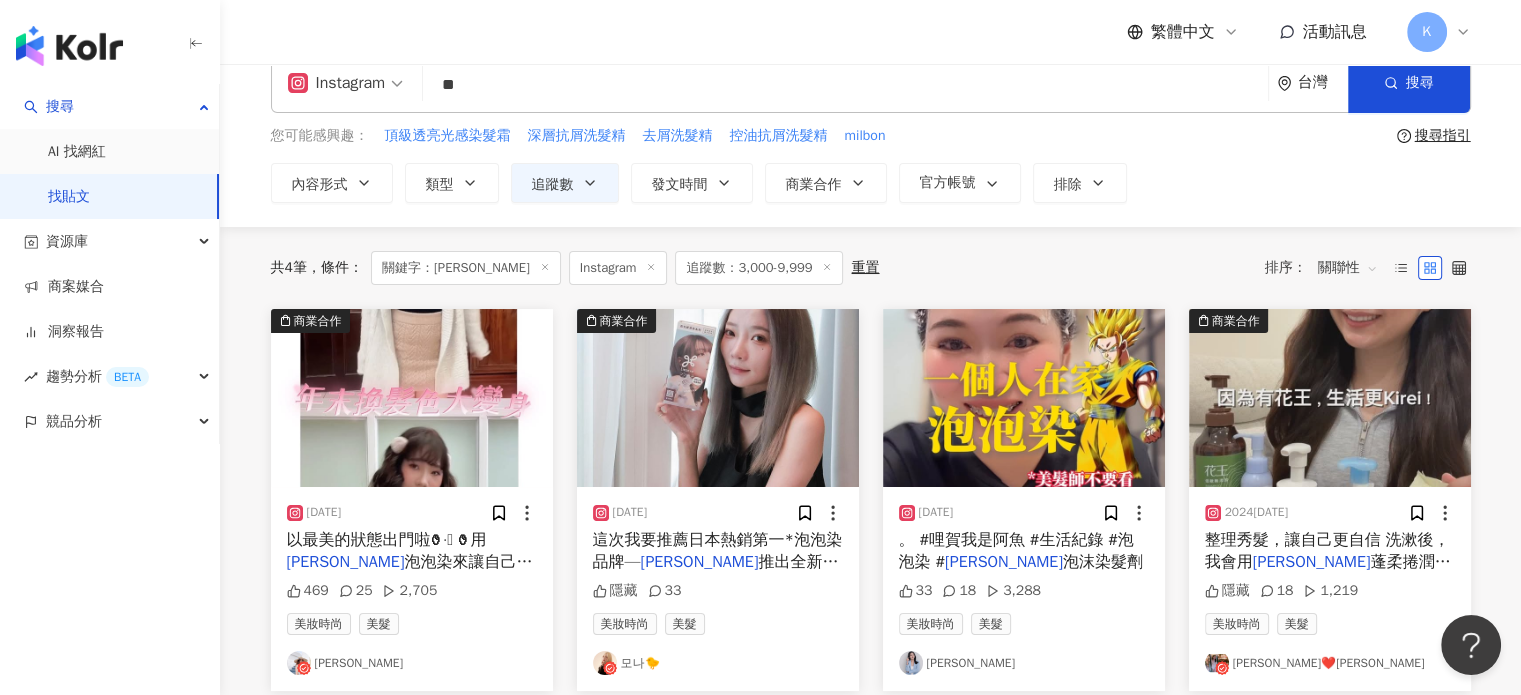 scroll, scrollTop: 0, scrollLeft: 0, axis: both 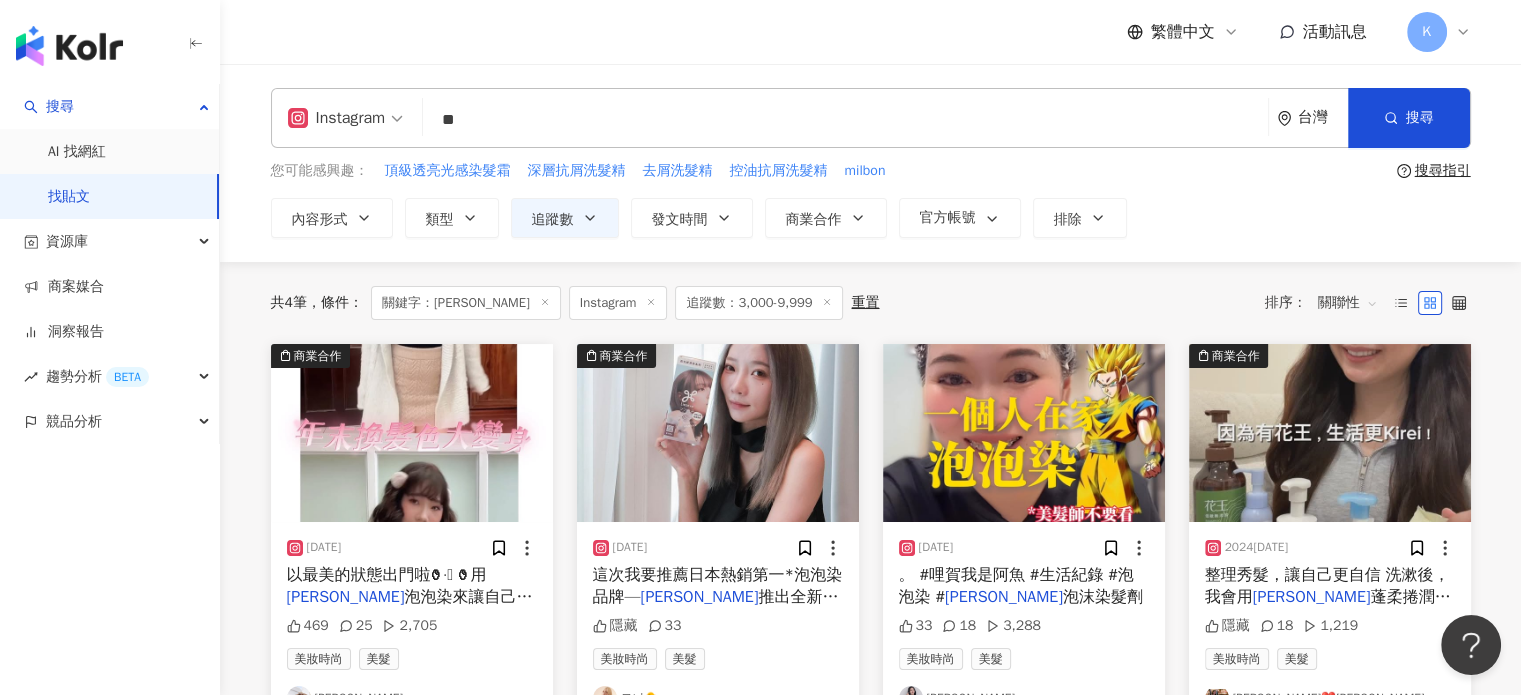 click on "**" at bounding box center [845, 119] 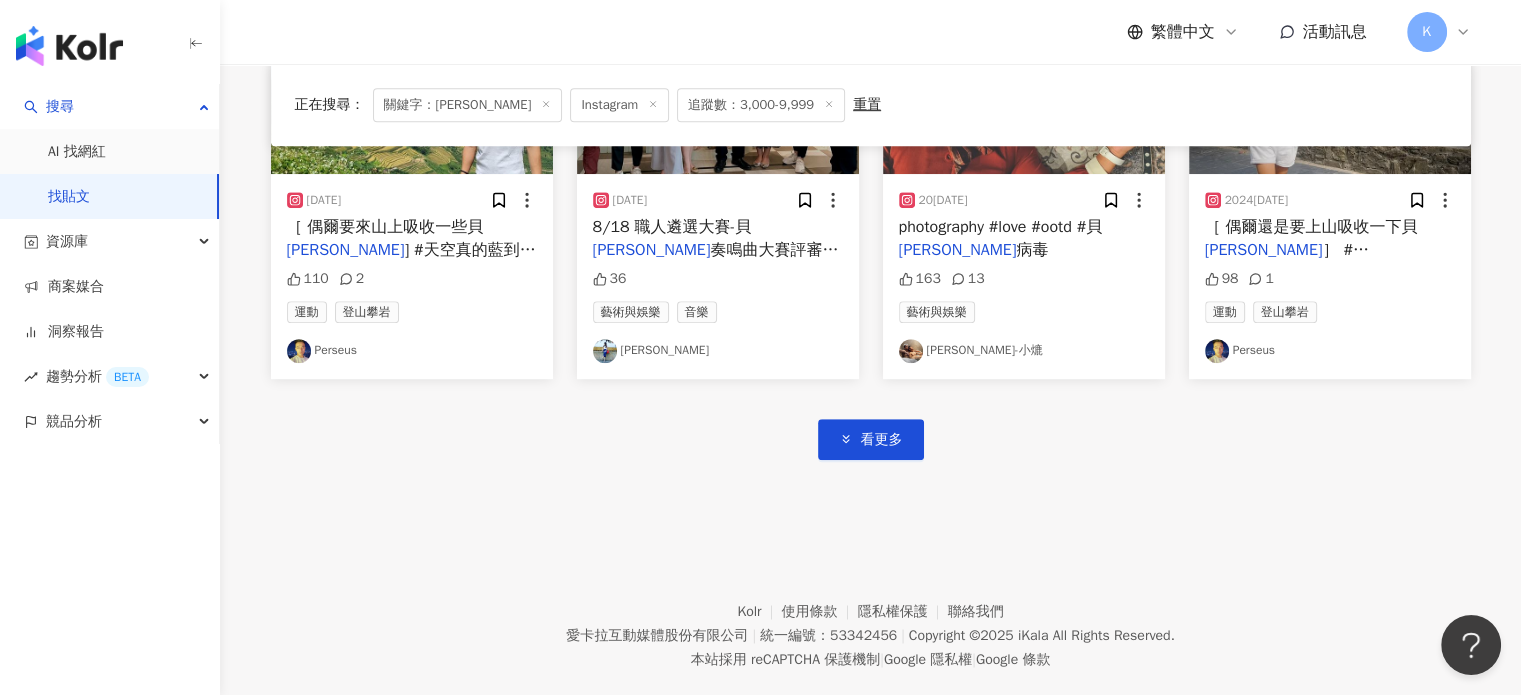 scroll, scrollTop: 1193, scrollLeft: 0, axis: vertical 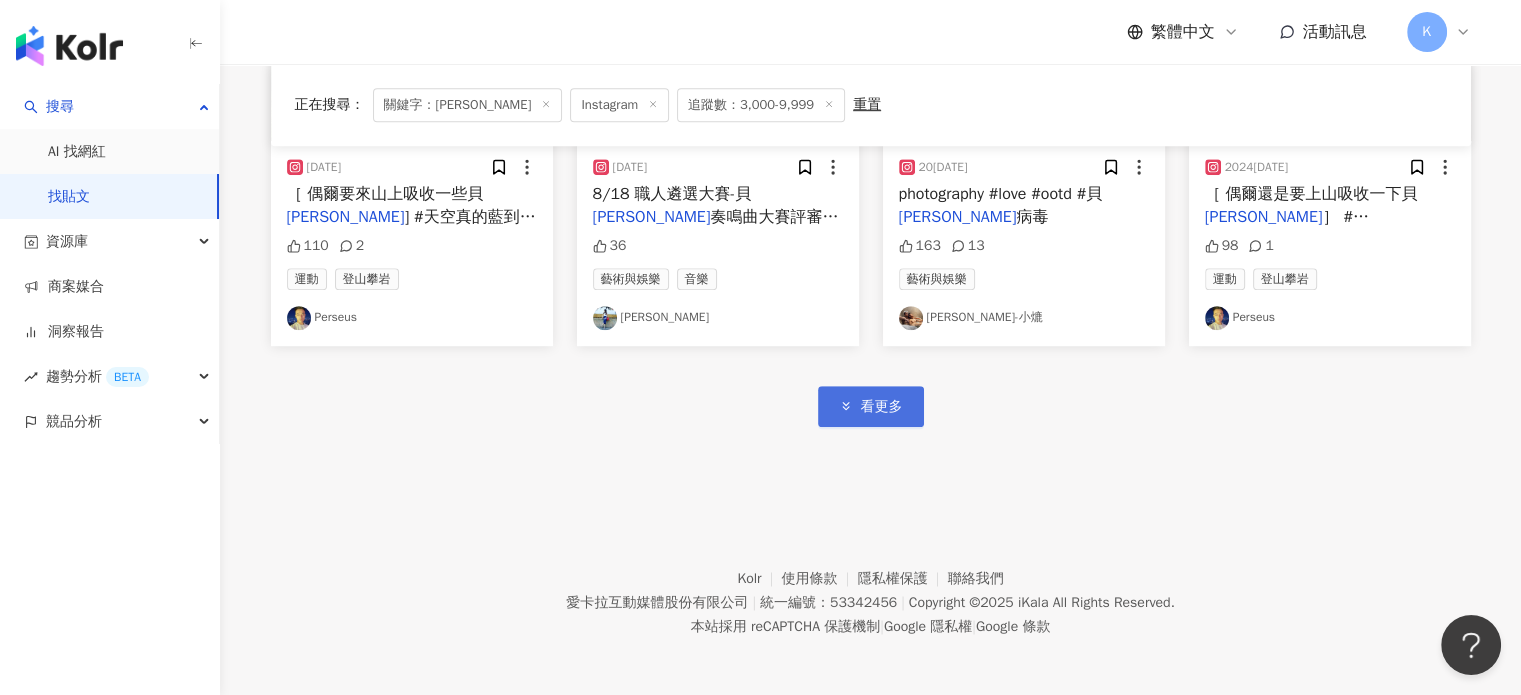 click on "看更多" at bounding box center [882, 407] 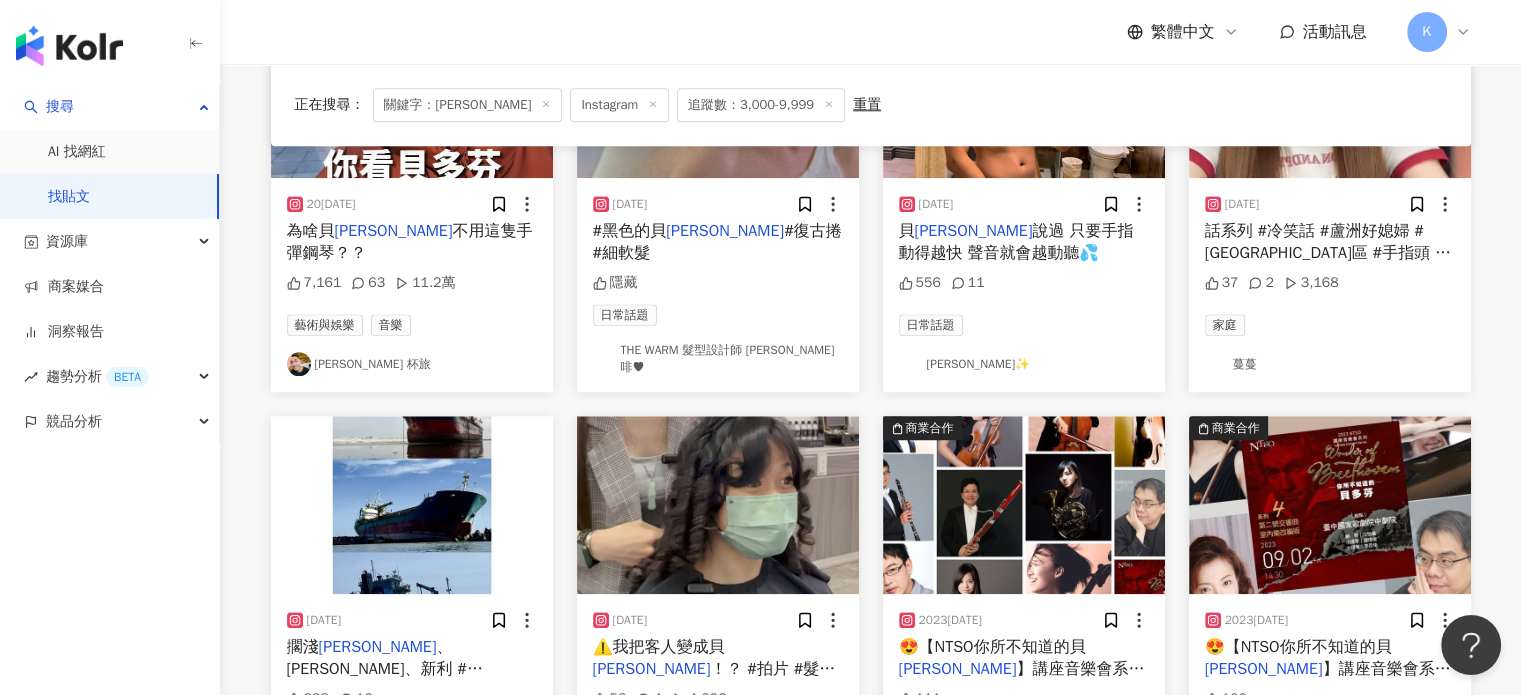 scroll, scrollTop: 2193, scrollLeft: 0, axis: vertical 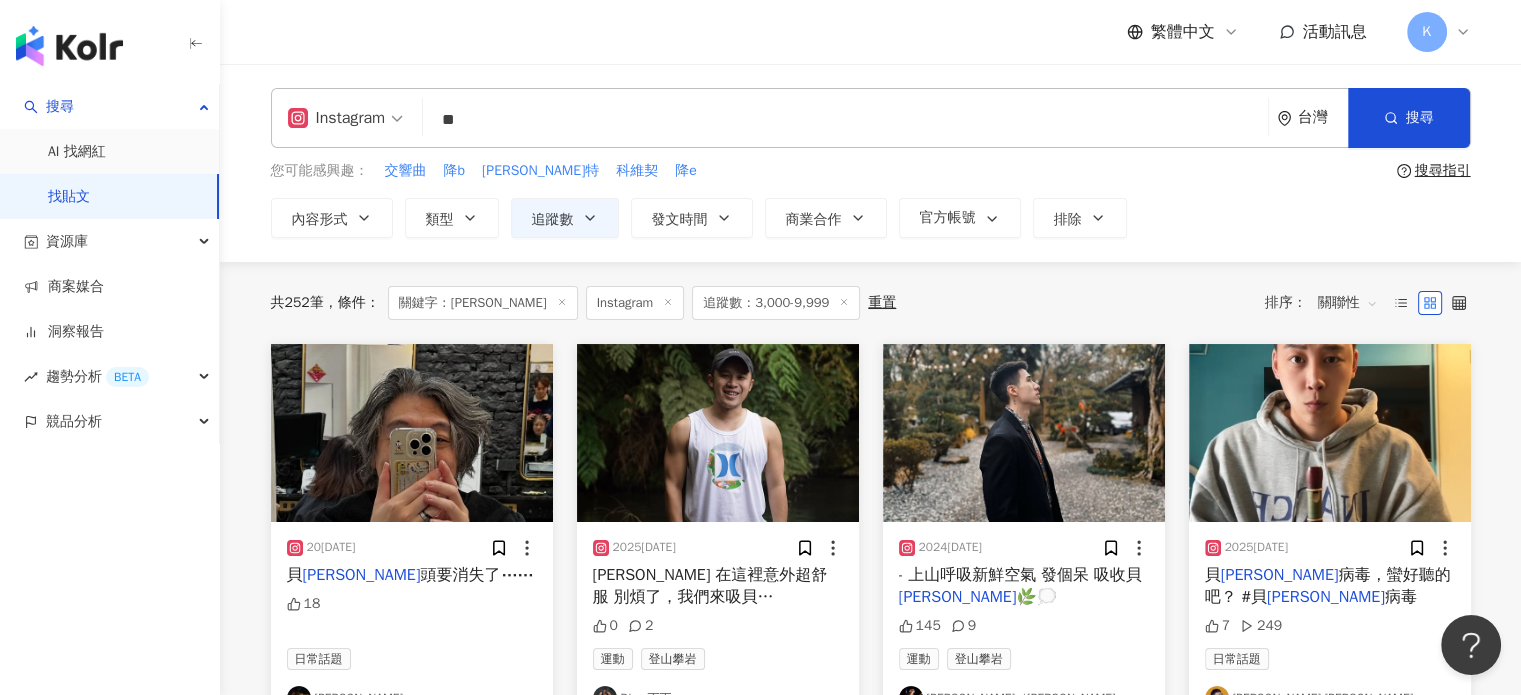 drag, startPoint x: 500, startPoint y: 119, endPoint x: 334, endPoint y: 103, distance: 166.7693 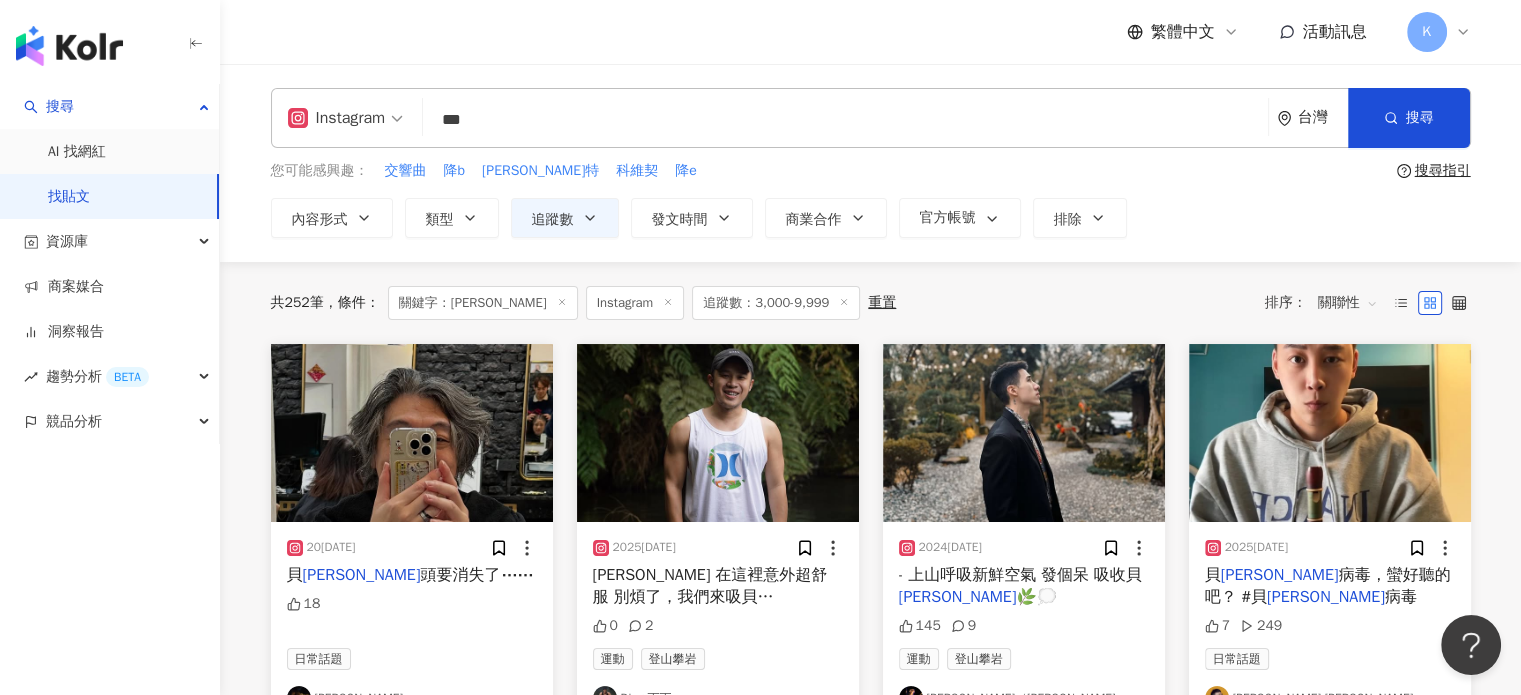 type on "***" 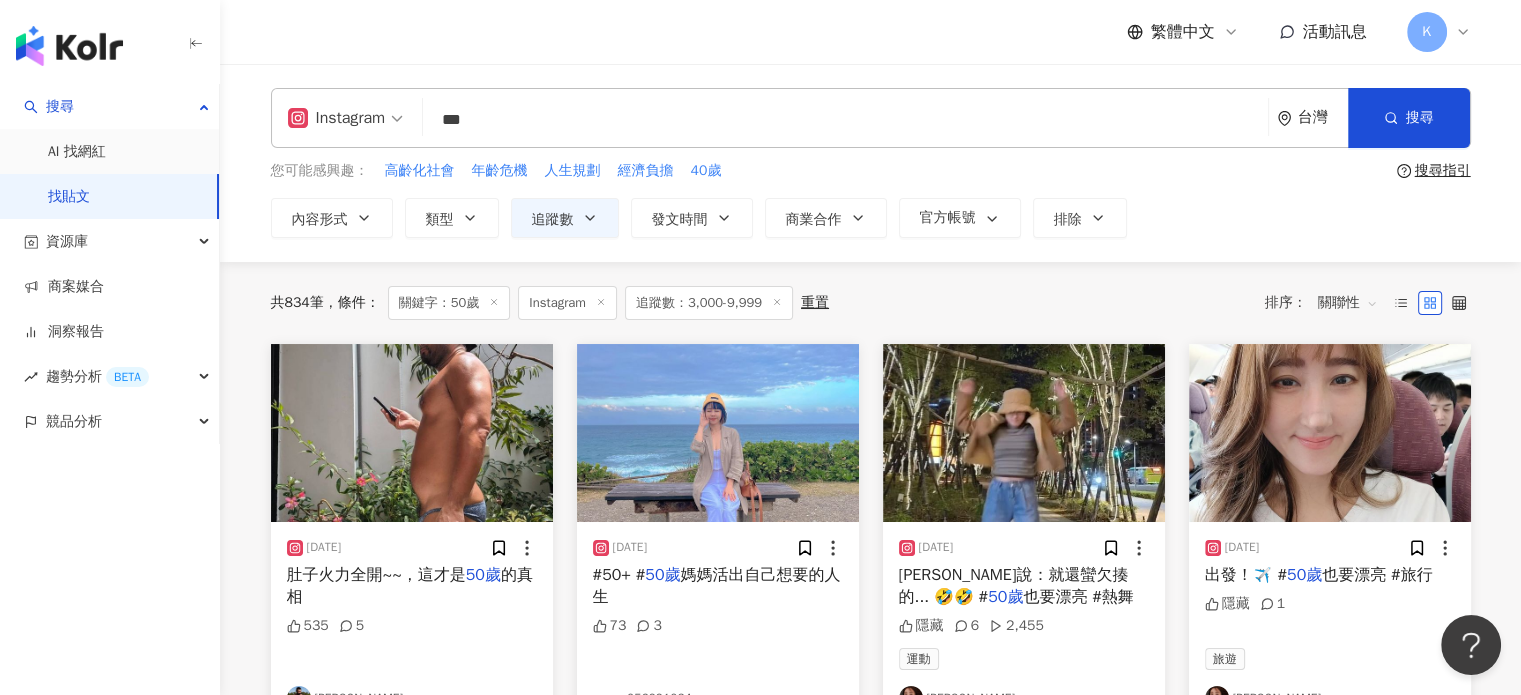 scroll, scrollTop: 200, scrollLeft: 0, axis: vertical 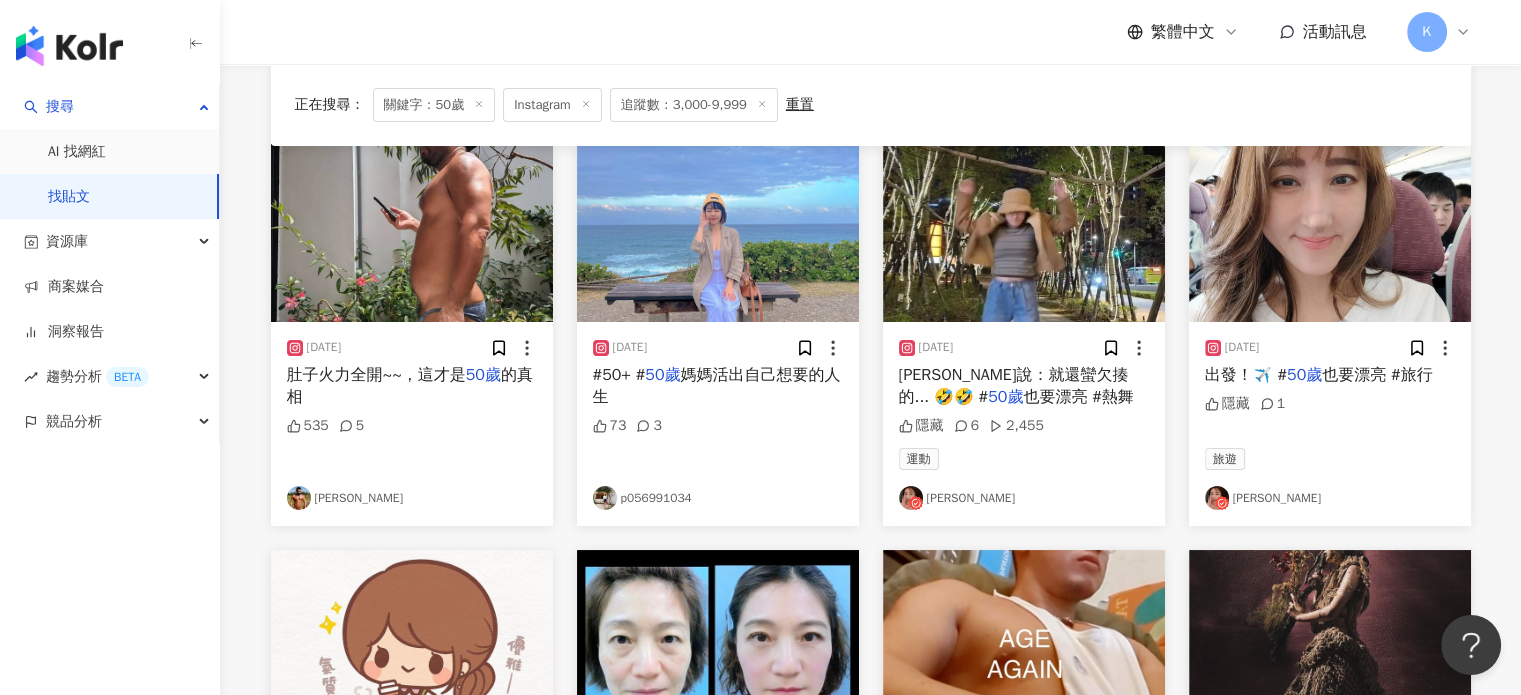 click at bounding box center [718, 233] 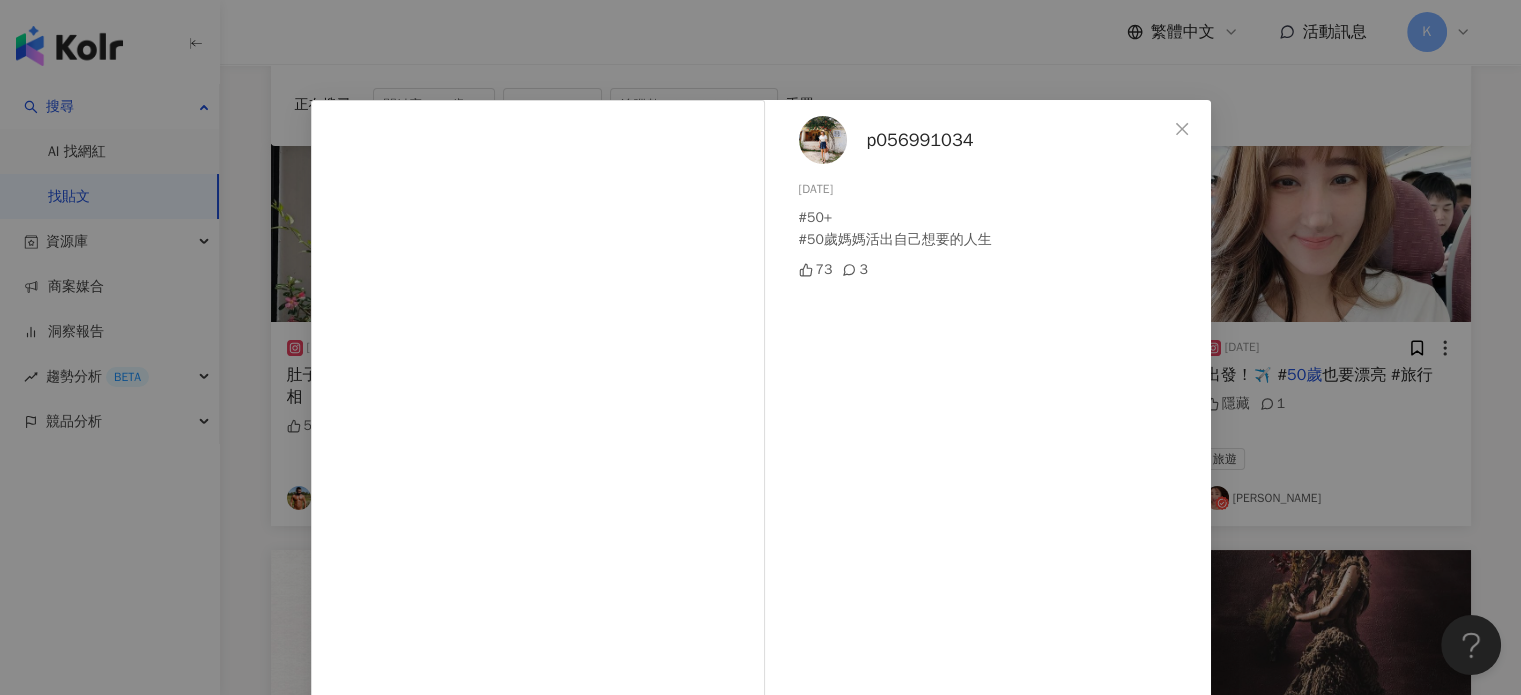 click on "p056991034 2024[DATE]+
#50歲媽媽活出自己想要的人生 73 3 查看原始貼文" at bounding box center [760, 347] 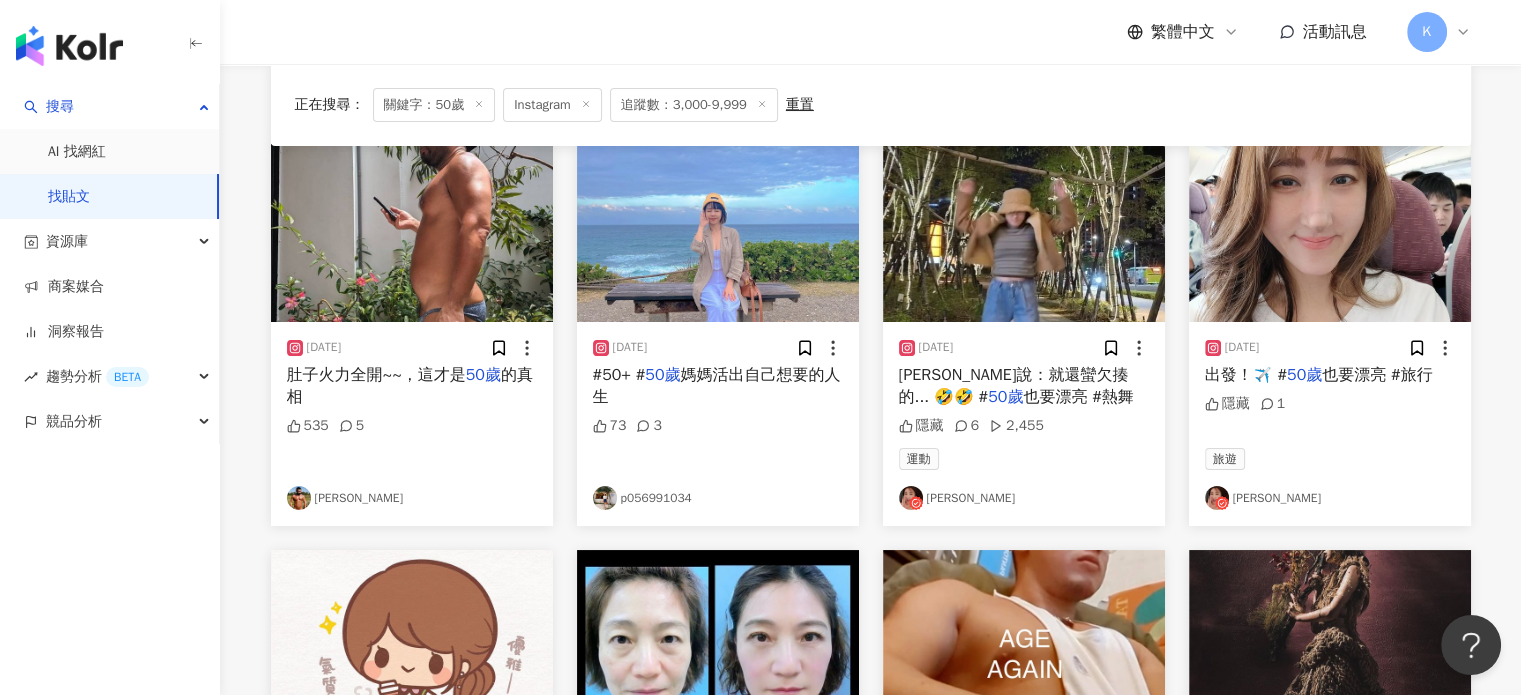 click at bounding box center [1330, 233] 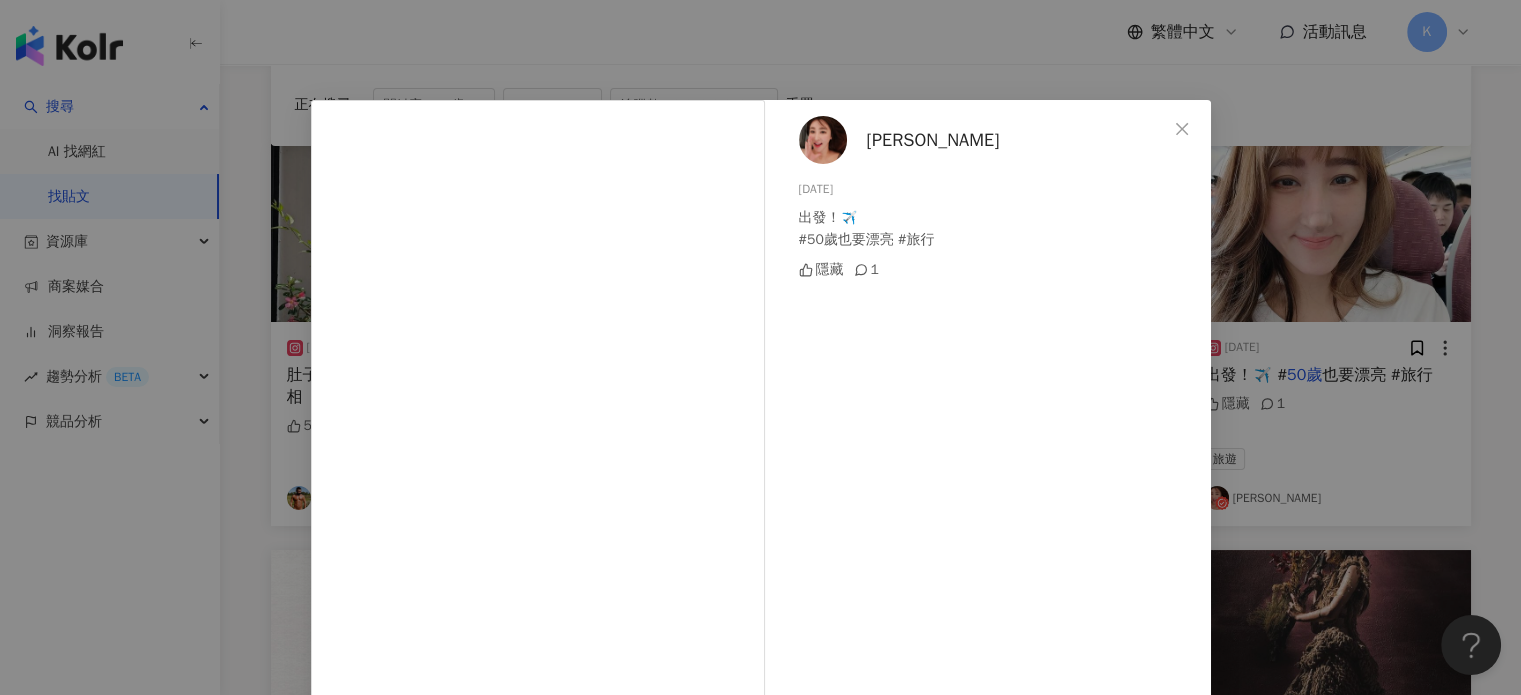 click on "[PERSON_NAME] 2023[DATE]發！✈️
#50歲也要漂亮 #旅行 隱藏 1 查看原始貼文" at bounding box center (760, 347) 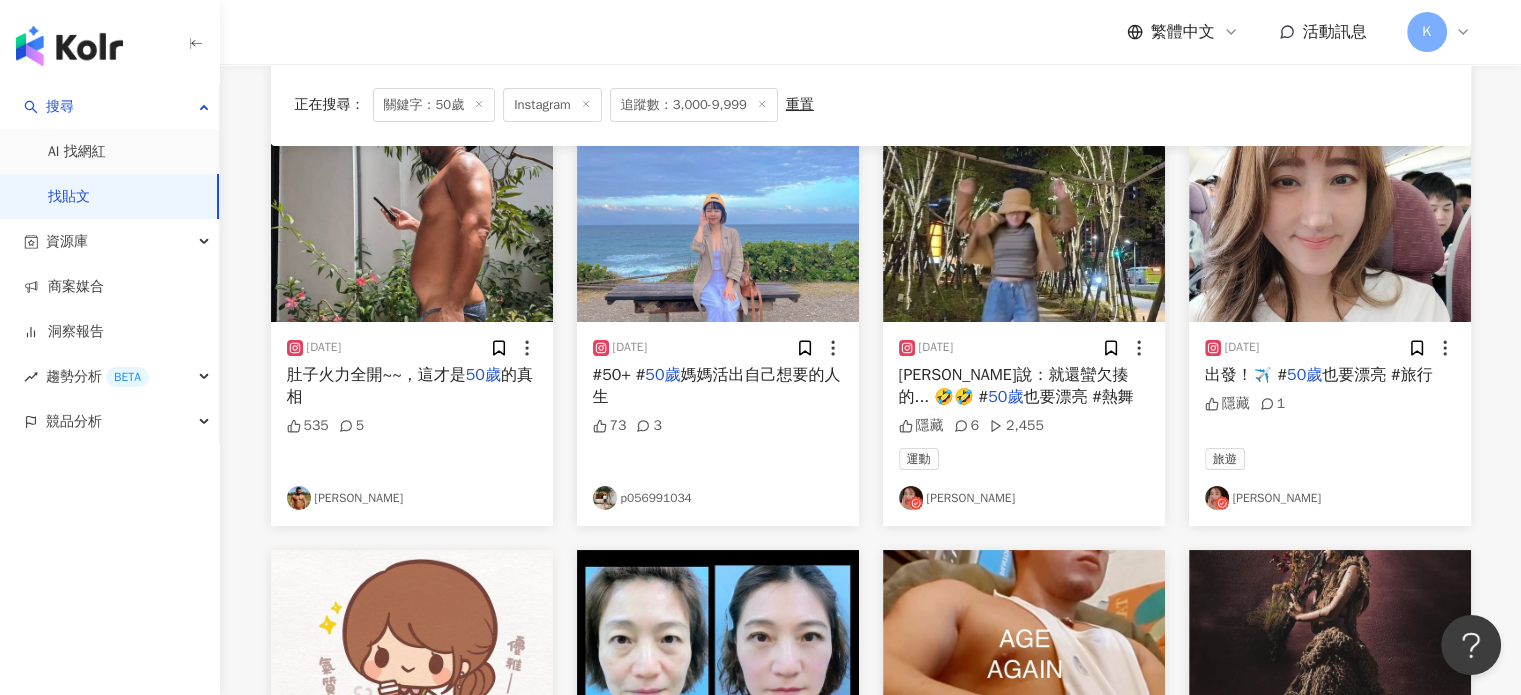 click on "Instagram *** 台灣 搜尋 您可能感興趣： 高齡化社會  年齡危機  人生規劃  經濟負擔  40歲  搜尋指引 內容形式 類型 追蹤數 發文時間 商業合作 官方帳號  排除  ****  -  **** 不限 小型 奈米網紅 (<1萬) 微型網紅 (1萬-3萬) 小型網紅 (3萬-5萬) 中型 中小型網紅 (5萬-10萬) 中型網紅 (10萬-30萬) 中大型網紅 (30萬-50萬) 大型 大型網紅 (50萬-100萬) 百萬網紅 (>100萬) 正在搜尋 ： 關鍵字：50歲 Instagram 追蹤數：3,000-9,999 重置 排序： 關聯性 [DATE] 肚子火力全開~~，這才是 50歲 的真相 535 5 [PERSON_NAME] [DATE] #50+
# 50歲 媽媽活出自己想要的人生 73 3 p056991034 [DATE] [PERSON_NAME]說：就還蠻欠揍的...
🤣🤣
# 50歲 也要漂亮 #熱舞 隱藏 6 2,455 運動 [PERSON_NAME] [DATE] 出發！✈️
# 50歲 也要漂亮 #旅行 隱藏 1 旅遊 [PERSON_NAME] [DATE] 等我 50歲 應該也還是這樣🥹
#香菇妹 224 9 日常話題 香菇妹&拉比豆 [DATE] 50歲 5 539 醫美 7" at bounding box center [870, 667] 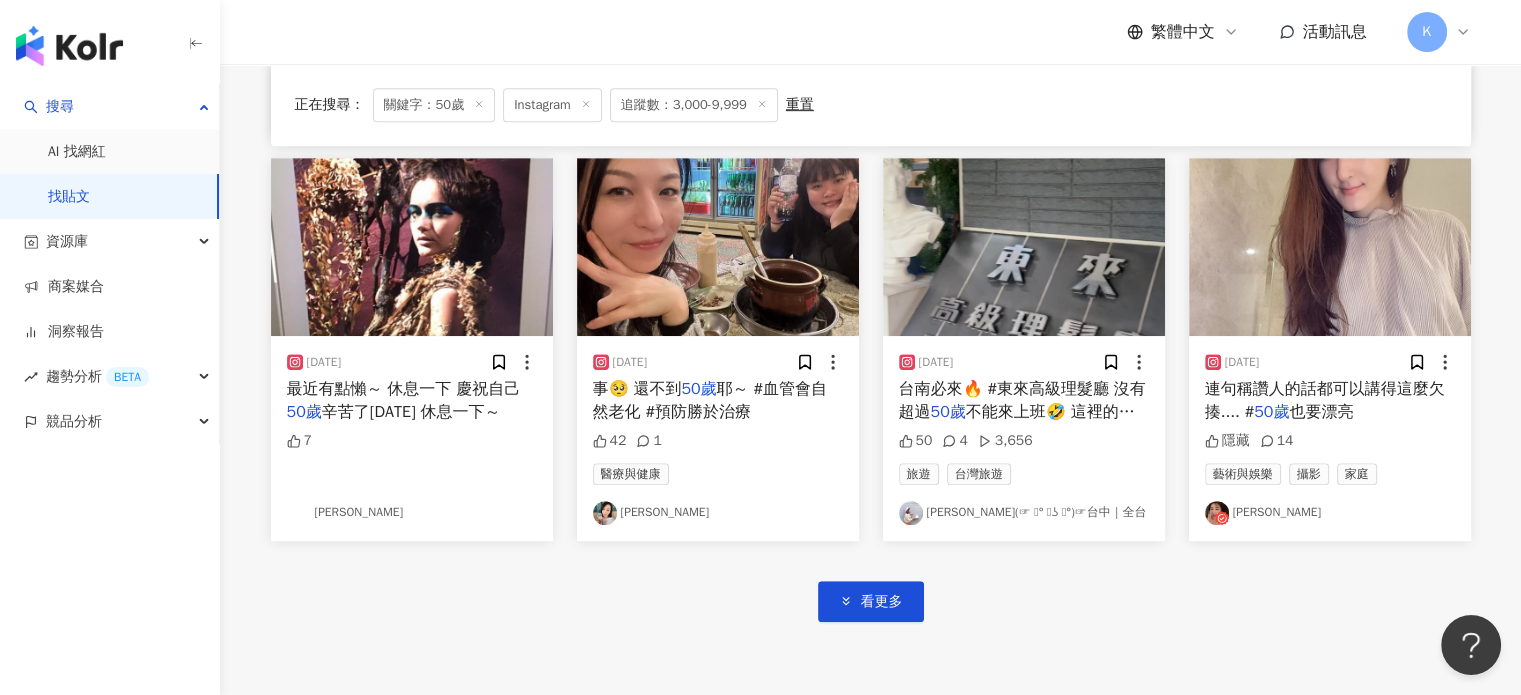 scroll, scrollTop: 1000, scrollLeft: 0, axis: vertical 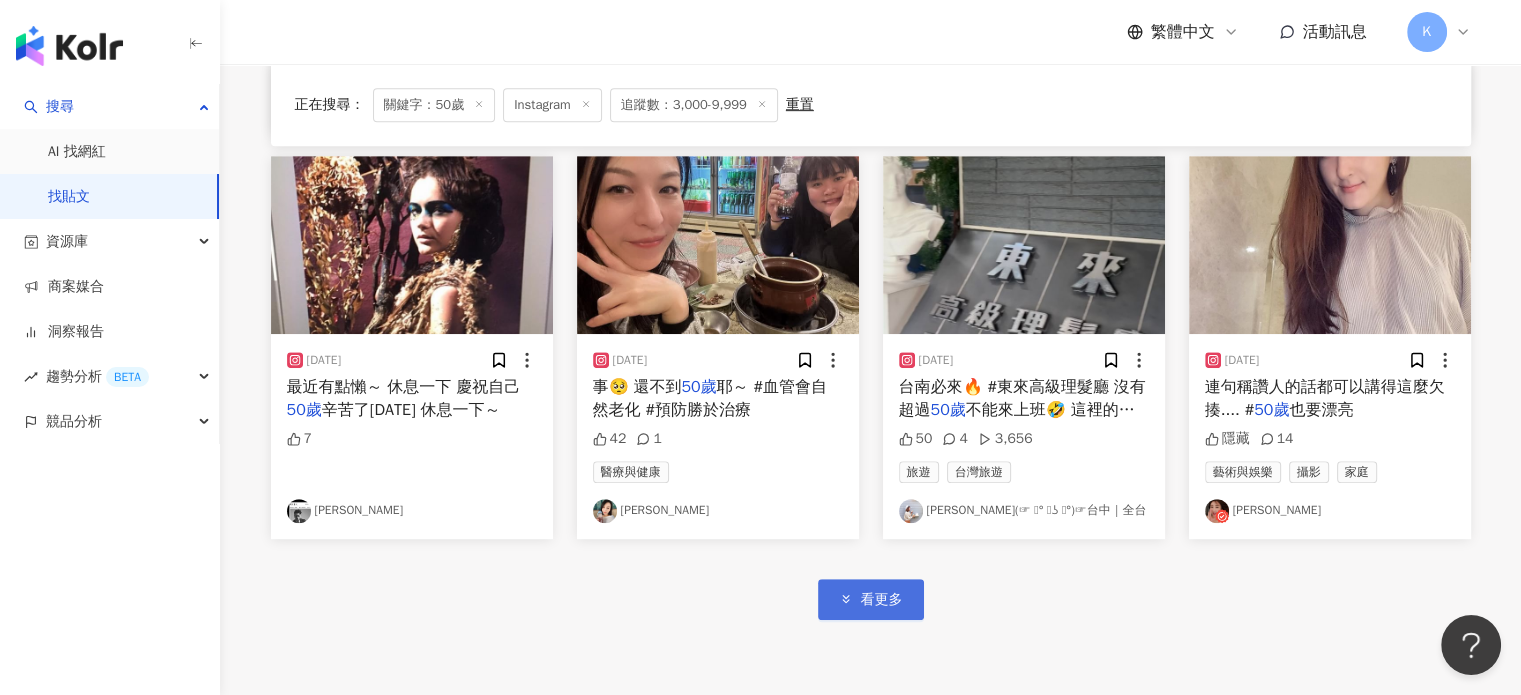 click on "看更多" at bounding box center (882, 600) 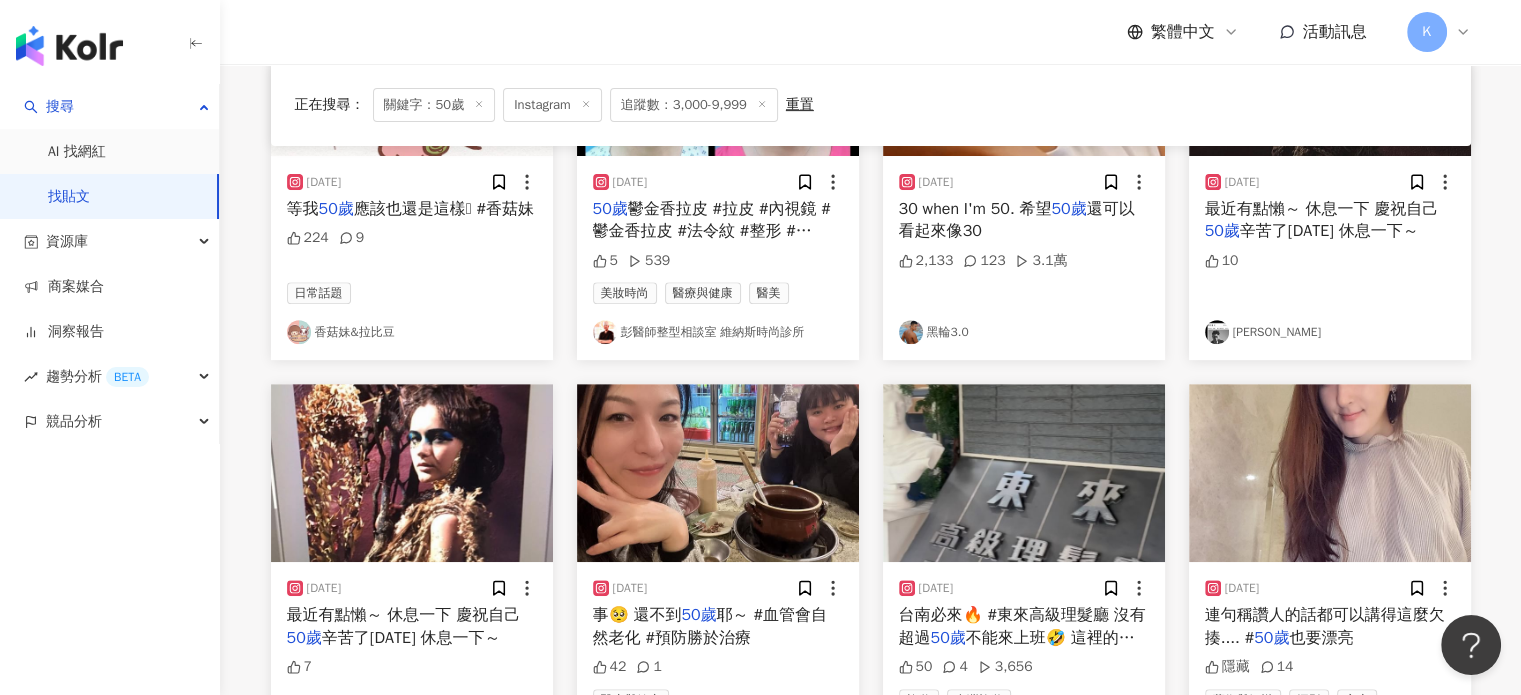 scroll, scrollTop: 1000, scrollLeft: 0, axis: vertical 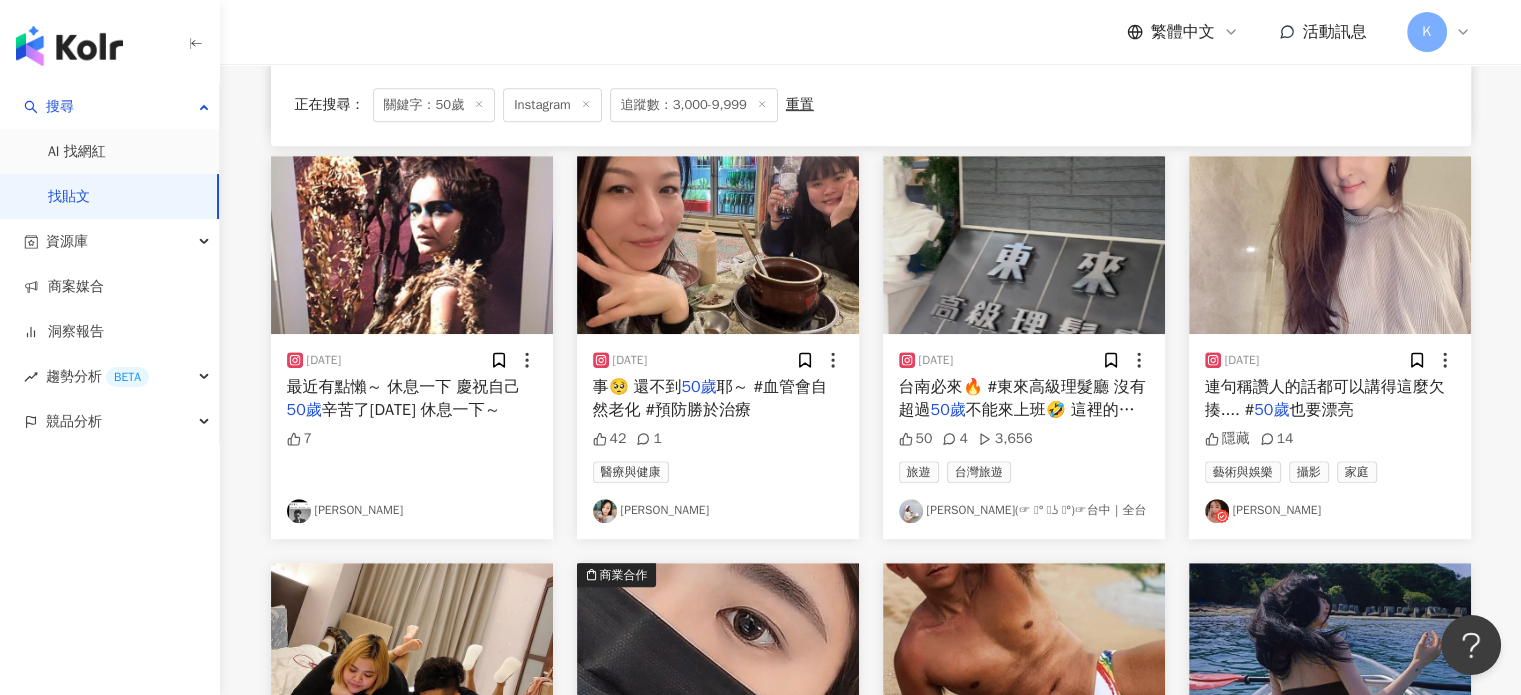 click at bounding box center (718, 245) 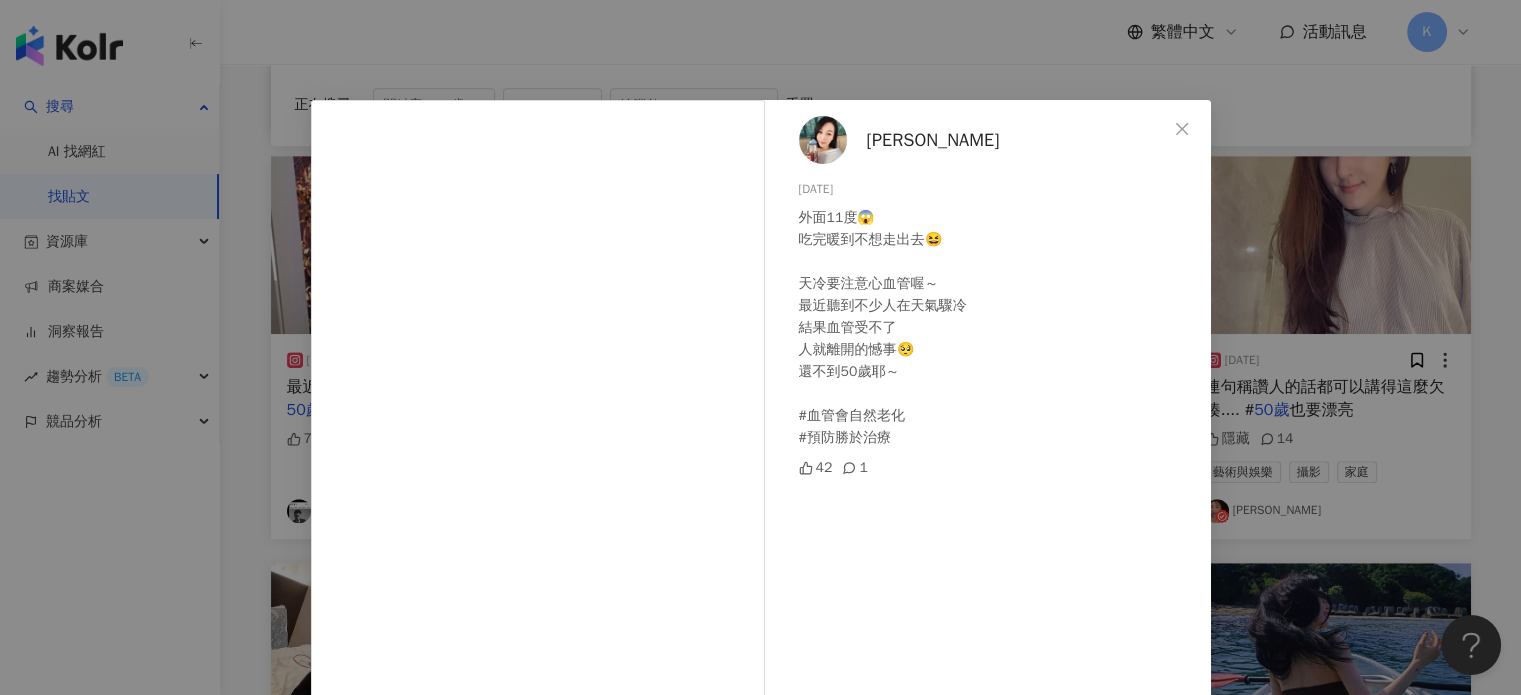click on "[PERSON_NAME]2024[DATE]面11度😱
吃完暖到不想走出去😆
天冷要注意心血管喔～
最近聽到不少人在天氣驟冷
結果血管受不了
人就離開的憾事🥺
還不到50歲耶～
#血管會自然老化
#預防勝於治療 42 1 查看原始貼文" at bounding box center [760, 347] 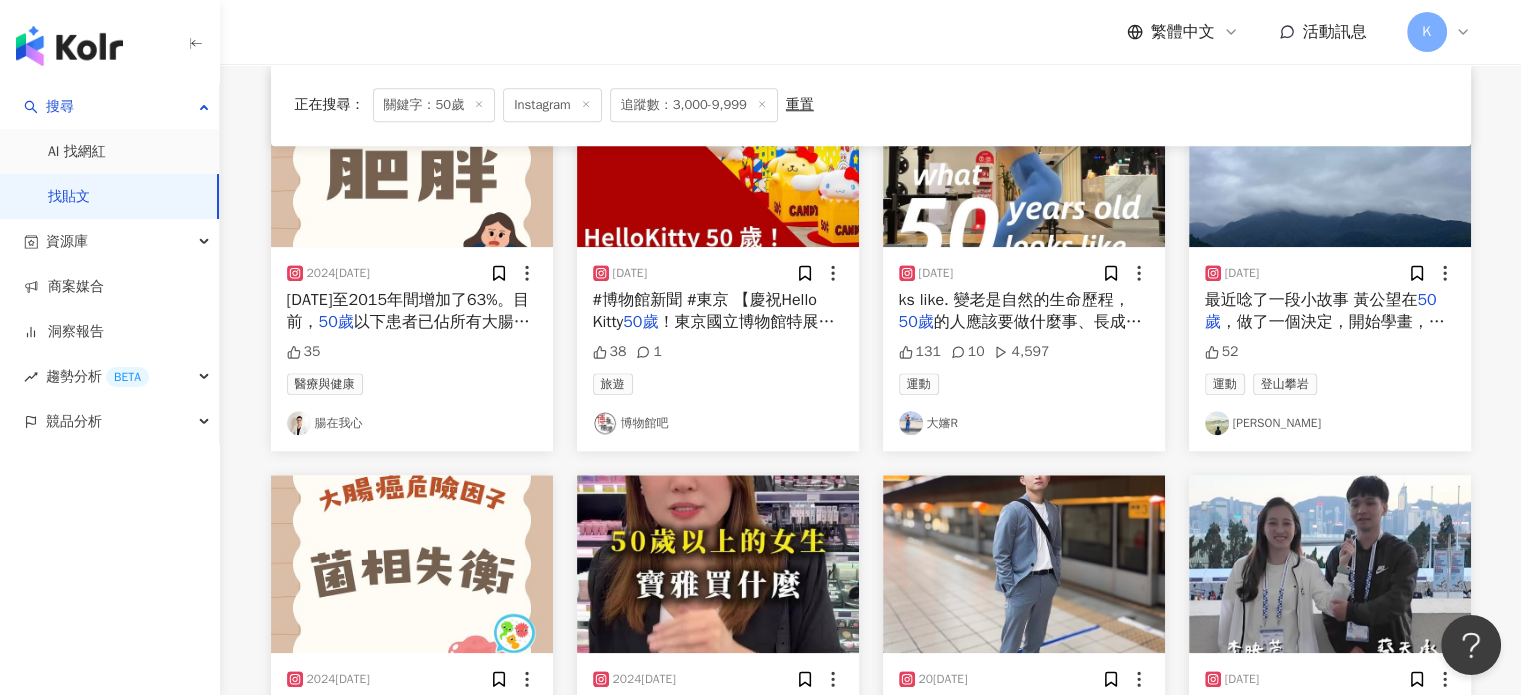 scroll, scrollTop: 2100, scrollLeft: 0, axis: vertical 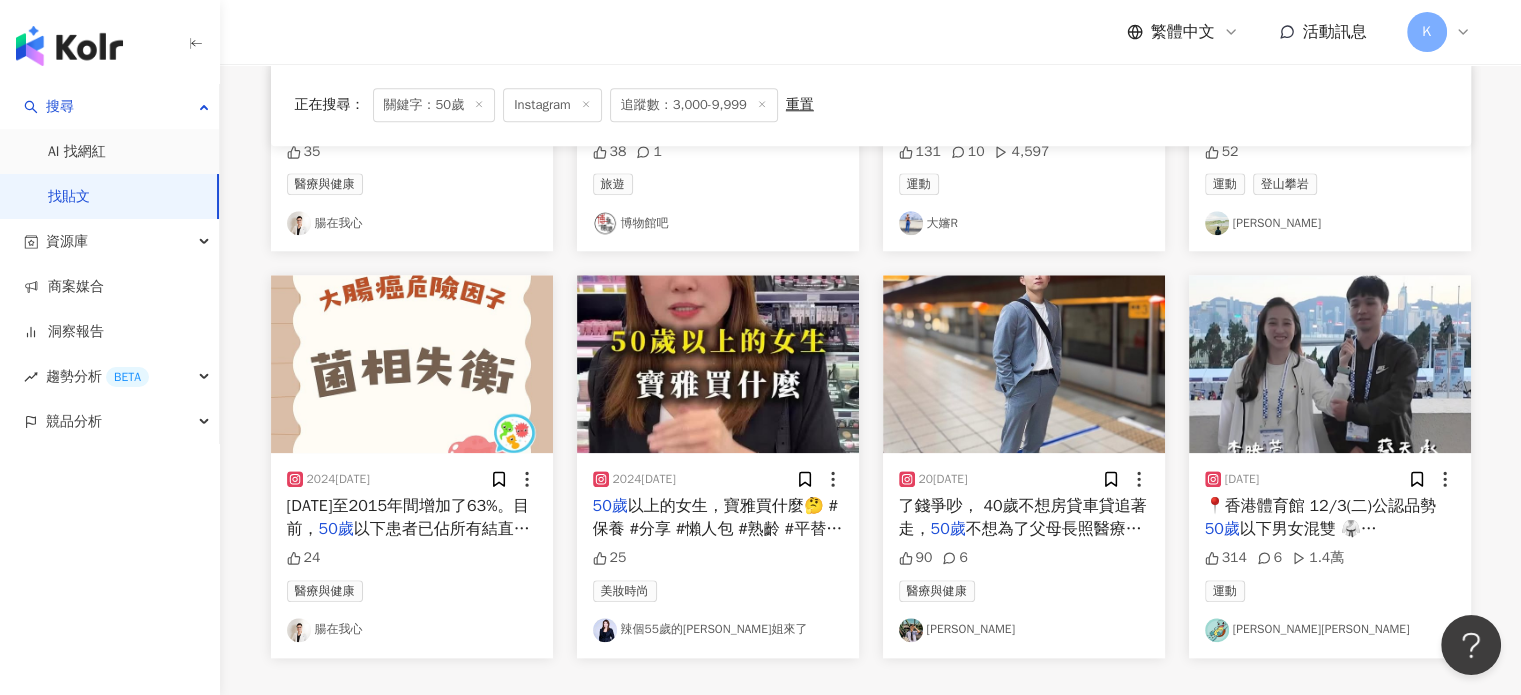click at bounding box center (718, 364) 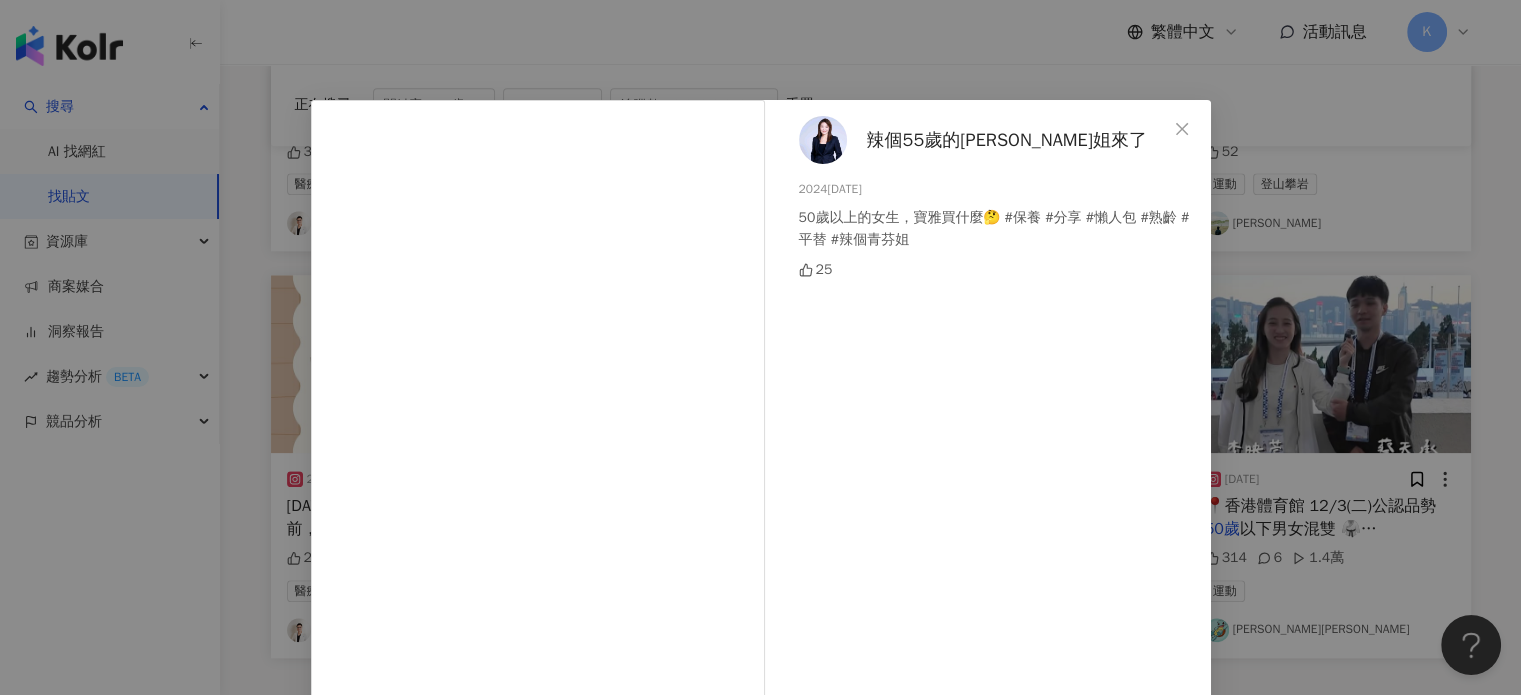 click on "辣個55歲的[PERSON_NAME]姐來了 2024[DATE]以上的女生，寶雅買什麼🤔 #保養 #分享 #懶人包 #熟齡 #平替 #辣個青芬姐 25 查看原始貼文" at bounding box center (760, 347) 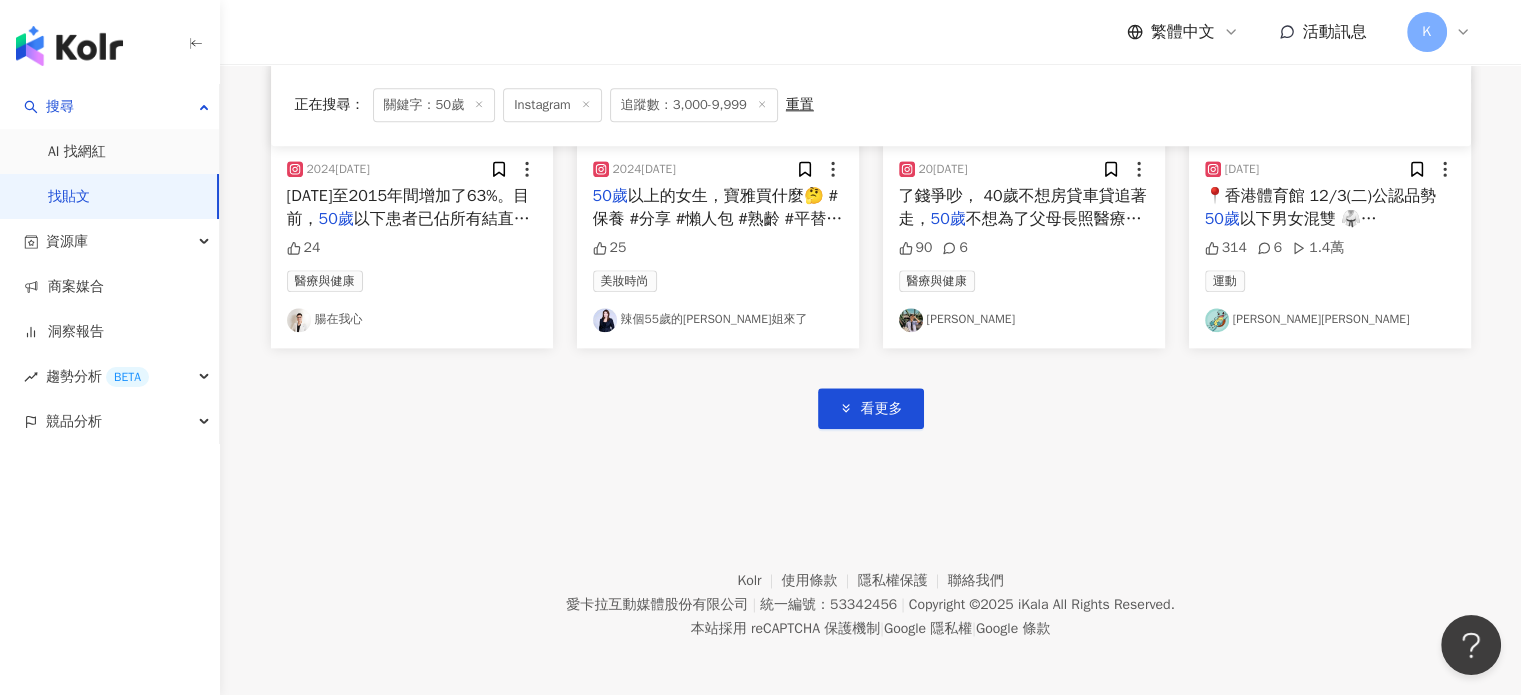 scroll, scrollTop: 2412, scrollLeft: 0, axis: vertical 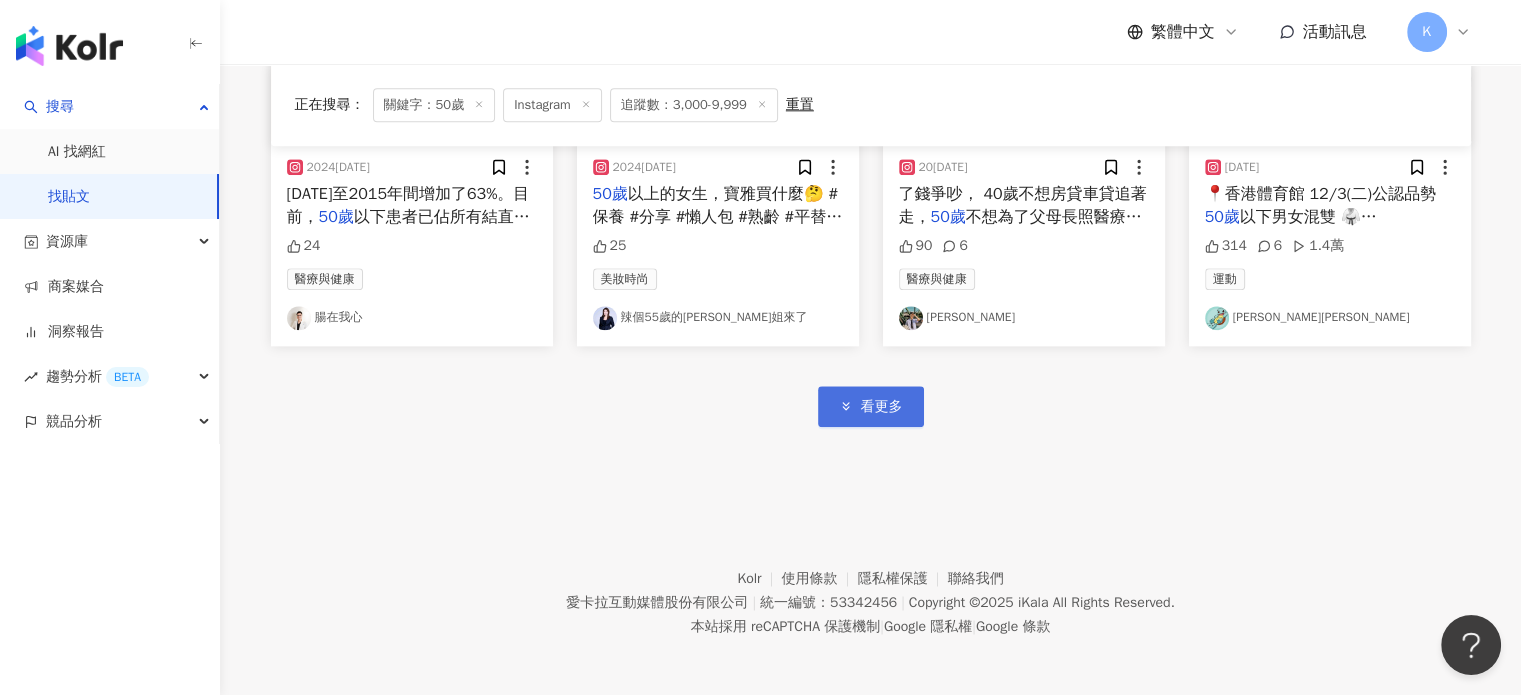 click on "看更多" at bounding box center [882, 407] 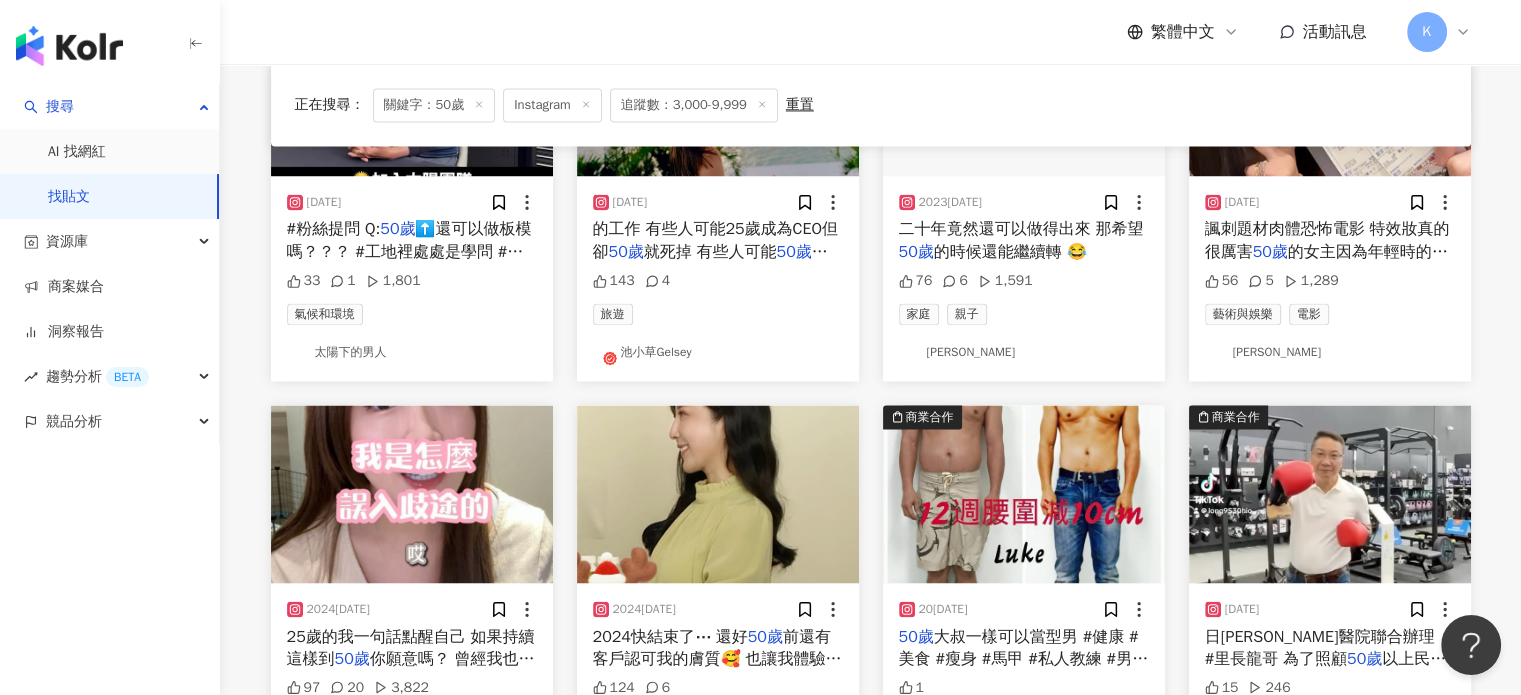 scroll, scrollTop: 3412, scrollLeft: 0, axis: vertical 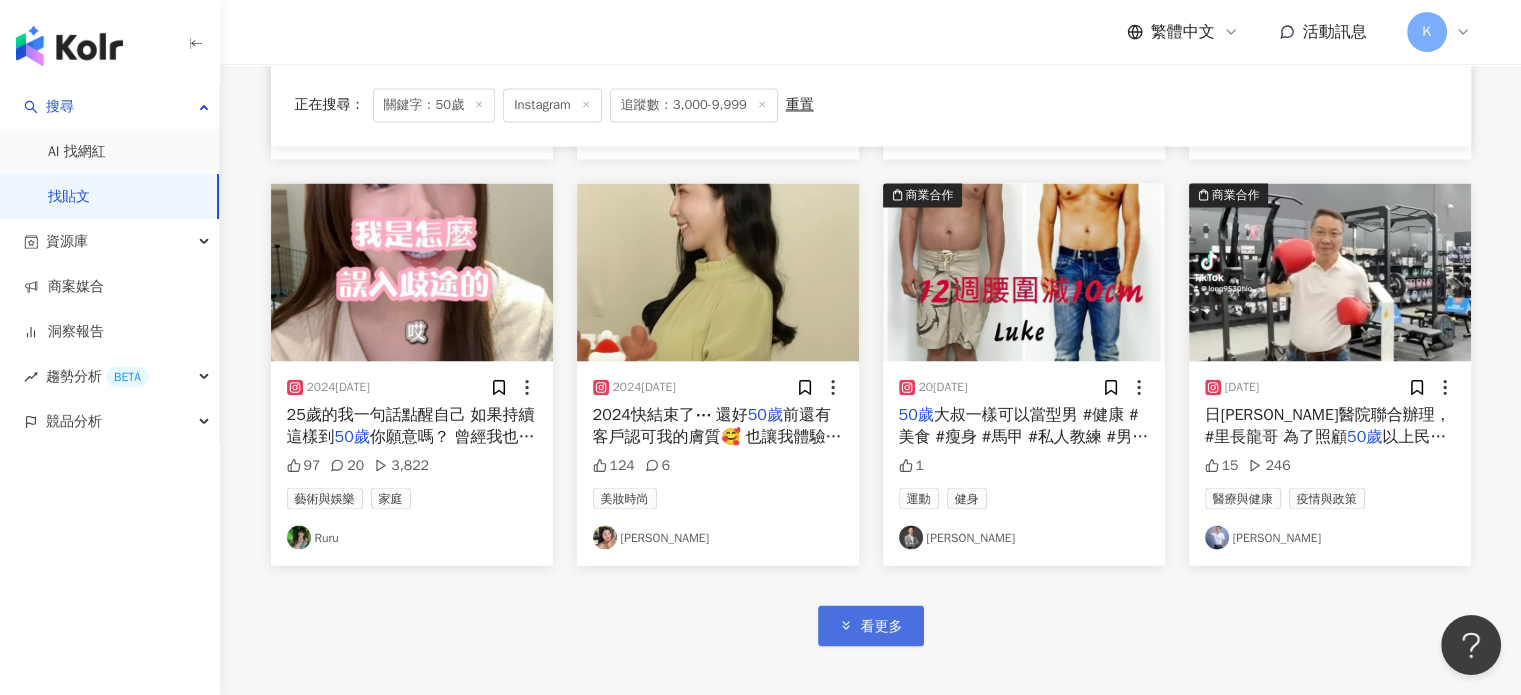 click on "看更多" at bounding box center [871, 625] 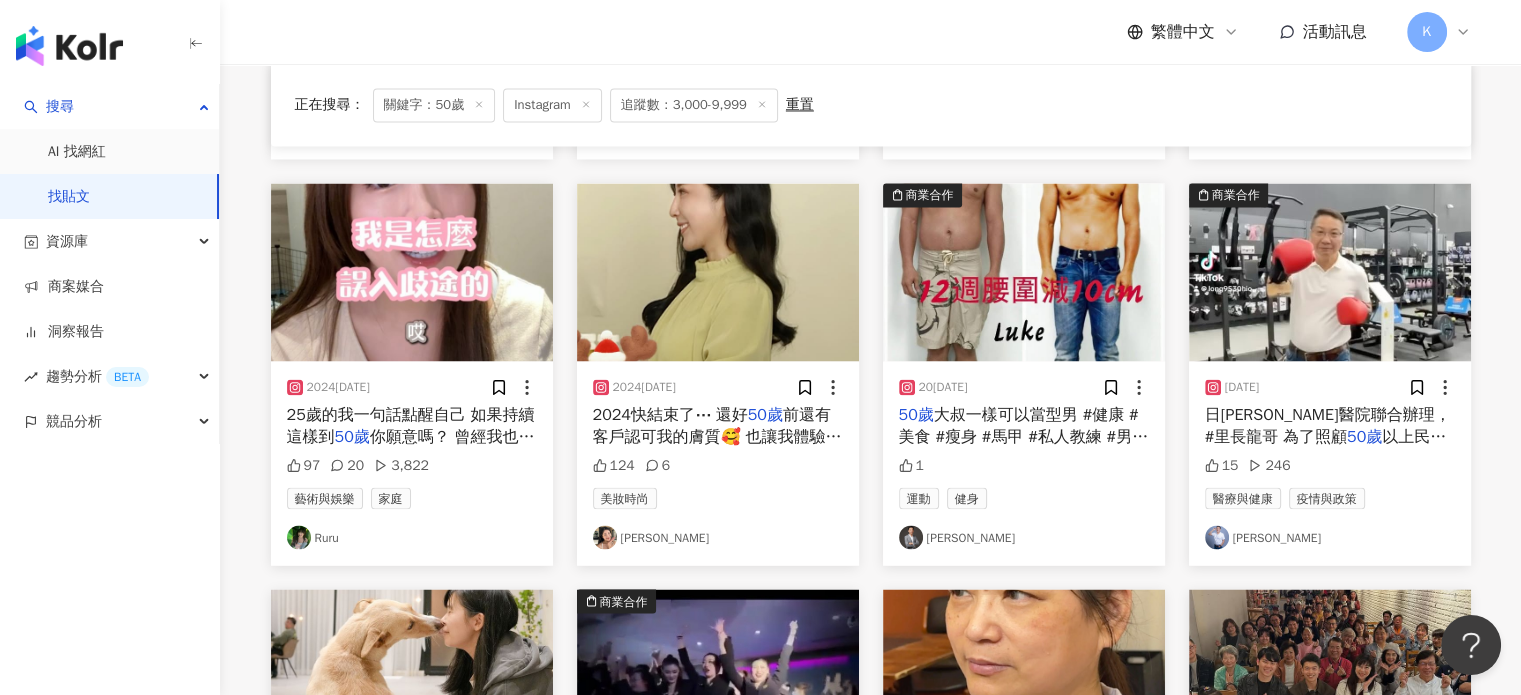 click at bounding box center (718, 272) 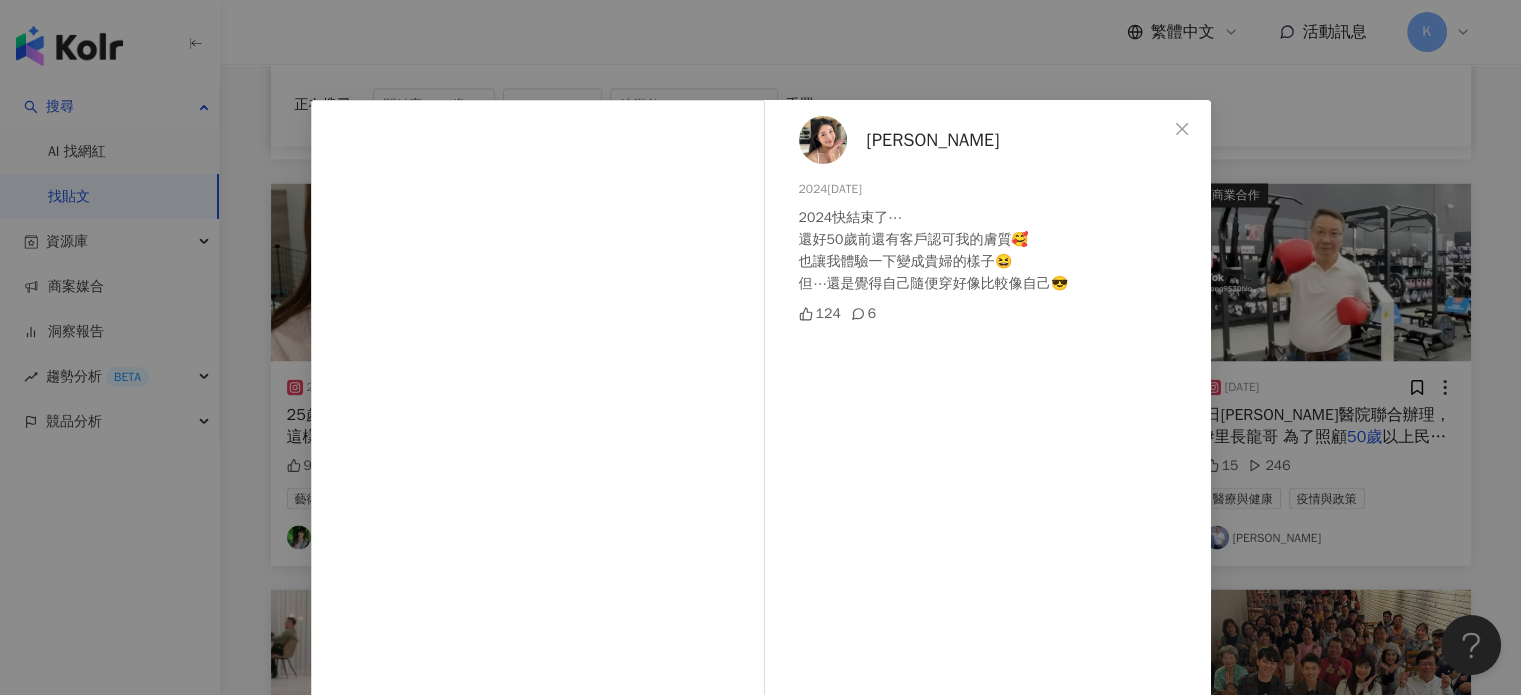 click on "[PERSON_NAME] [DATE] 2024快結束了⋯
還好50歲前還有客戶認可我的膚質🥰
也讓我體驗一下變成貴婦的樣子😆
但⋯還是覺得自己隨便穿好像比較像自己😎 124 6 查看原始貼文" at bounding box center (760, 347) 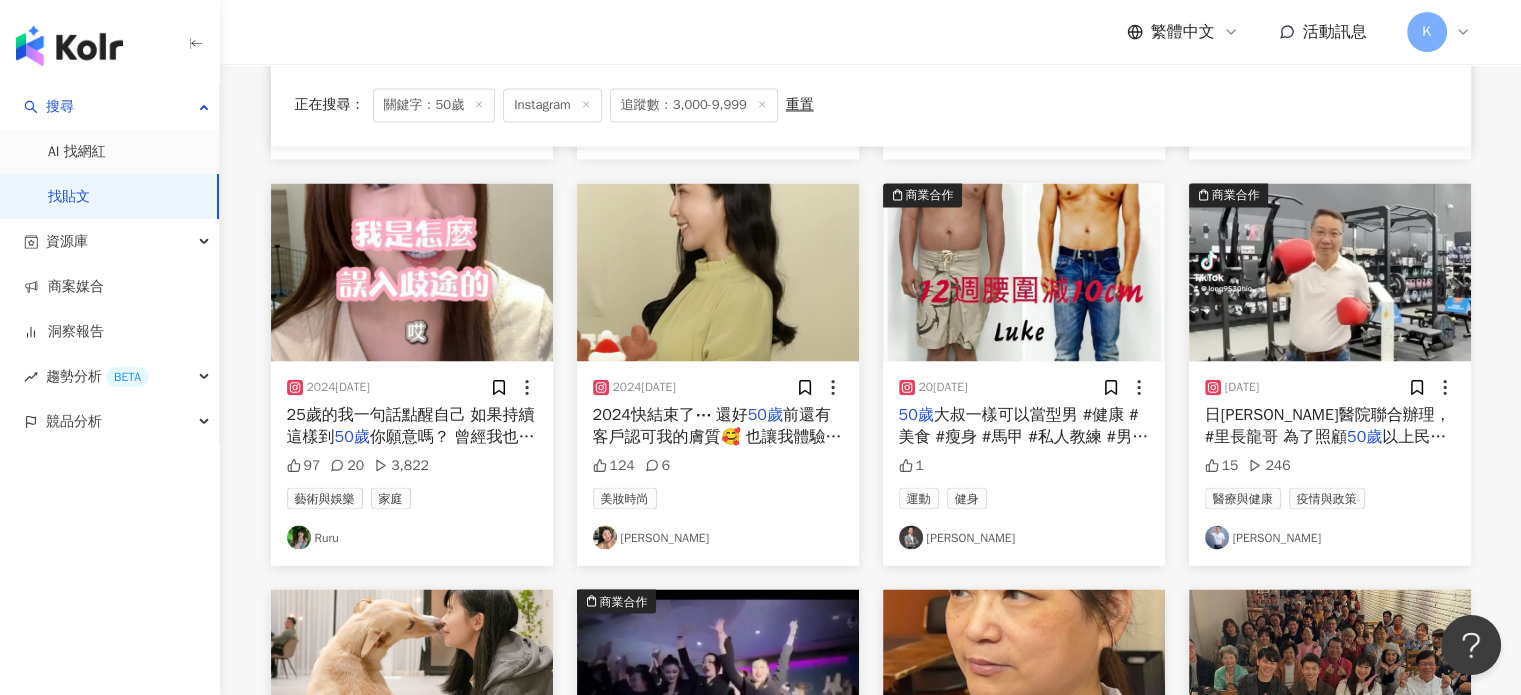click at bounding box center [718, 272] 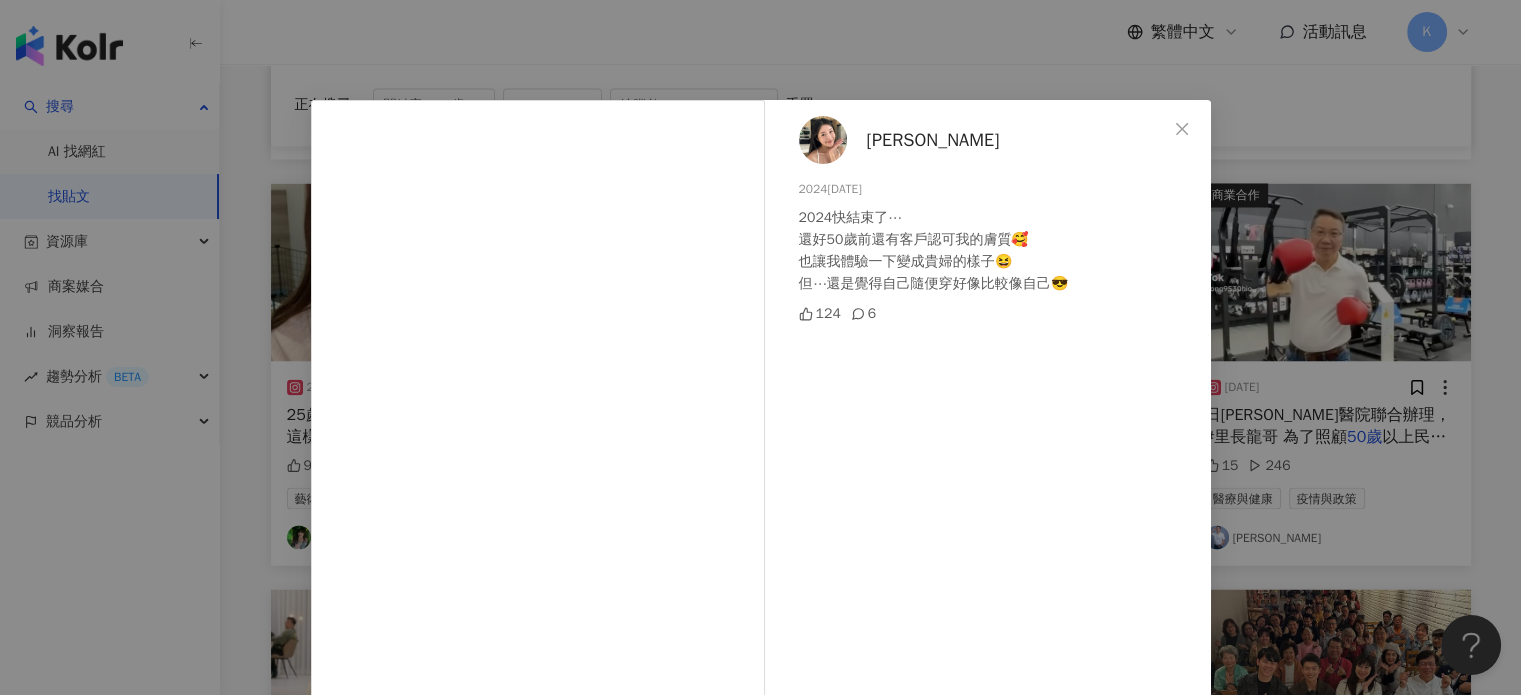 click on "[PERSON_NAME] [DATE] 2024快結束了⋯
還好50歲前還有客戶認可我的膚質🥰
也讓我體驗一下變成貴婦的樣子😆
但⋯還是覺得自己隨便穿好像比較像自己😎 124 6 查看原始貼文" at bounding box center [760, 347] 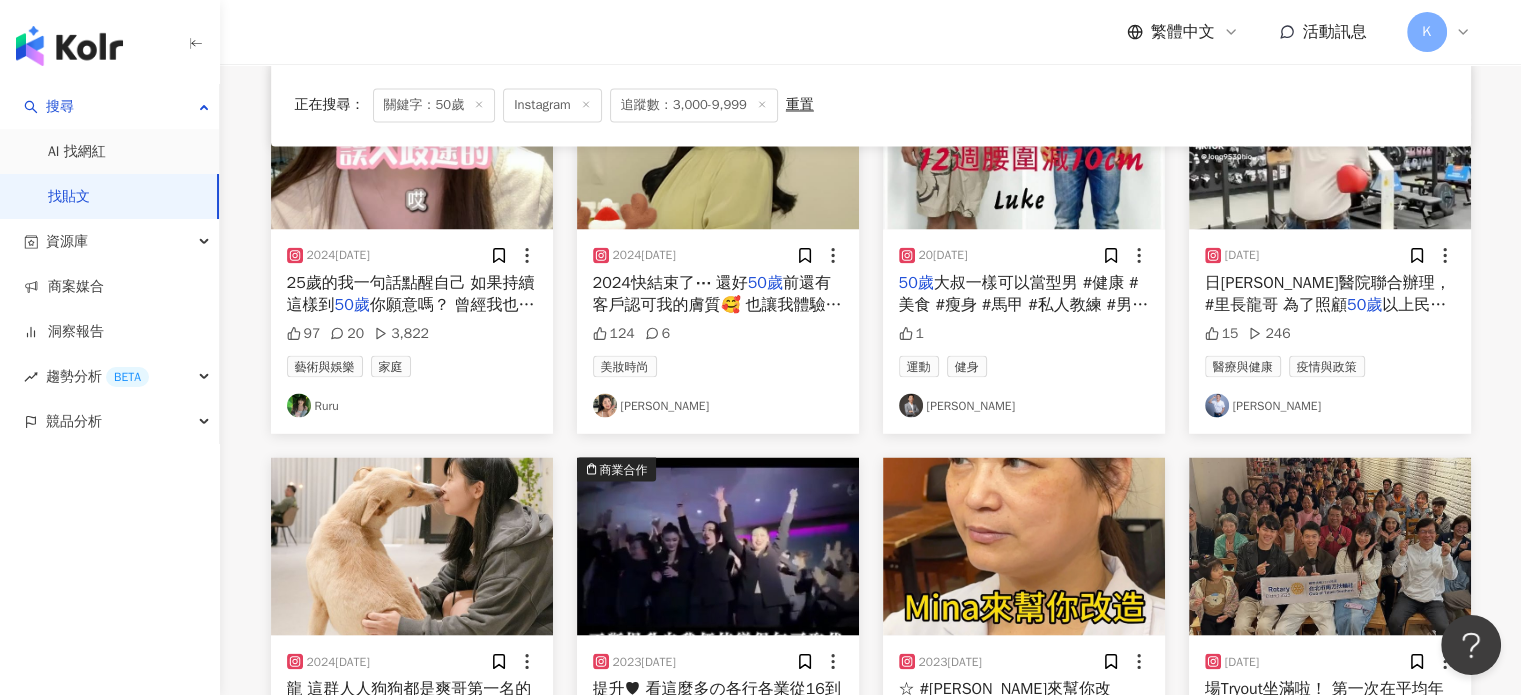 scroll, scrollTop: 3712, scrollLeft: 0, axis: vertical 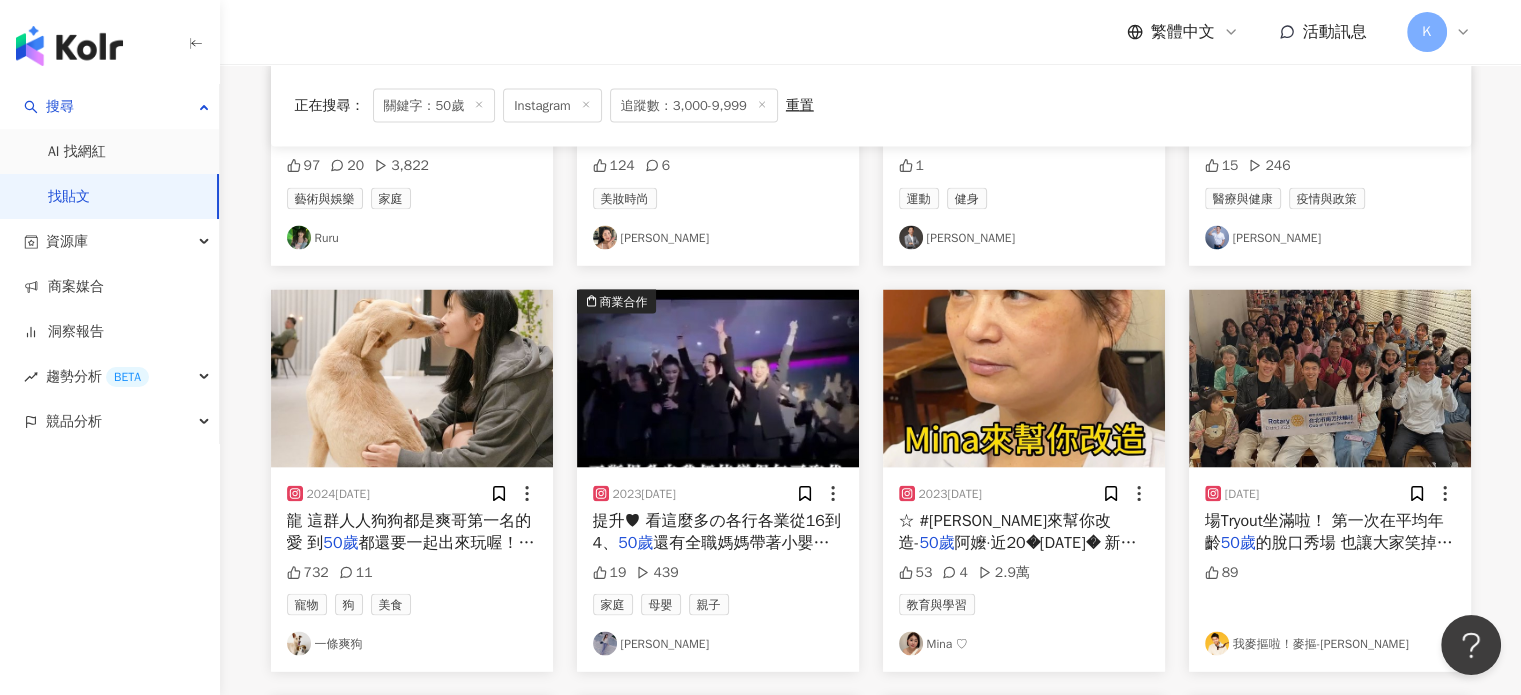 click at bounding box center [412, 378] 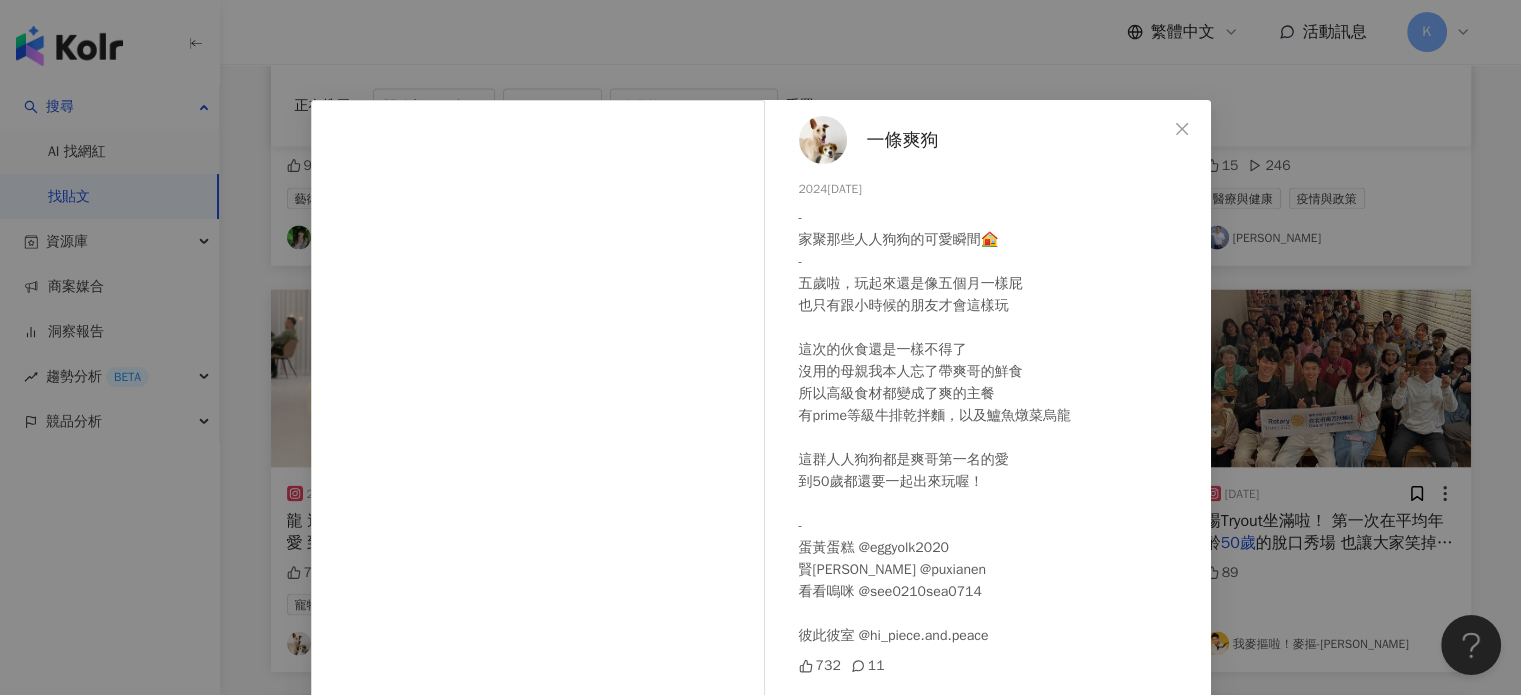 click on "一條爽狗 2024[DATE]聚那些人人狗狗的可愛瞬間🏠
-
五歲啦，玩起來還是像五個月一樣屁
也只有跟小時候的朋友才會這樣玩
這次的伙食還是一樣不得了
沒用的母親我本人忘了帶爽哥的鮮食
所以高級食材都變成了爽的主餐
有prime等級牛排乾拌麵，以及鱸魚燉菜烏龍
這群人人狗狗都是爽哥第一名的愛
到50歲都還要一起出來玩喔！
-
蛋黃蛋糕 @eggyolk2020
賢[PERSON_NAME] @puxianen
看看嗚咪 @see0210sea0714
彼此彼室 @hi_piece.and.peace 732 11 查看原始貼文" at bounding box center (760, 347) 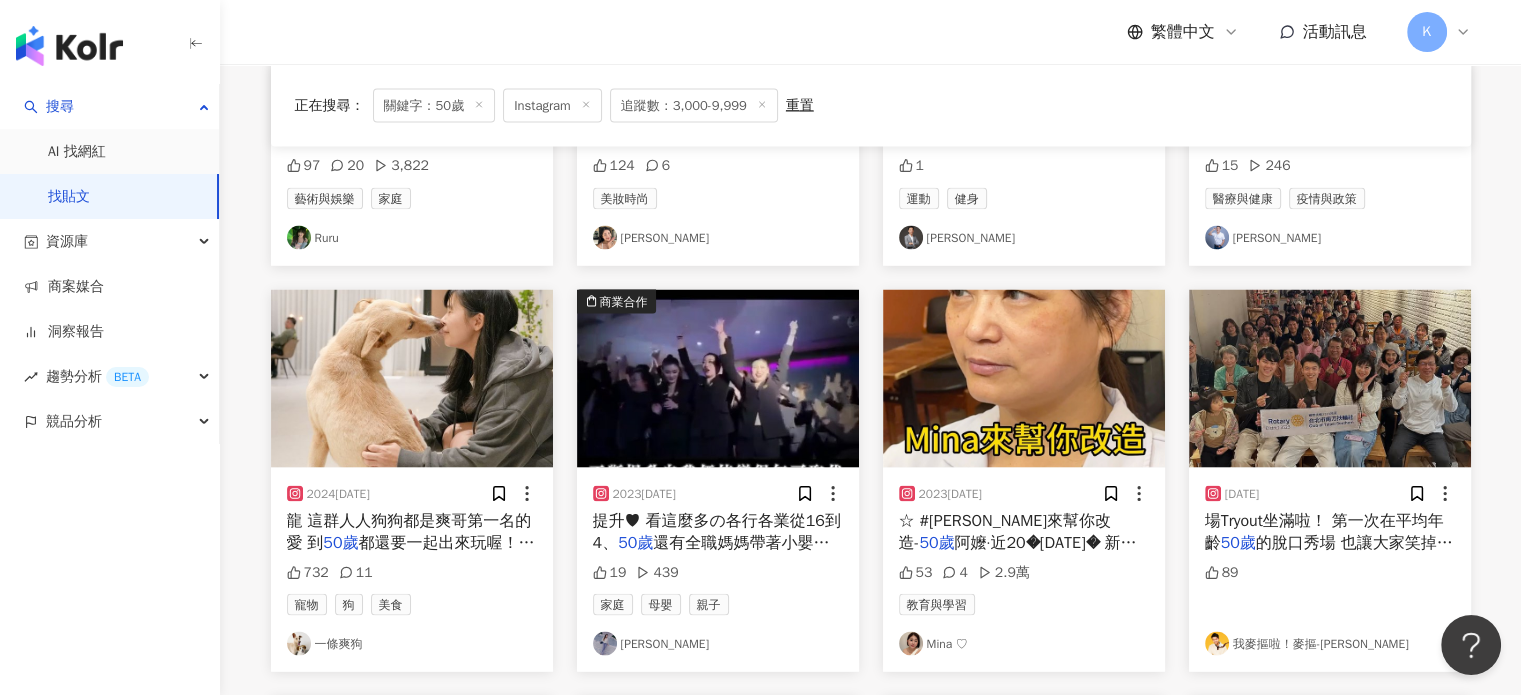 scroll, scrollTop: 4012, scrollLeft: 0, axis: vertical 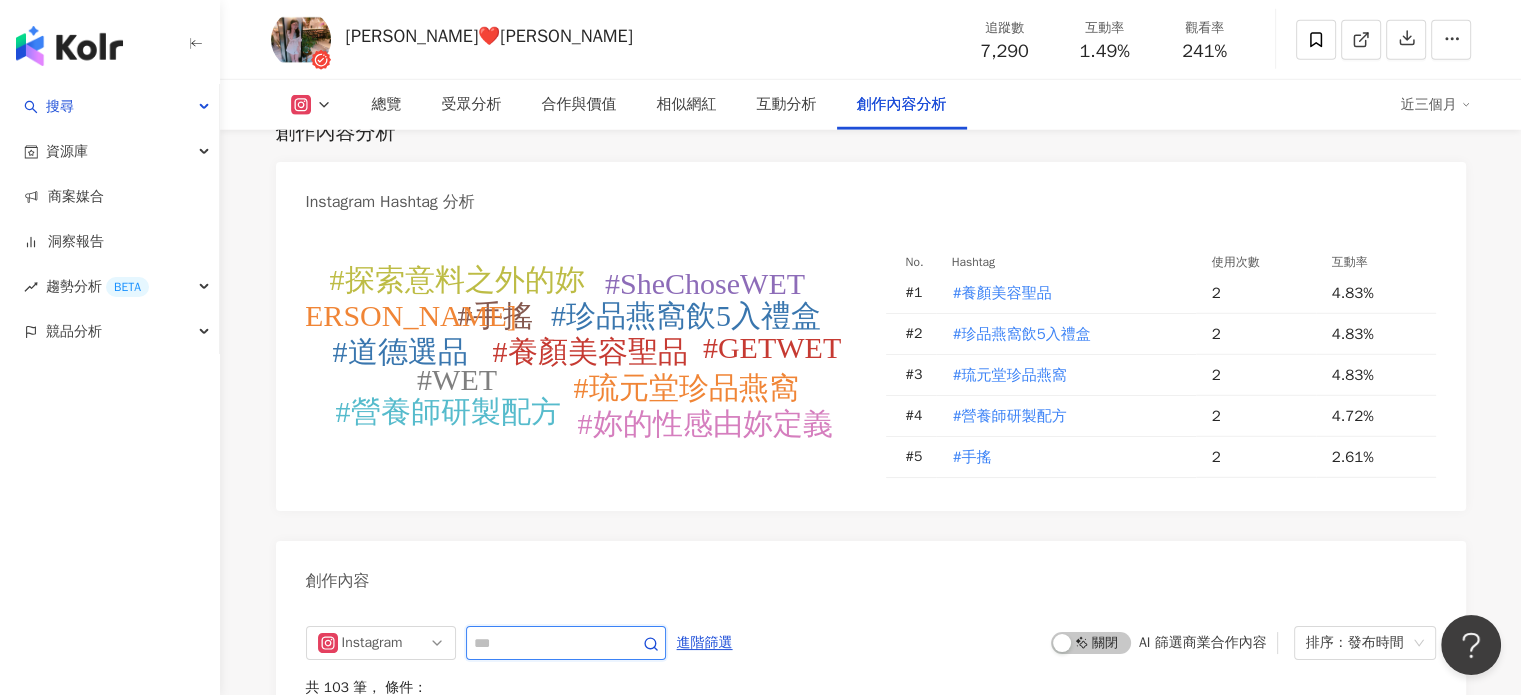 click at bounding box center [544, 643] 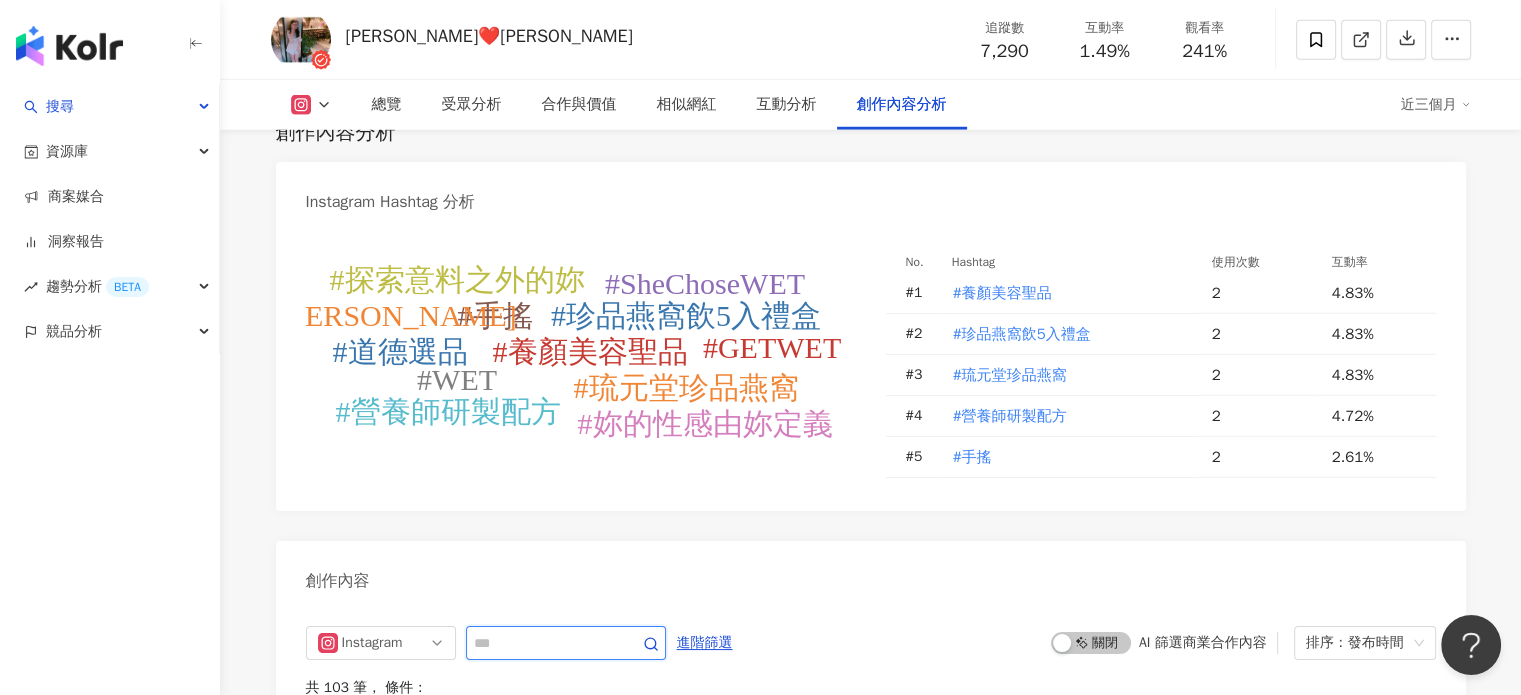 scroll, scrollTop: 5994, scrollLeft: 0, axis: vertical 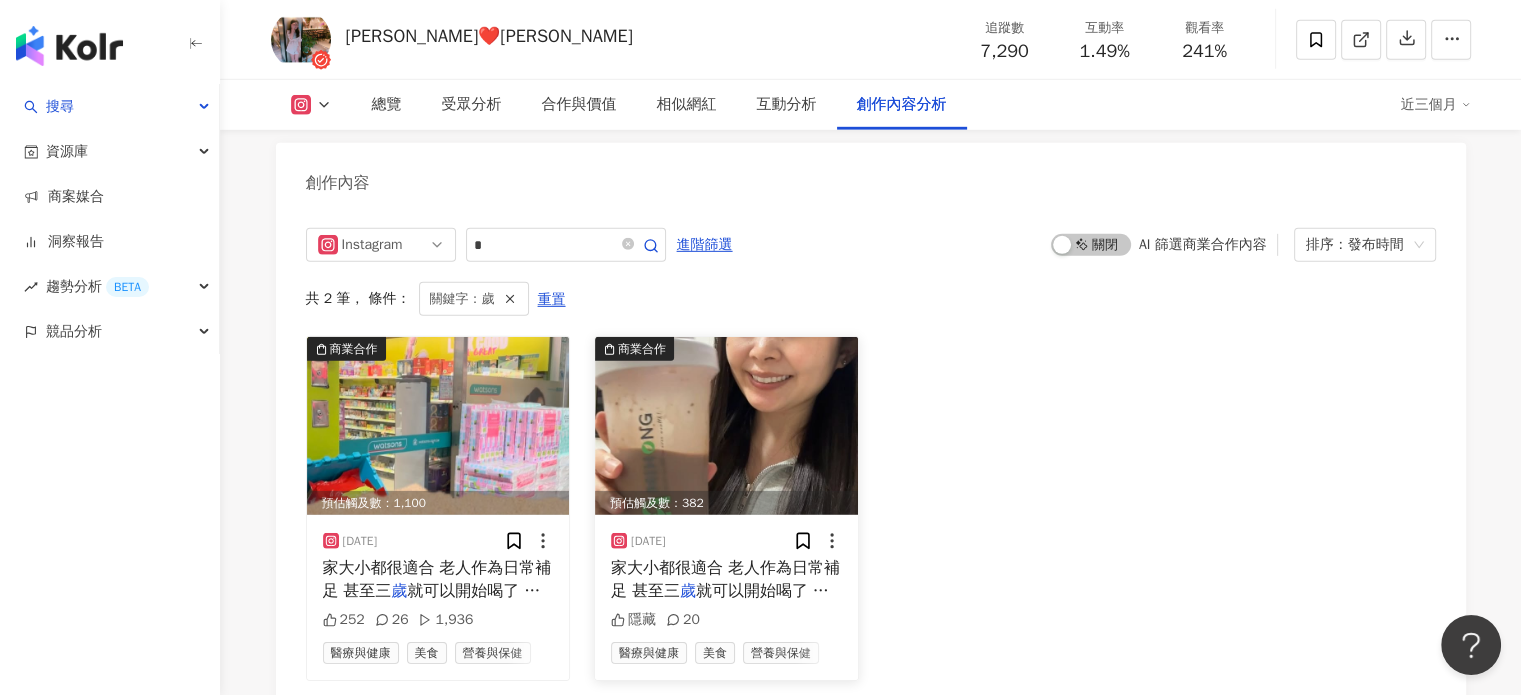 click at bounding box center [726, 426] 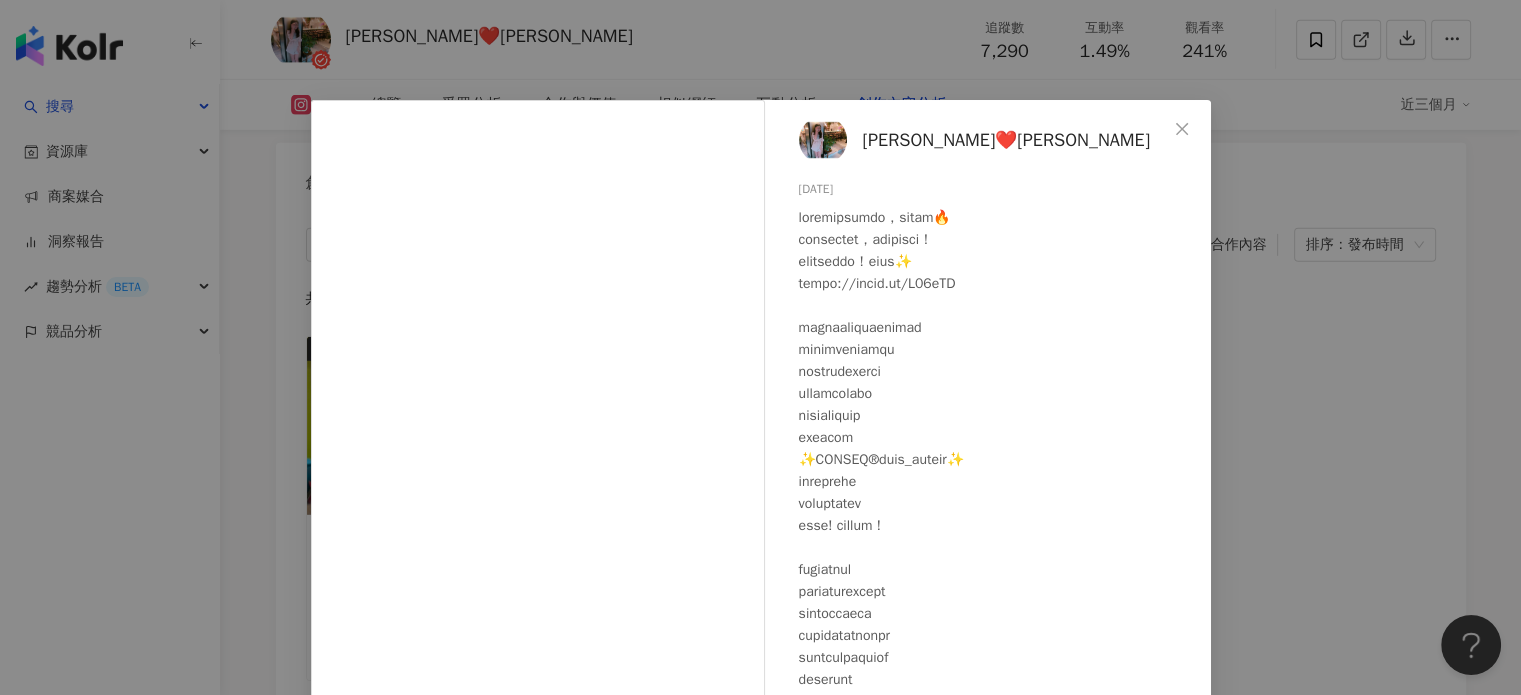 click on "琳❤️Linda 2025/3/22 隱藏 20 查看原始貼文" at bounding box center (760, 347) 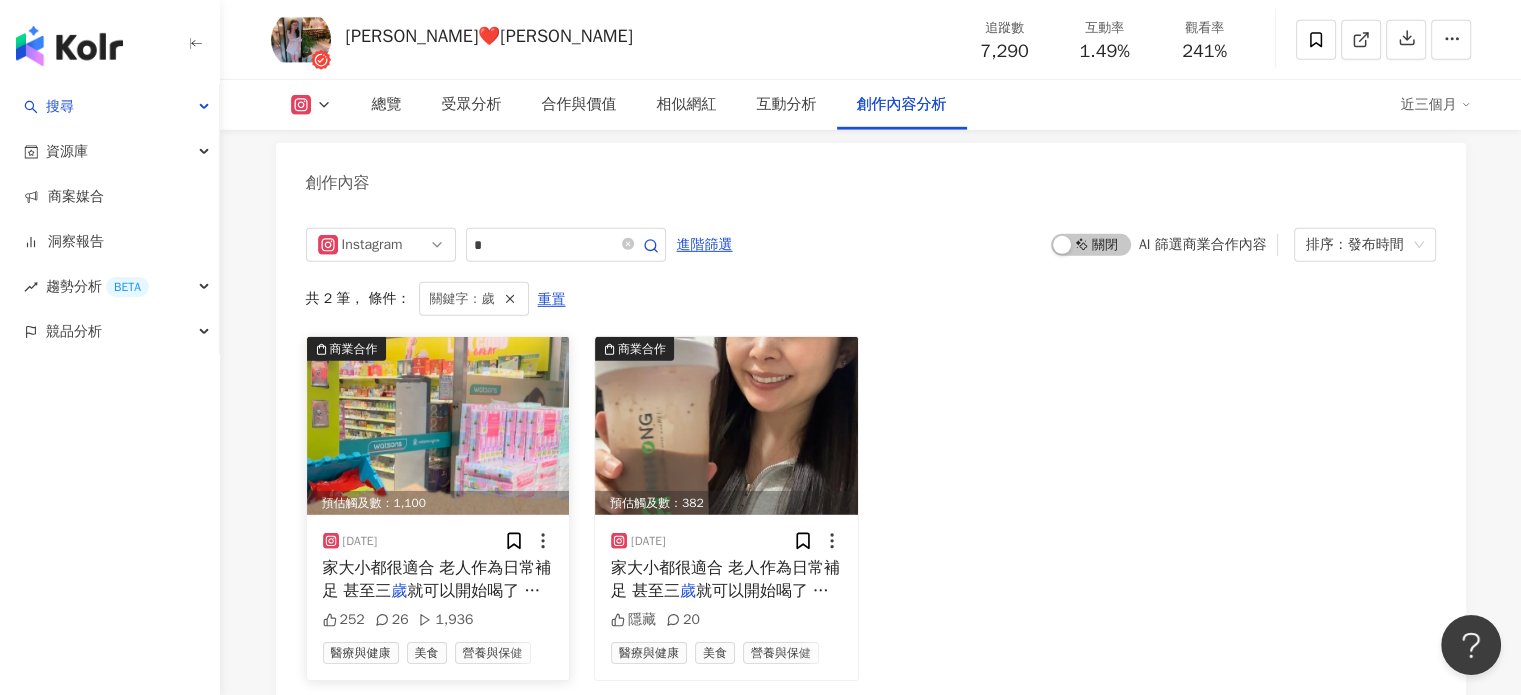 click at bounding box center (438, 426) 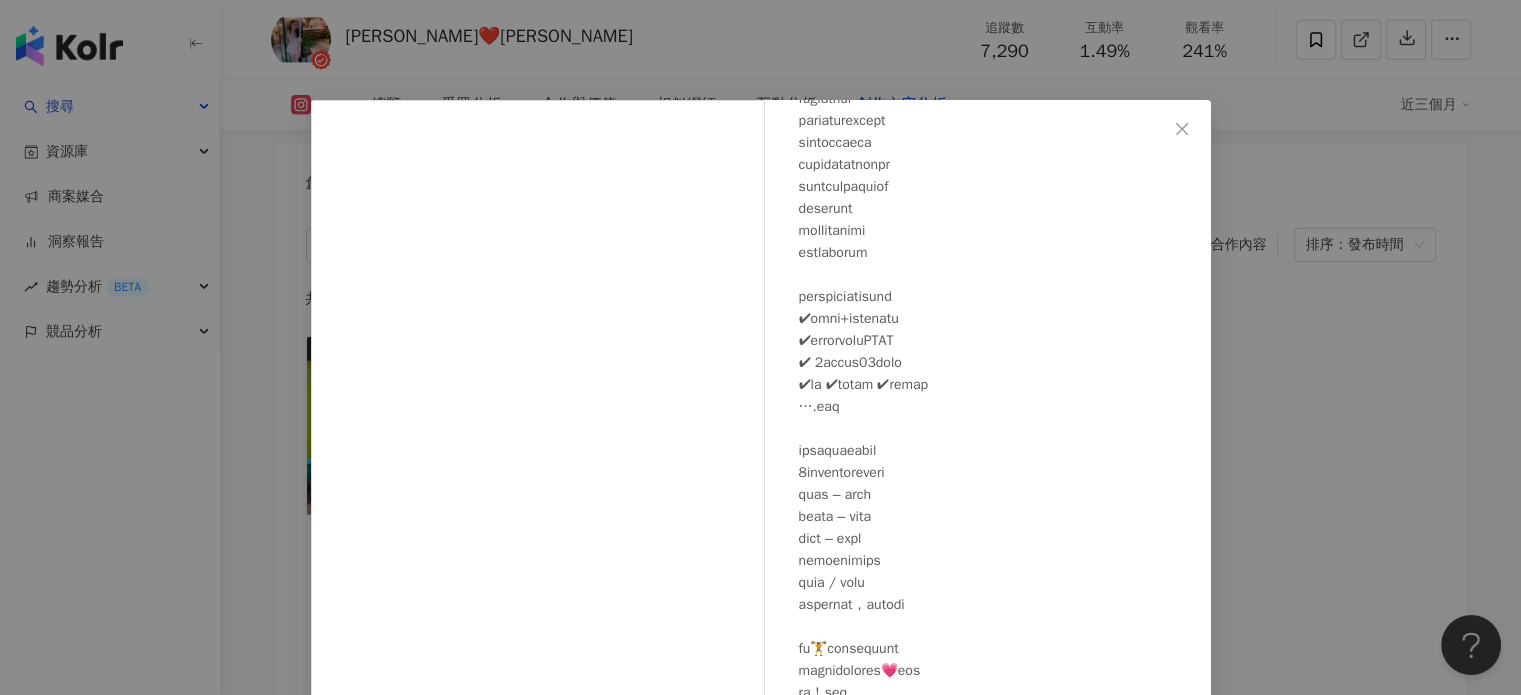 scroll, scrollTop: 600, scrollLeft: 0, axis: vertical 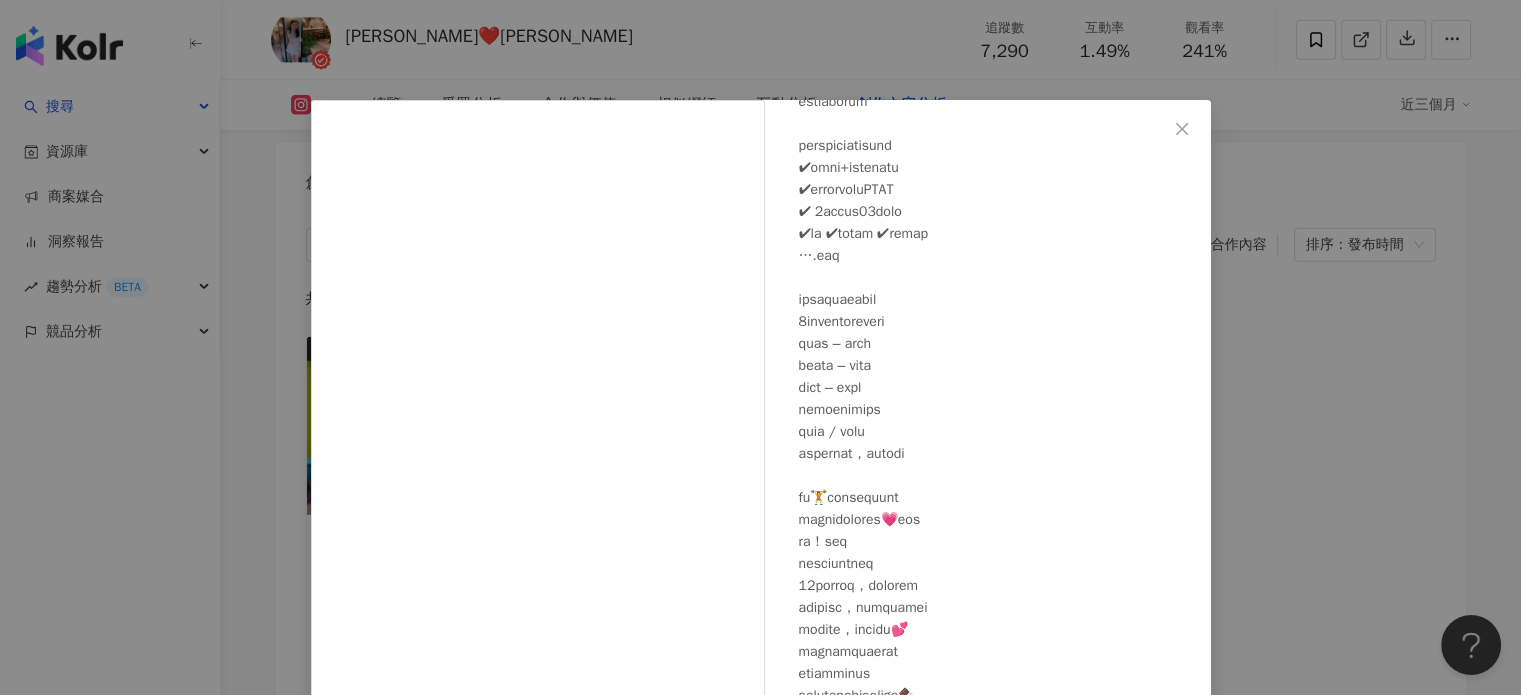 click on "琳❤️Linda 2025/3/22 252 26 1,936 查看原始貼文" at bounding box center (760, 347) 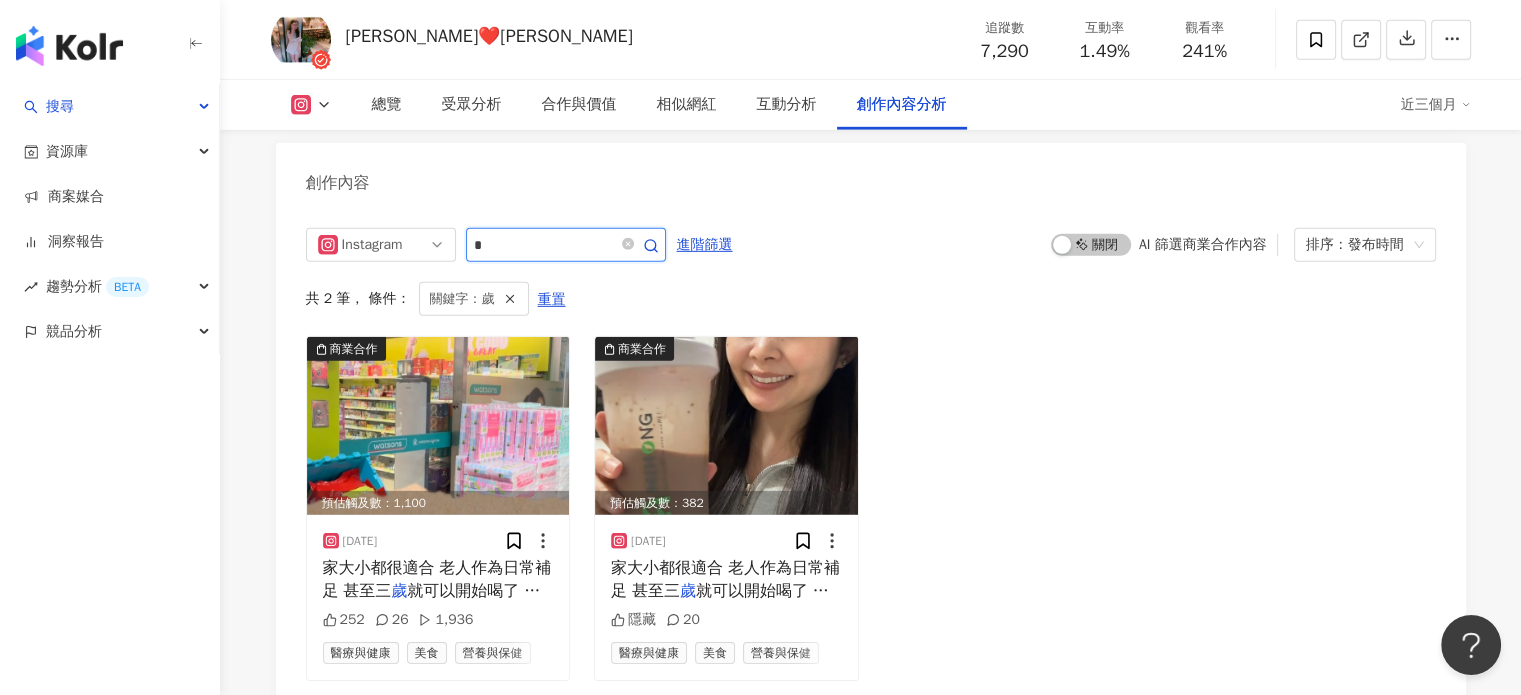 click on "*" at bounding box center [544, 245] 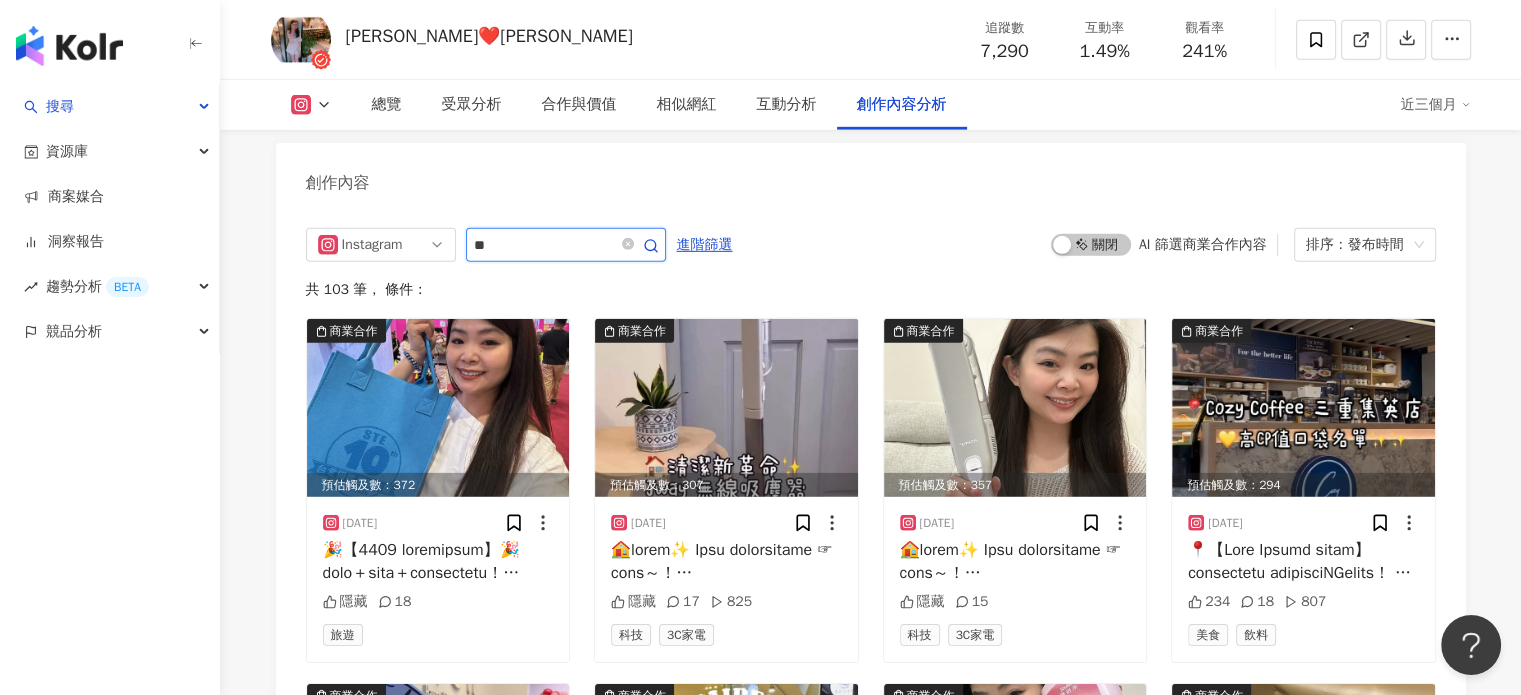 type on "*" 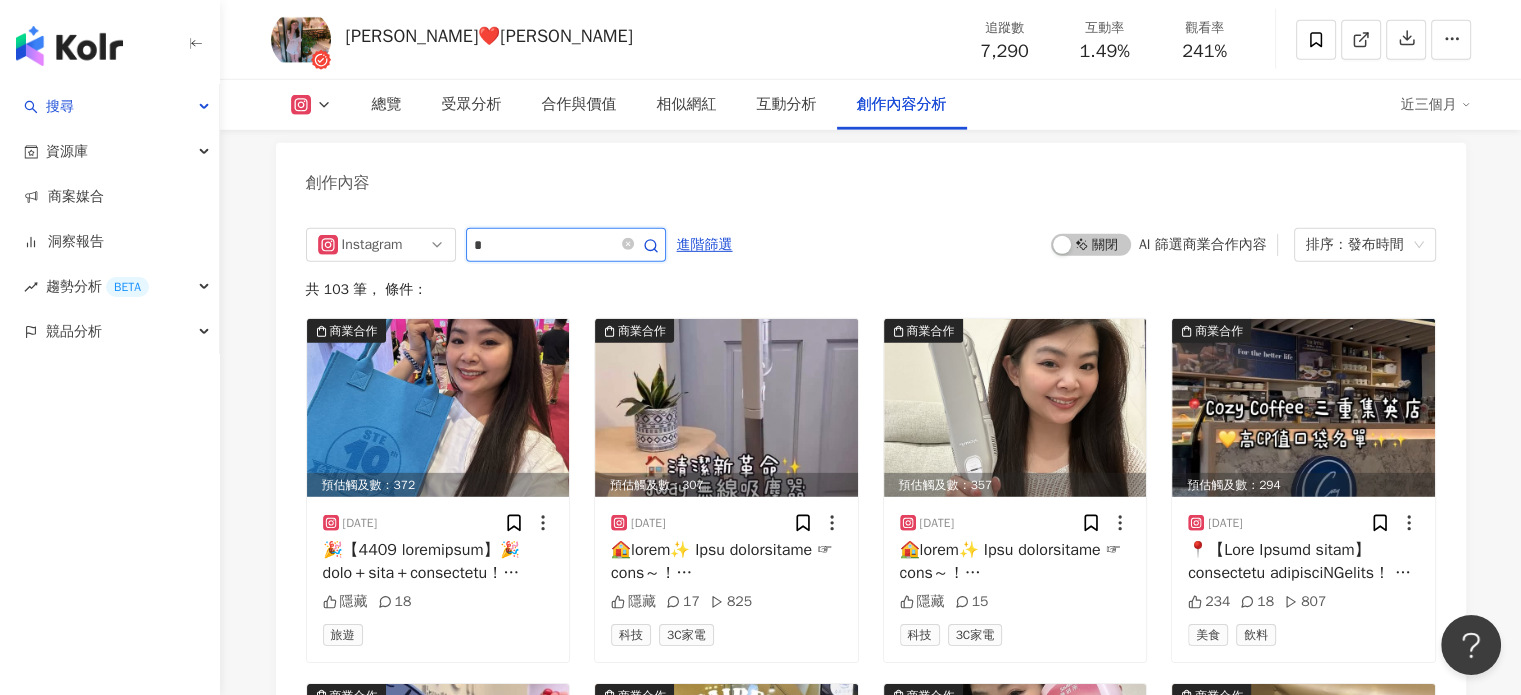 type on "*" 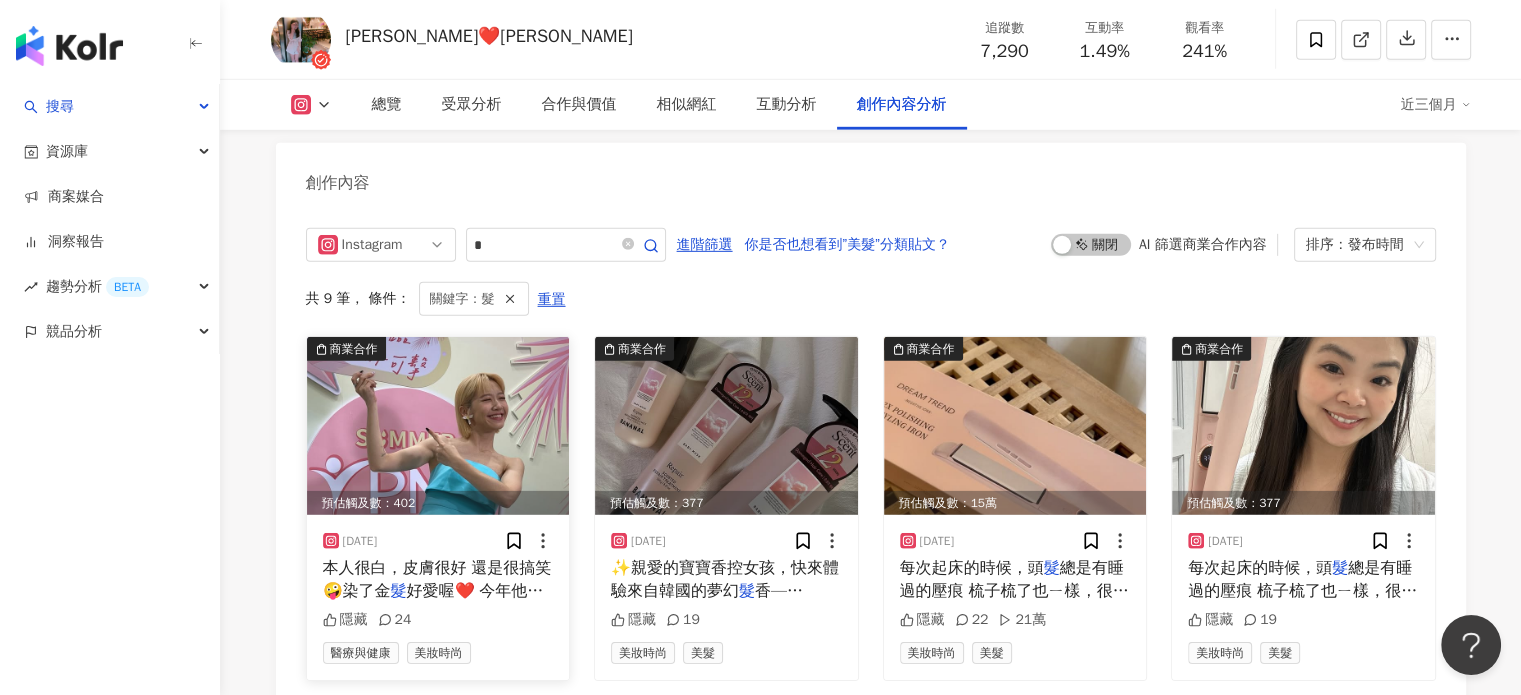click at bounding box center [438, 426] 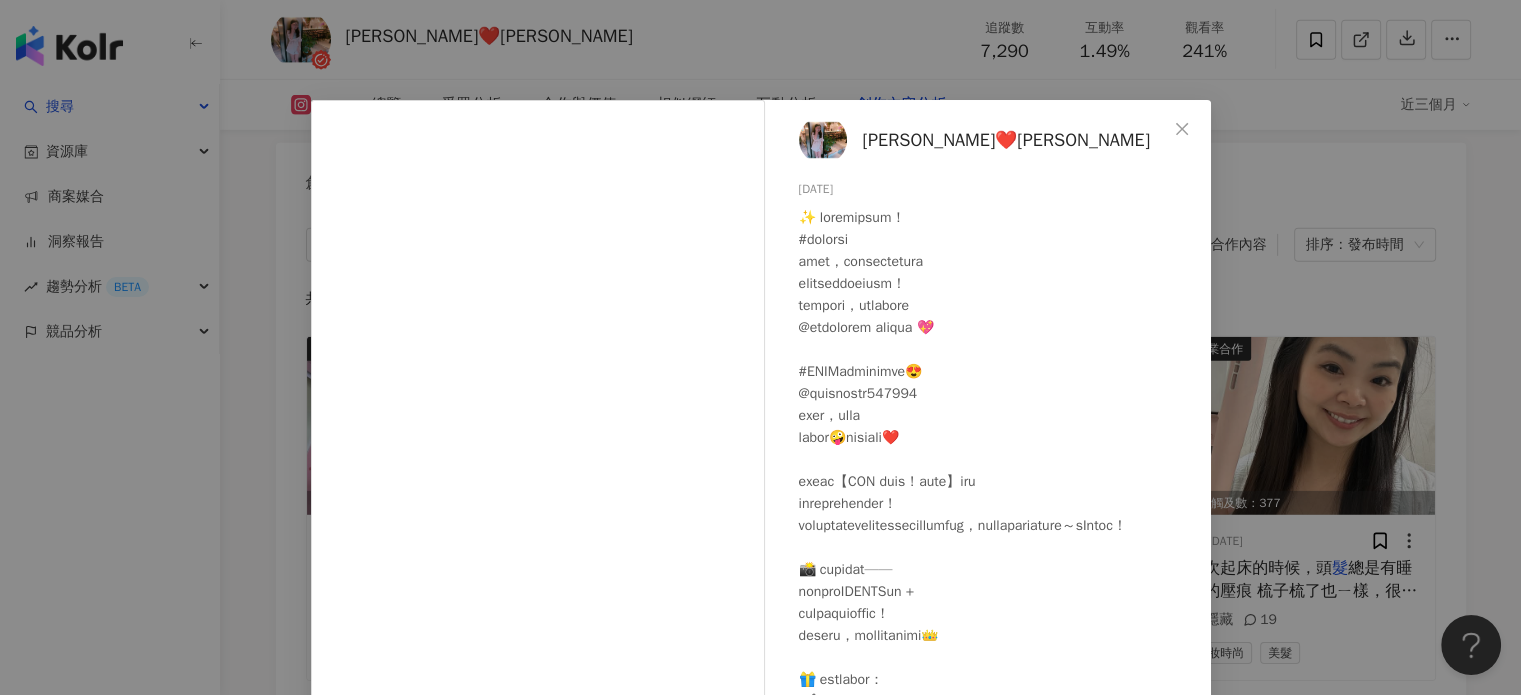 click on "琳❤️Linda 2025/6/14 隱藏 24 查看原始貼文" at bounding box center (760, 347) 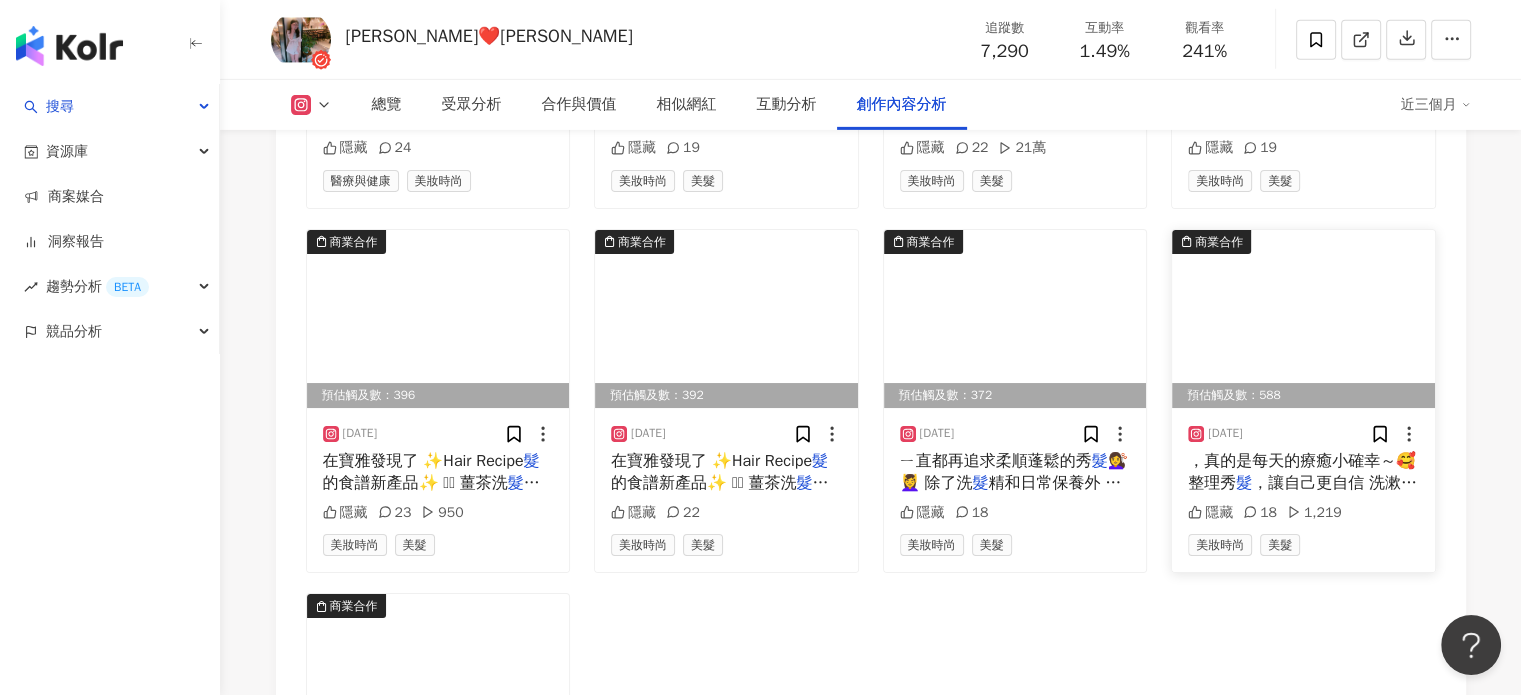 scroll, scrollTop: 6392, scrollLeft: 0, axis: vertical 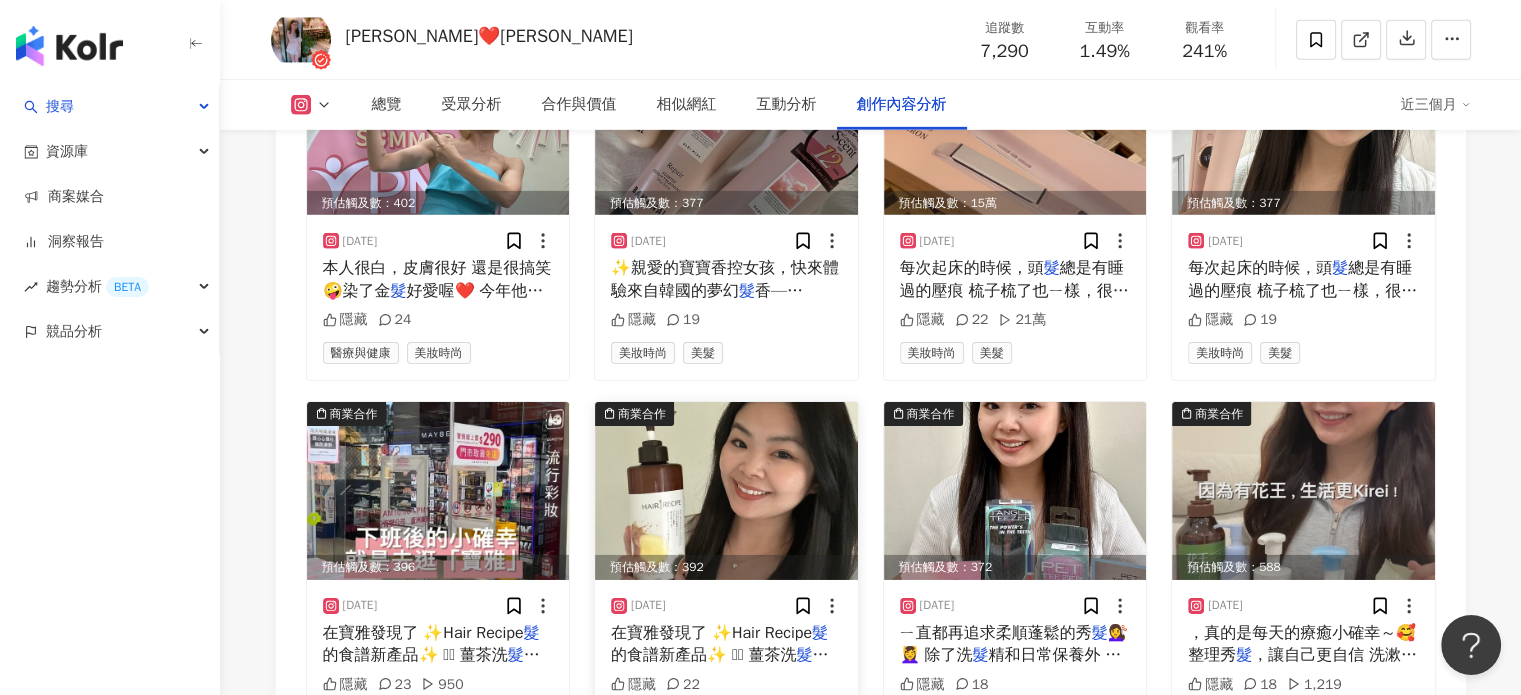 click at bounding box center (726, 491) 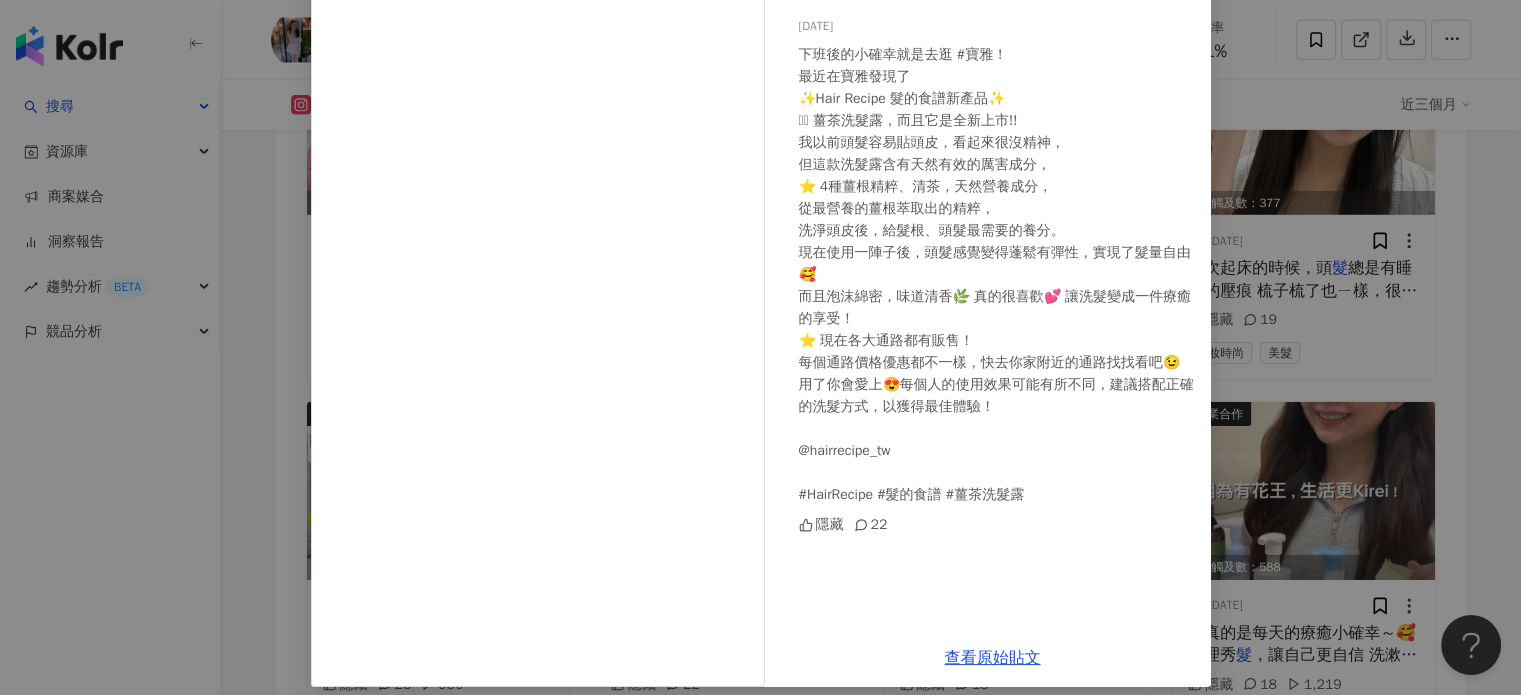 scroll, scrollTop: 179, scrollLeft: 0, axis: vertical 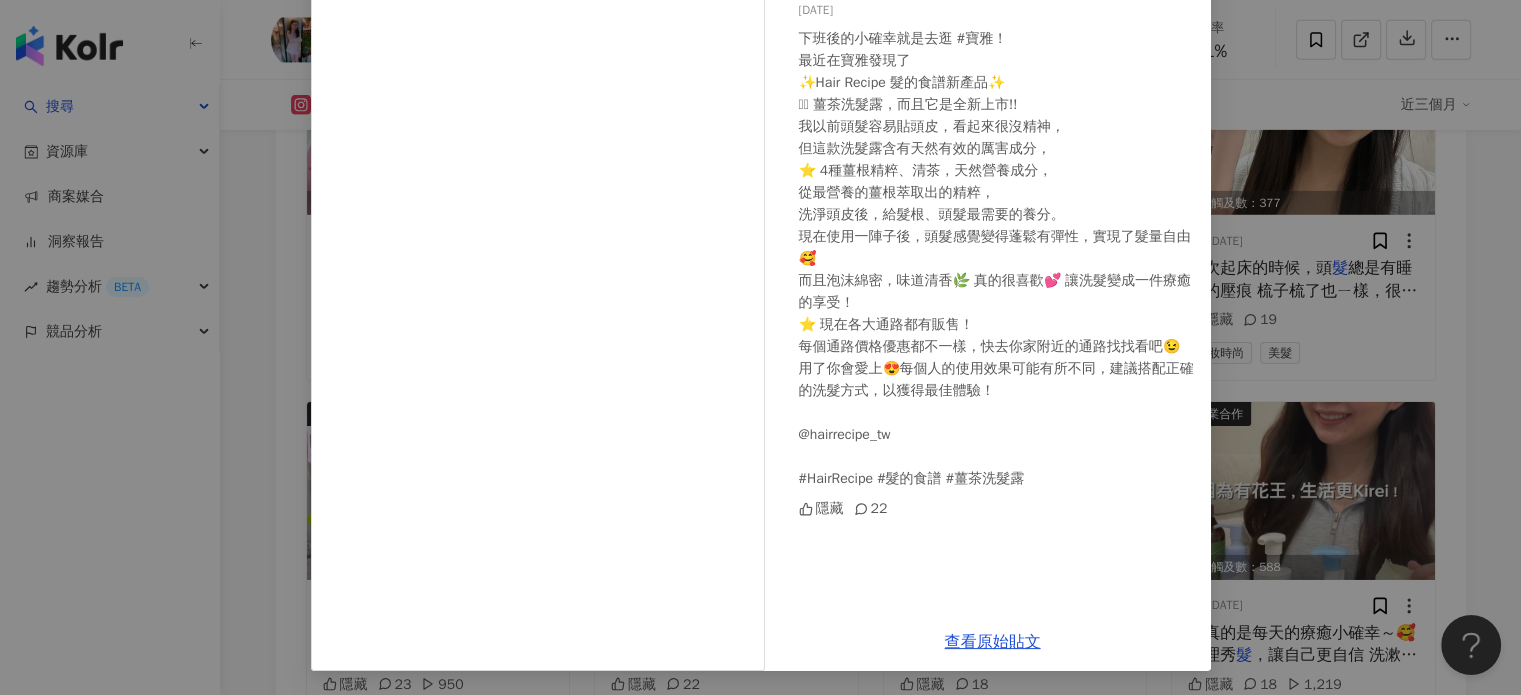 click on "琳❤️Linda 2025/3/13 下班後的小確幸就是去逛 #寶雅！
最近在寶雅發現了
✨Hair Recipe 髮的食譜新產品✨
🫚🫚 薑茶洗髮露，而且它是全新上市!!
我以前頭髮容易貼頭皮，看起來很沒精神，
但這款洗髮露含有天然有效的厲害成分，
⭐️ 4種薑根精粹、清茶，天然營養成分，
從最營養的薑根萃取出的精粹，
洗淨頭皮後，給髮根、頭髮最需要的養分。
現在使用一陣子後，頭髮感覺變得蓬鬆有彈性，實現了髮量自由🥰
而且泡沫綿密，味道清香🌿 真的很喜歡💕 讓洗髮變成一件療癒的享受！
⭐️ 現在各大通路都有販售！
每個通路價格優惠都不一樣，快去你家附近的通路找找看吧😉
用了你會愛上😍每個人的使用效果可能有所不同，建議搭配正確的洗髮方式，以獲得最佳體驗！
@hairrecipe_tw
#HairRecipe  #髮的食譜 #薑茶洗髮露 隱藏 22 查看原始貼文" at bounding box center (760, 347) 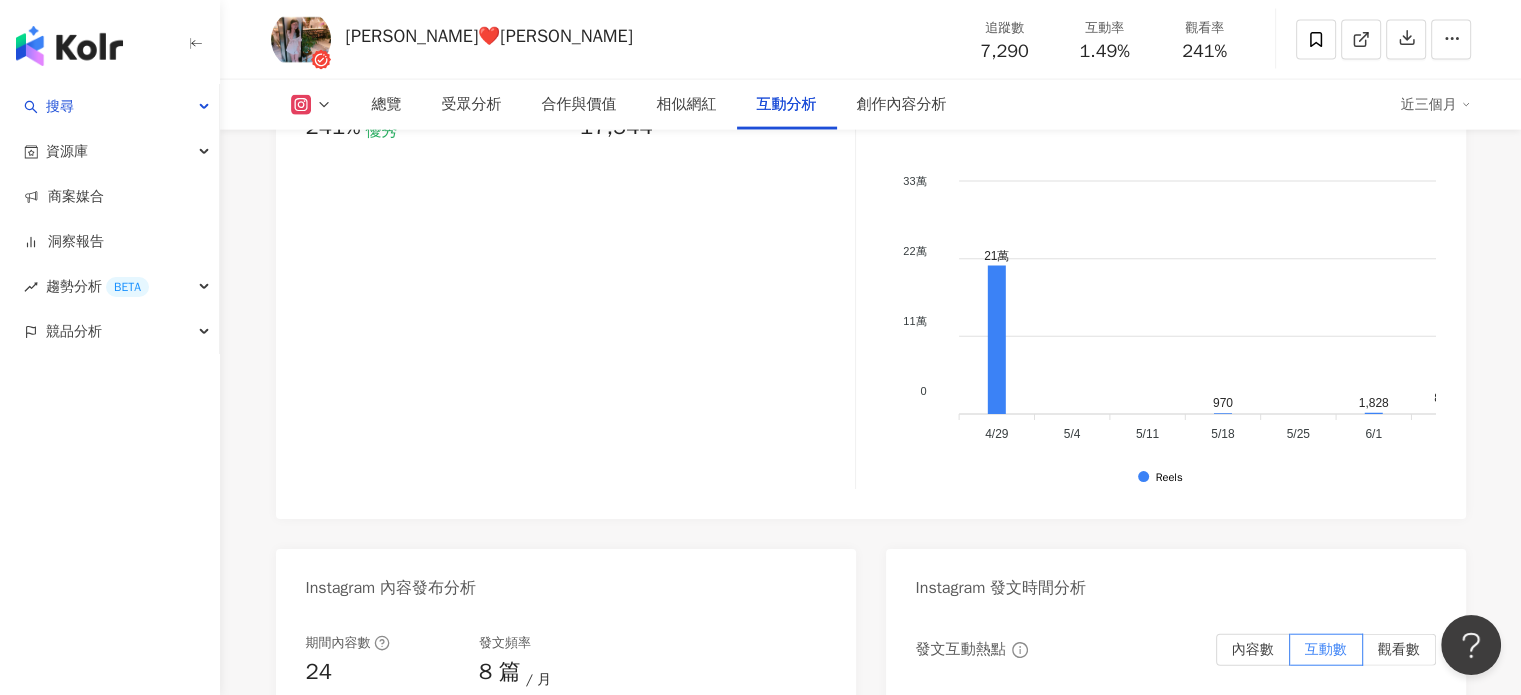 scroll, scrollTop: 4492, scrollLeft: 0, axis: vertical 